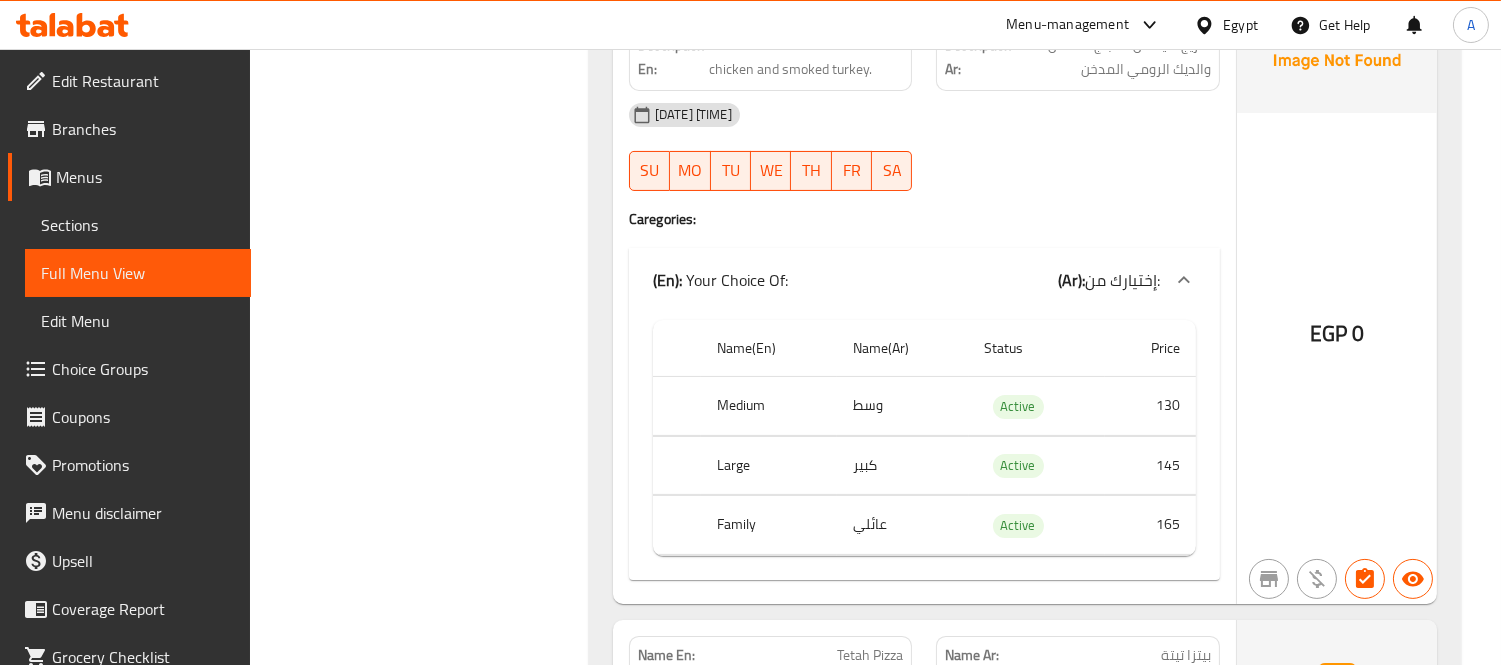scroll, scrollTop: 13836, scrollLeft: 0, axis: vertical 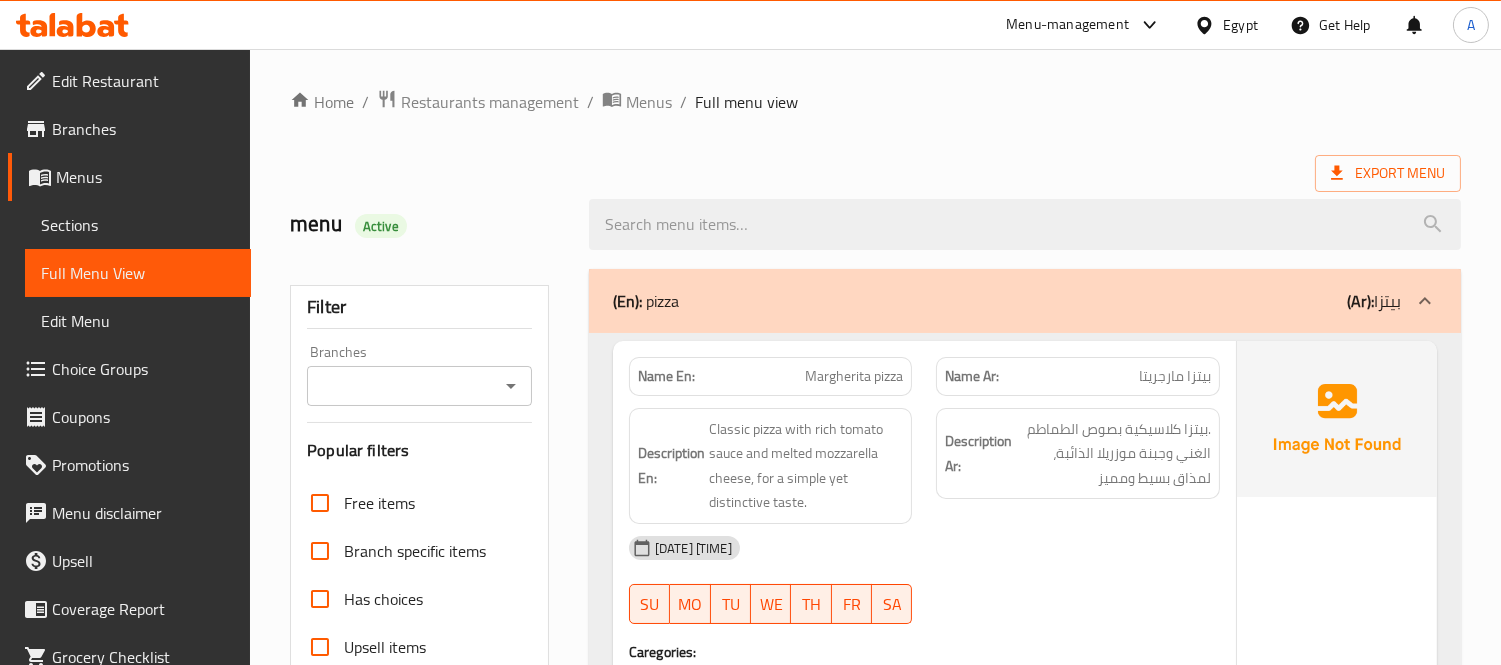 click on "Egypt" at bounding box center [1240, 25] 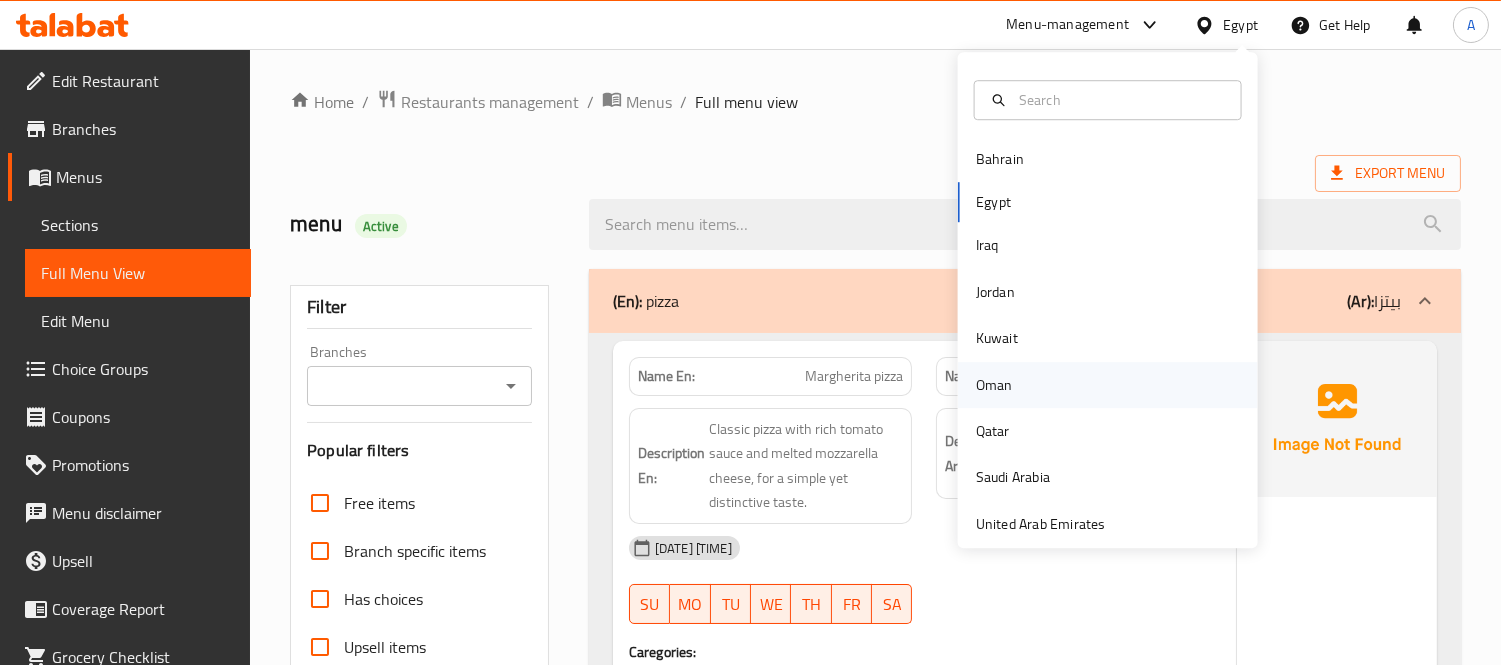 click on "Oman" at bounding box center (994, 385) 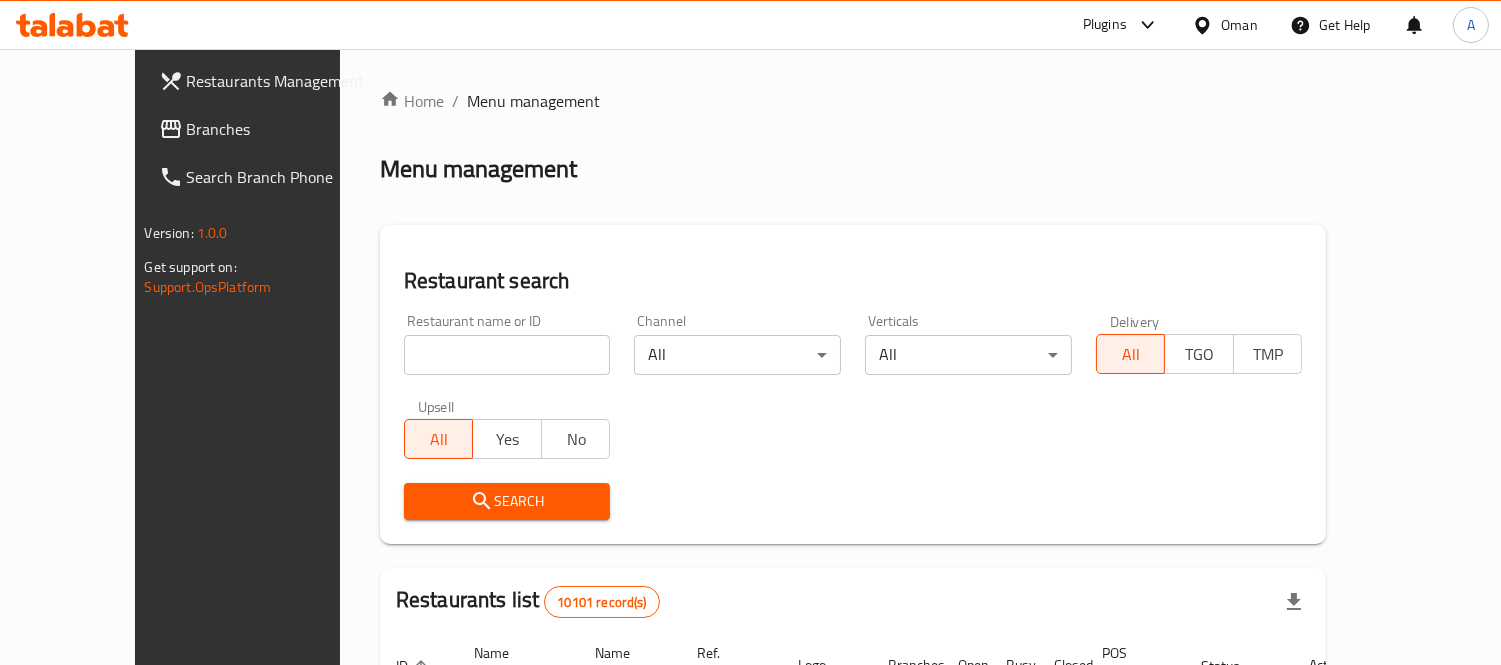 click on "Branches" at bounding box center [278, 129] 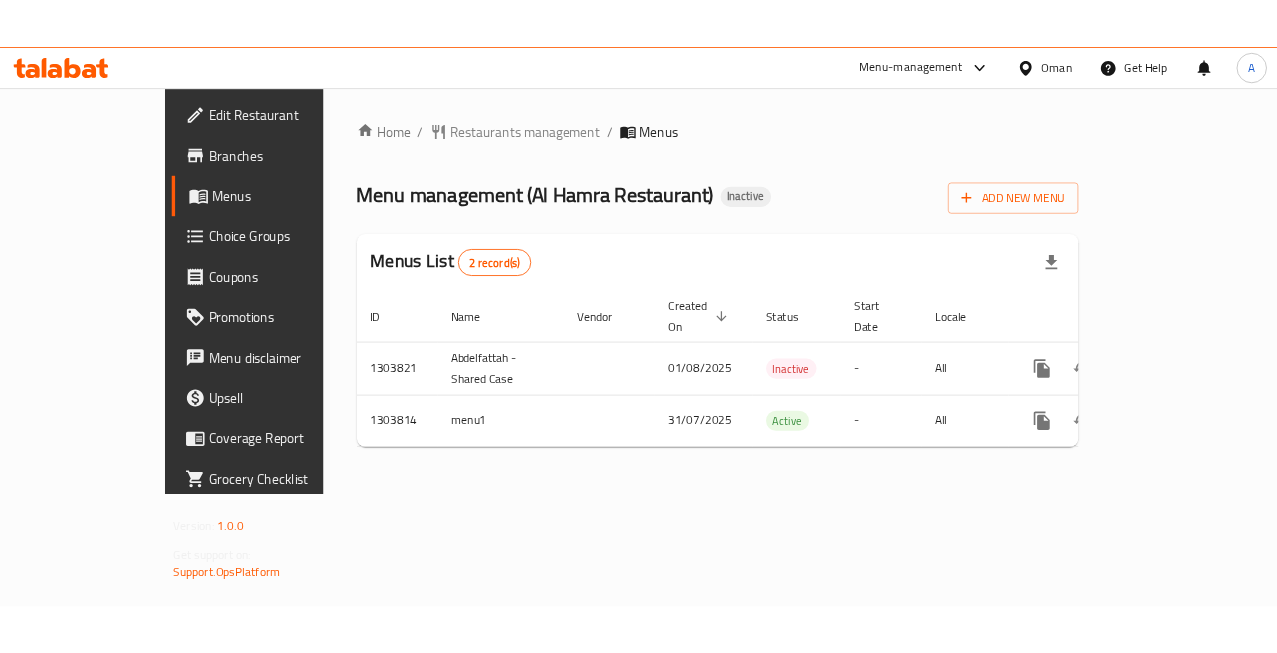scroll, scrollTop: 0, scrollLeft: 0, axis: both 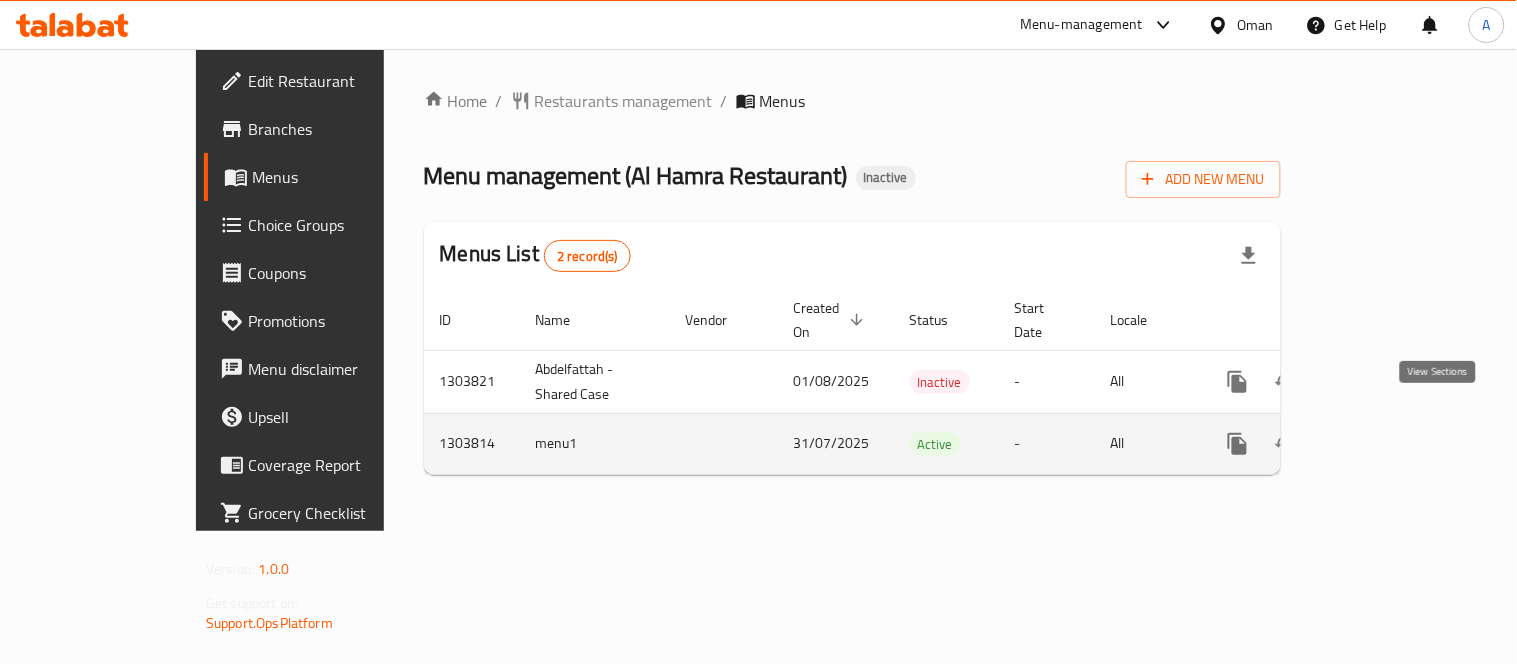 click at bounding box center [1382, 444] 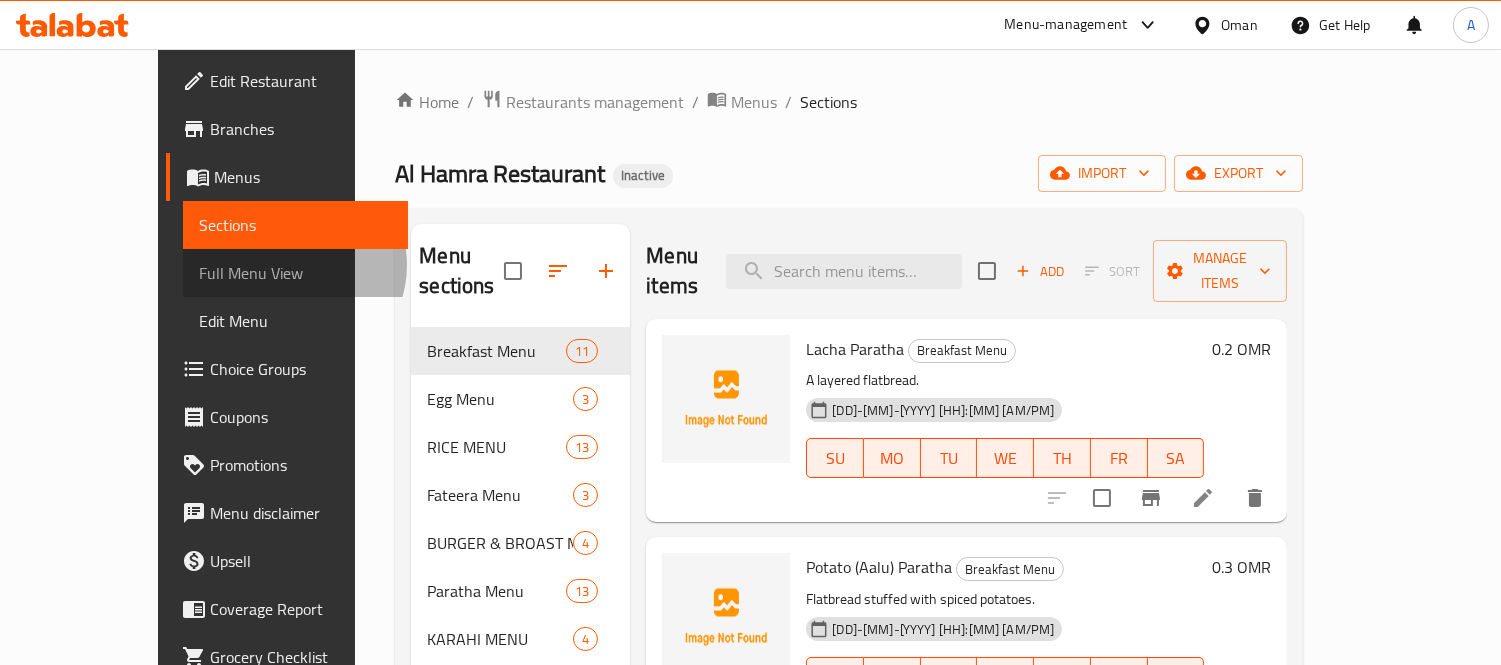 click on "Full Menu View" at bounding box center (296, 273) 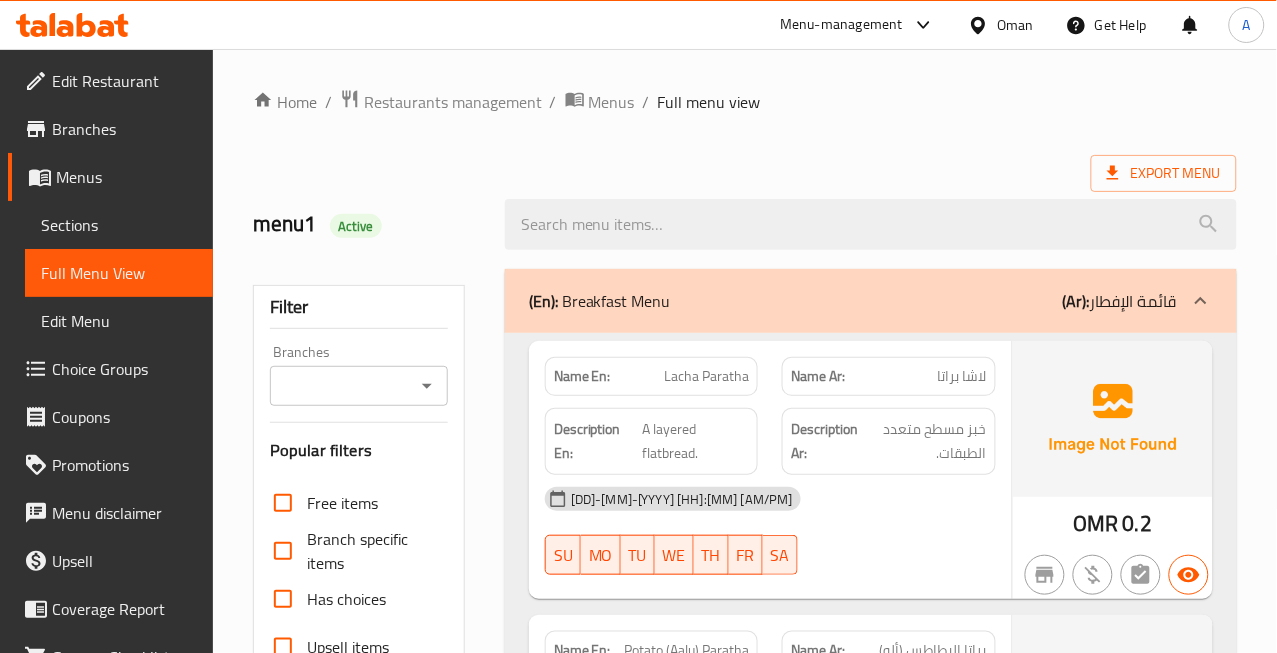 click on "Home / Restaurants management / Menus / Full menu view Export Menu menu1   Active Filter Branches Branches Popular filters Free items Branch specific items Has choices Upsell items Availability filters Available Not available View filters Collapse sections Collapse categories Collapse Choices (En):   Breakfast Menu (Ar): قائمة الإفطار Name En: Lacha Paratha Name Ar: لاشا براتا Description En: A layered flatbread. Description Ar: خبز مسطح متعدد الطبقات. 31-07-2025 09:22 PM SU MO TU WE TH FR SA OMR 0.2 Name En: Potato (Aalu) Paratha Name Ar: براتا البطاطس (ألو) Description En: Flatbread stuffed with spiced potatoes. Description Ar: خبز مسطح محشو بالبطاطس المتبلة. 31-07-2025 09:22 PM SU MO TU WE TH FR SA OMR 0.3 Name En: Radish (Muli) Paratha Name Ar: فجل براتا  مولي Description En: Flatbread stuffed with spiced radish. Description Ar: خبز مسطح محشو بالفجل المتبل. 31-07-2025 09:22 PM SU MO TU WE TH" at bounding box center [745, 16974] 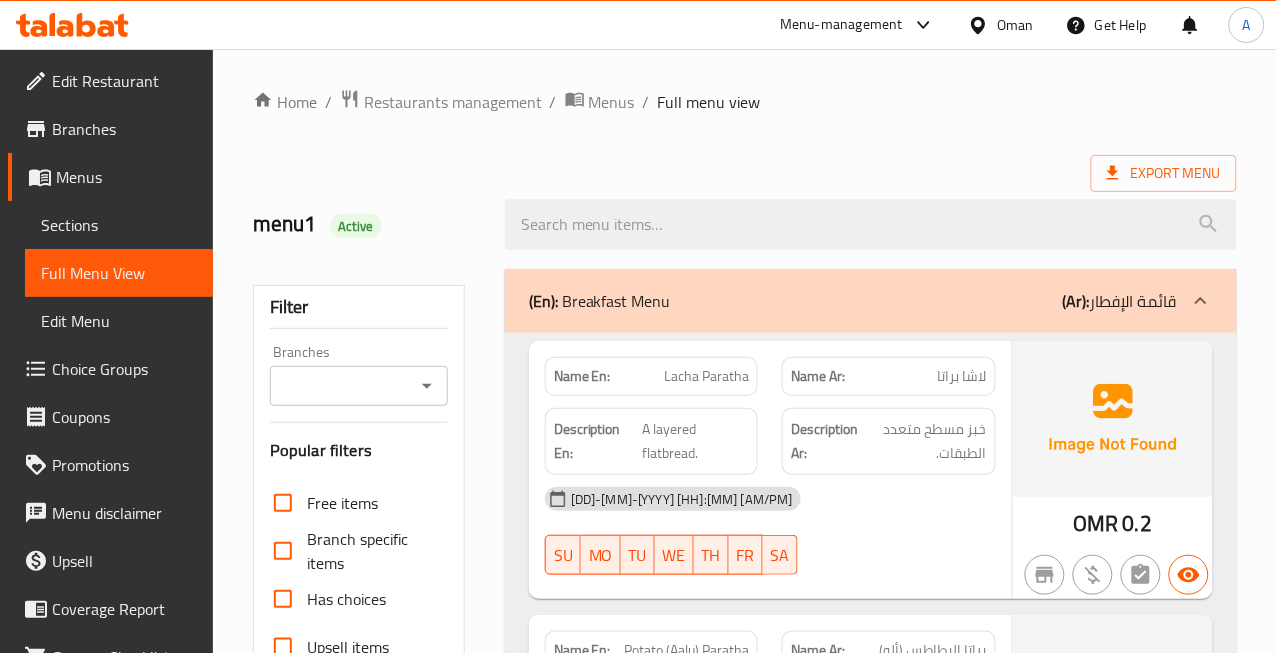 click on "Lacha Paratha" at bounding box center (706, 376) 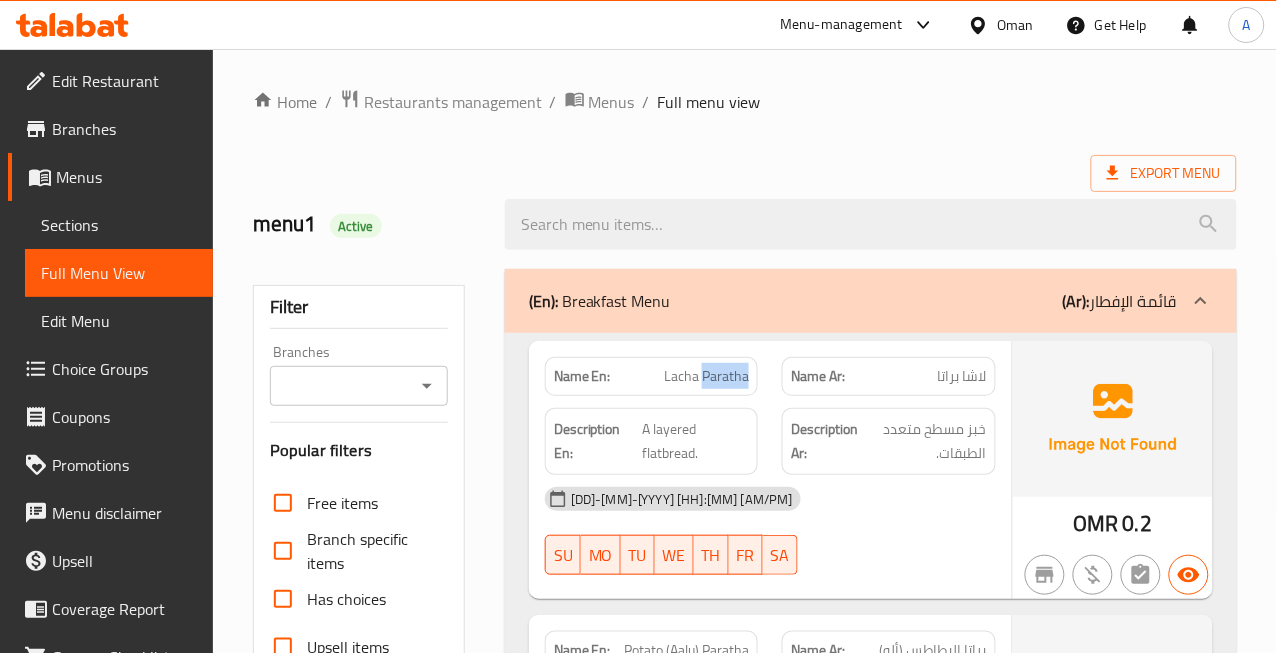 click on "Lacha Paratha" at bounding box center [706, 376] 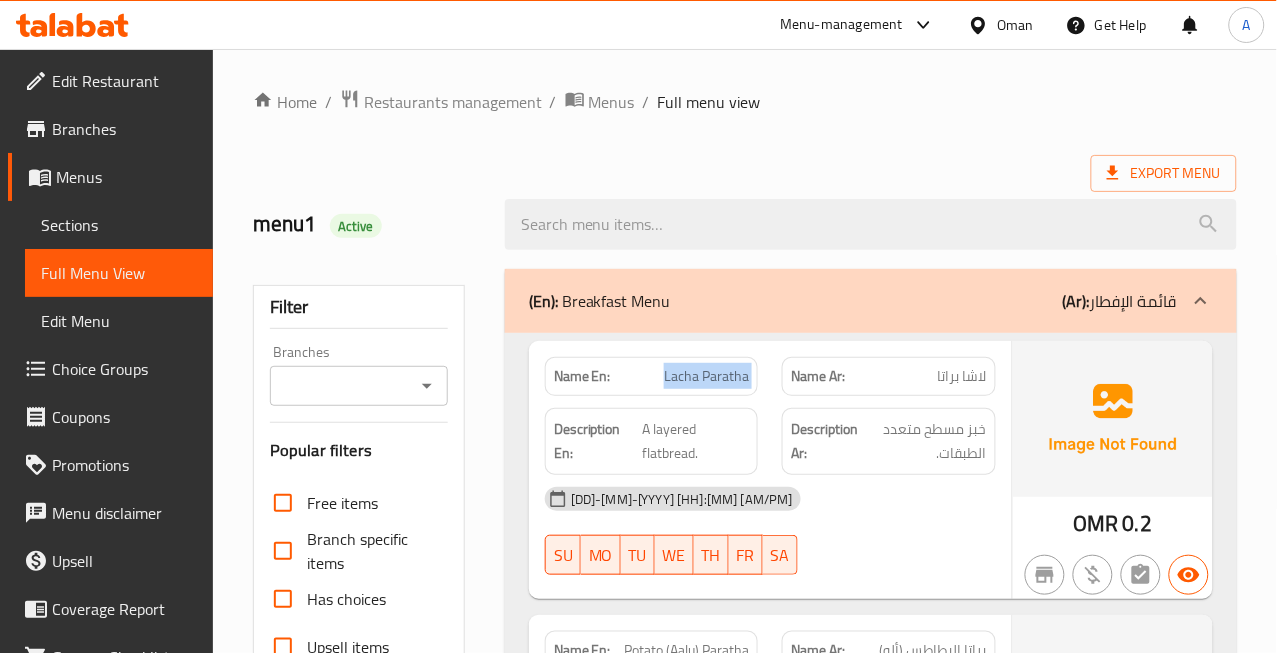 click on "Lacha Paratha" at bounding box center (706, 376) 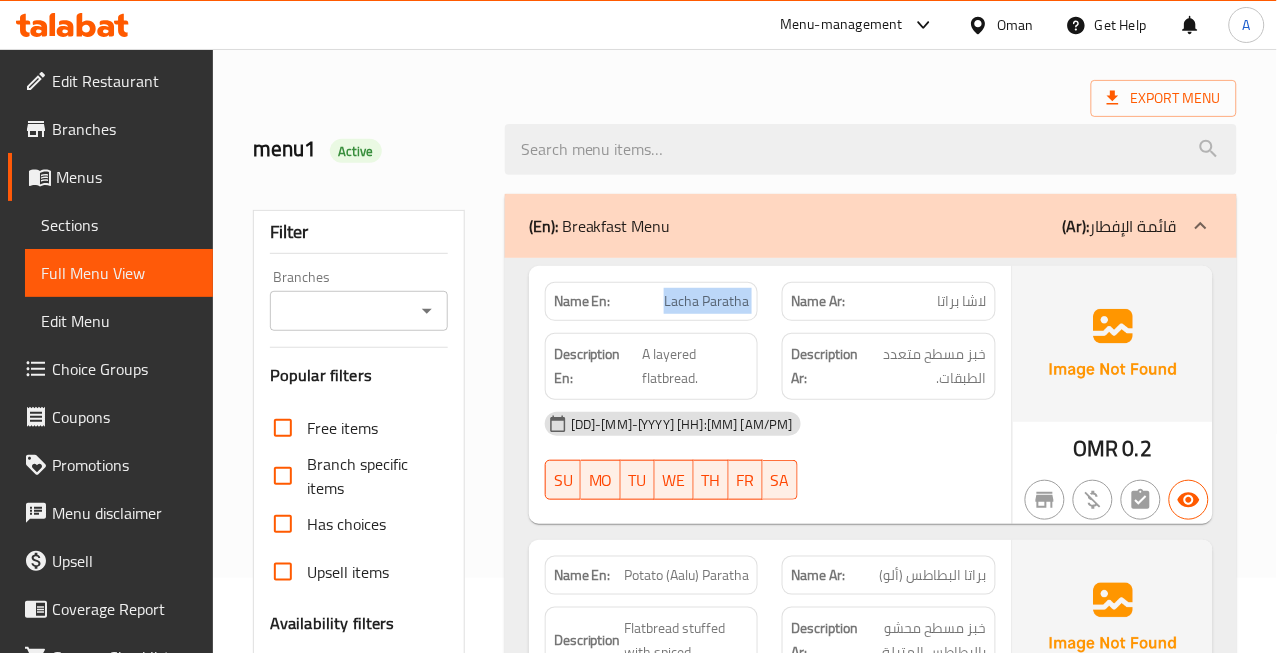 scroll, scrollTop: 333, scrollLeft: 0, axis: vertical 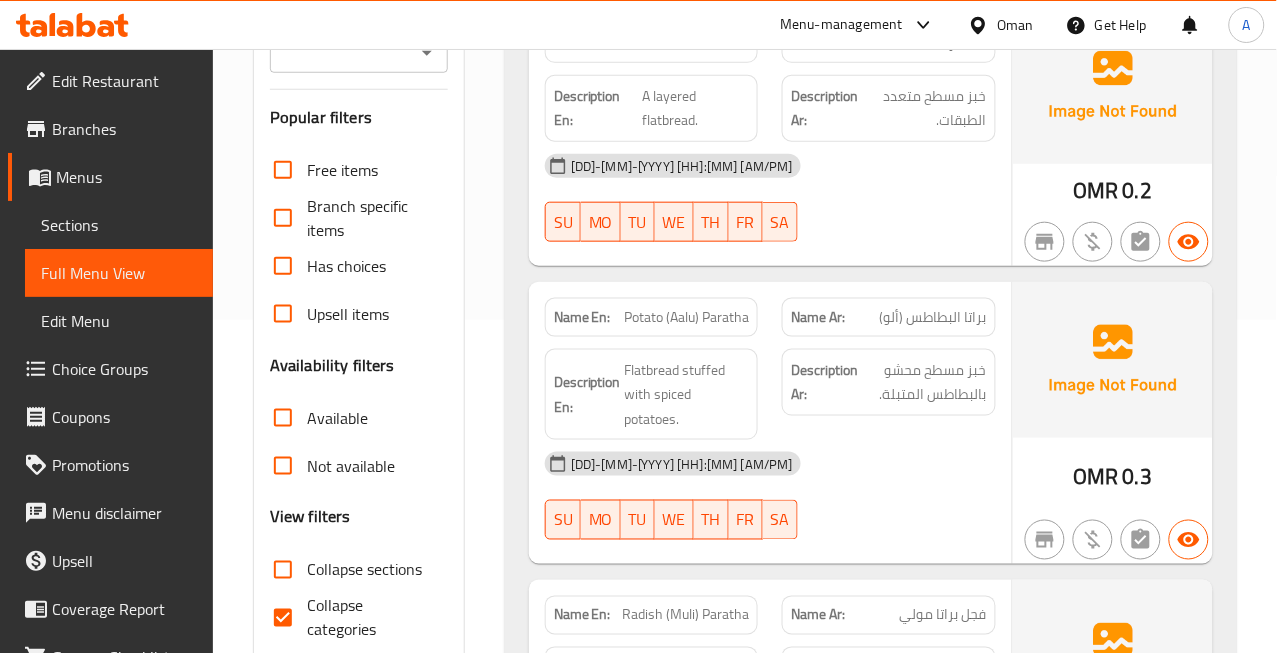 click on "Potato (Aalu) Paratha" at bounding box center (686, 317) 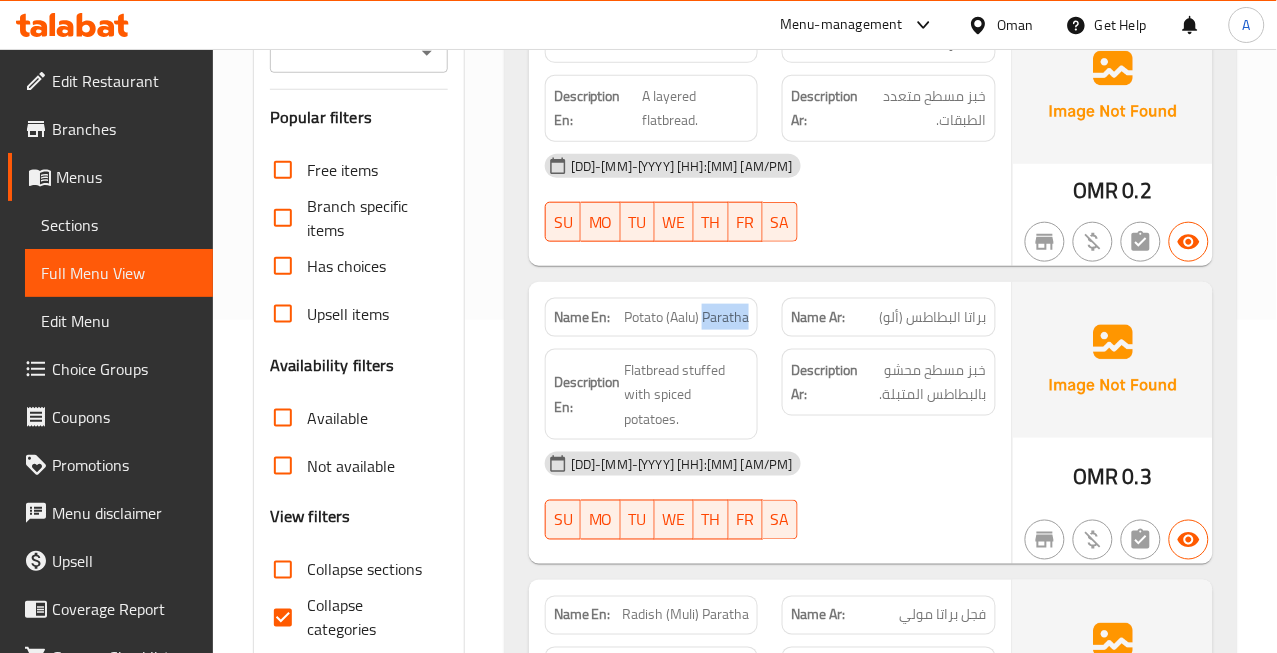 click on "Potato (Aalu) Paratha" at bounding box center (686, 317) 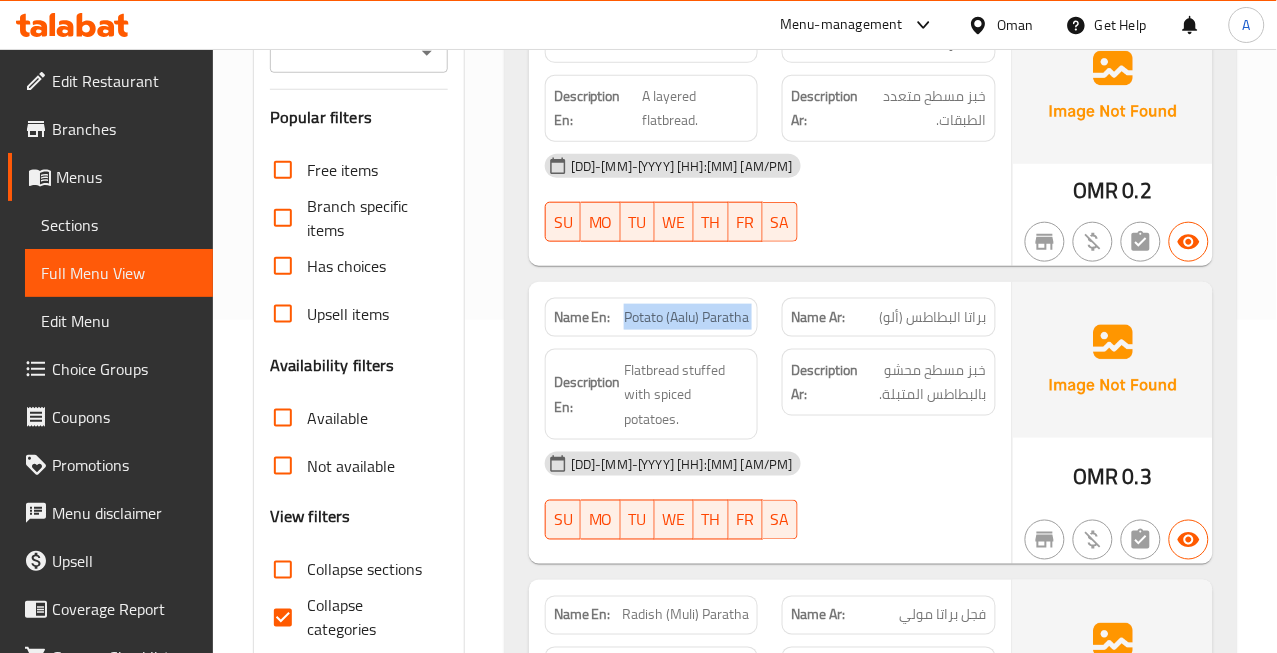 click on "Potato (Aalu) Paratha" at bounding box center (686, 317) 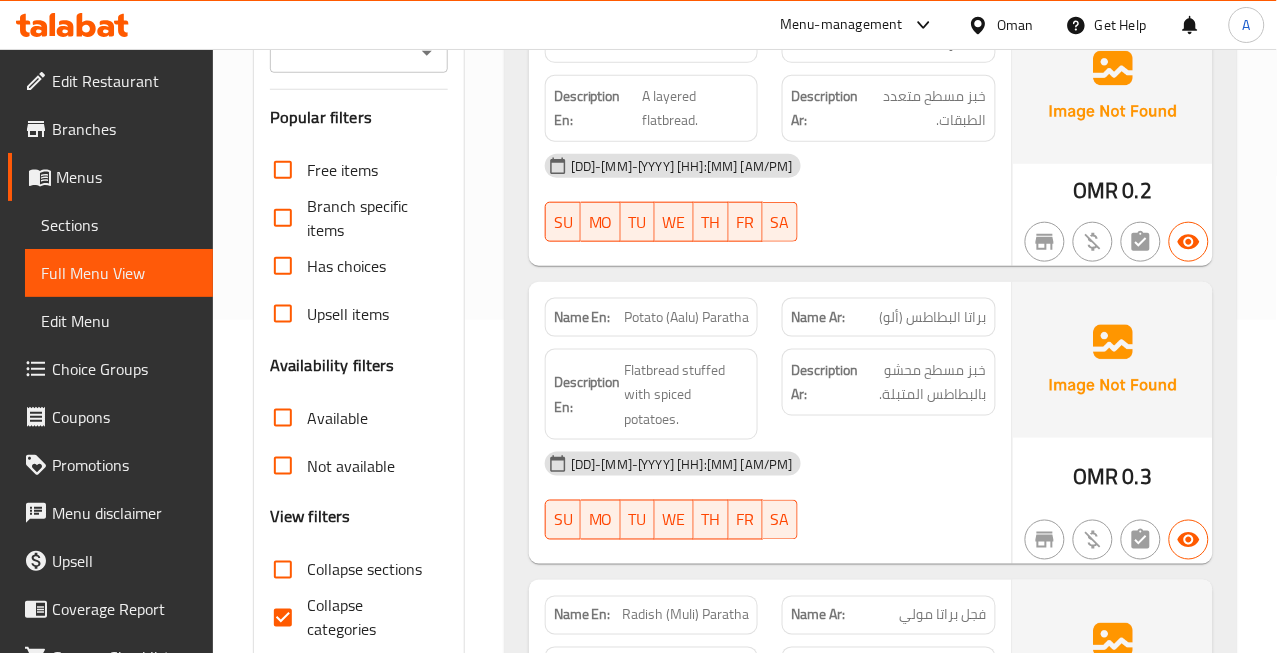 click on "Potato Paratha ([INGREDIENT])" at bounding box center [933, 317] 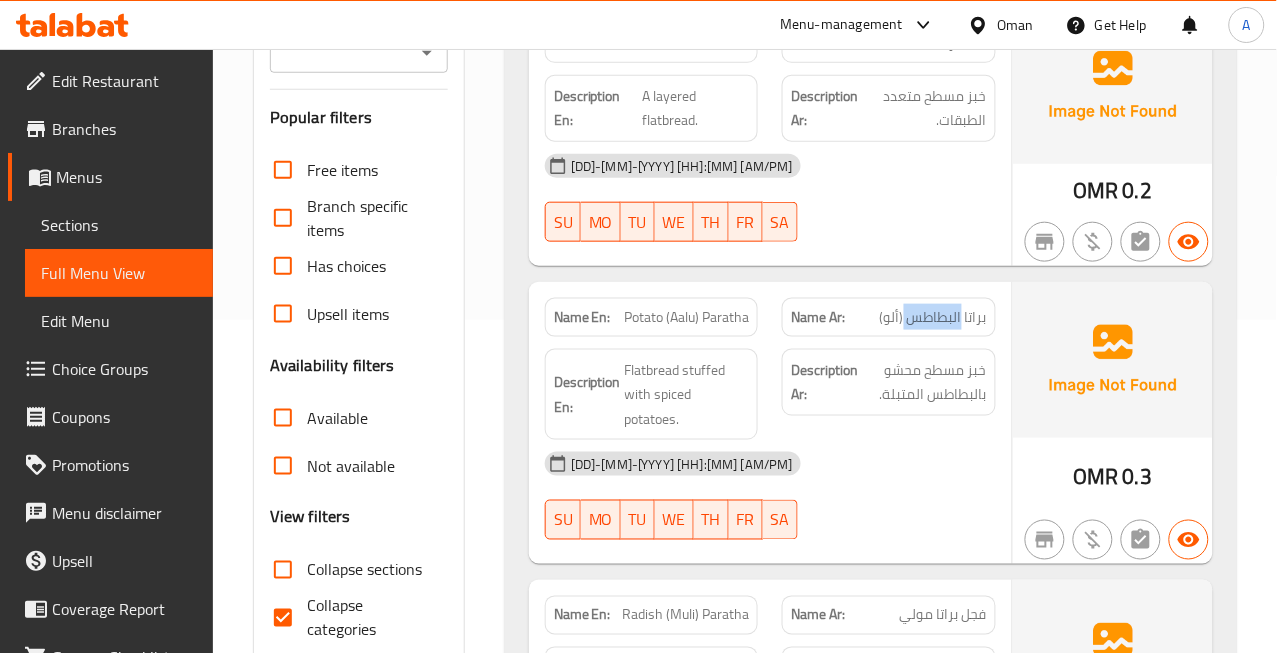 click on "Potato Paratha ([INGREDIENT])" at bounding box center [933, 317] 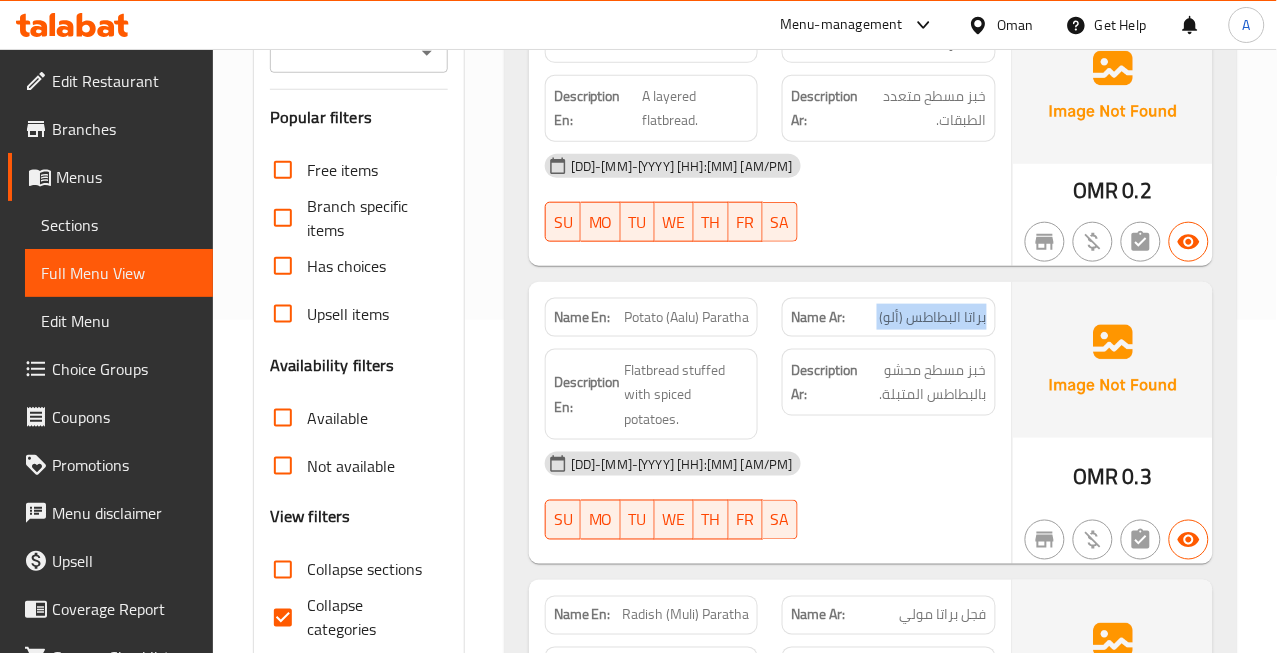 click on "Potato Paratha ([INGREDIENT])" at bounding box center (933, 317) 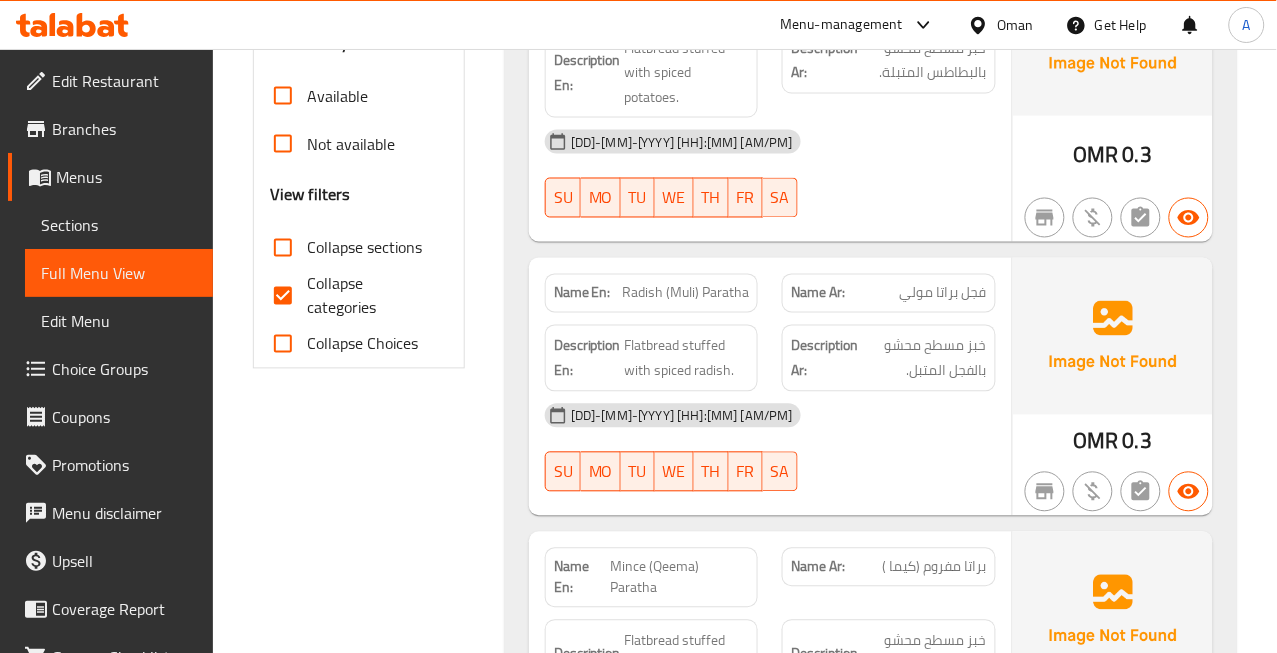 scroll, scrollTop: 666, scrollLeft: 0, axis: vertical 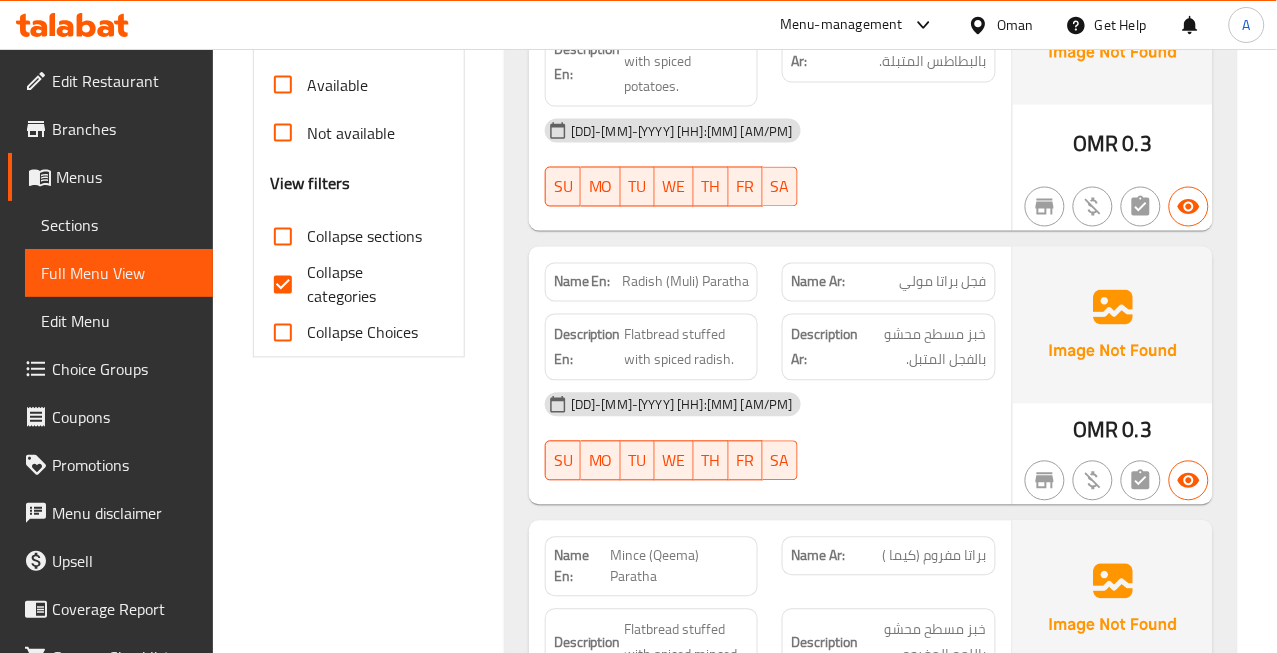 click on "Radish (Muli) Paratha" at bounding box center (685, 282) 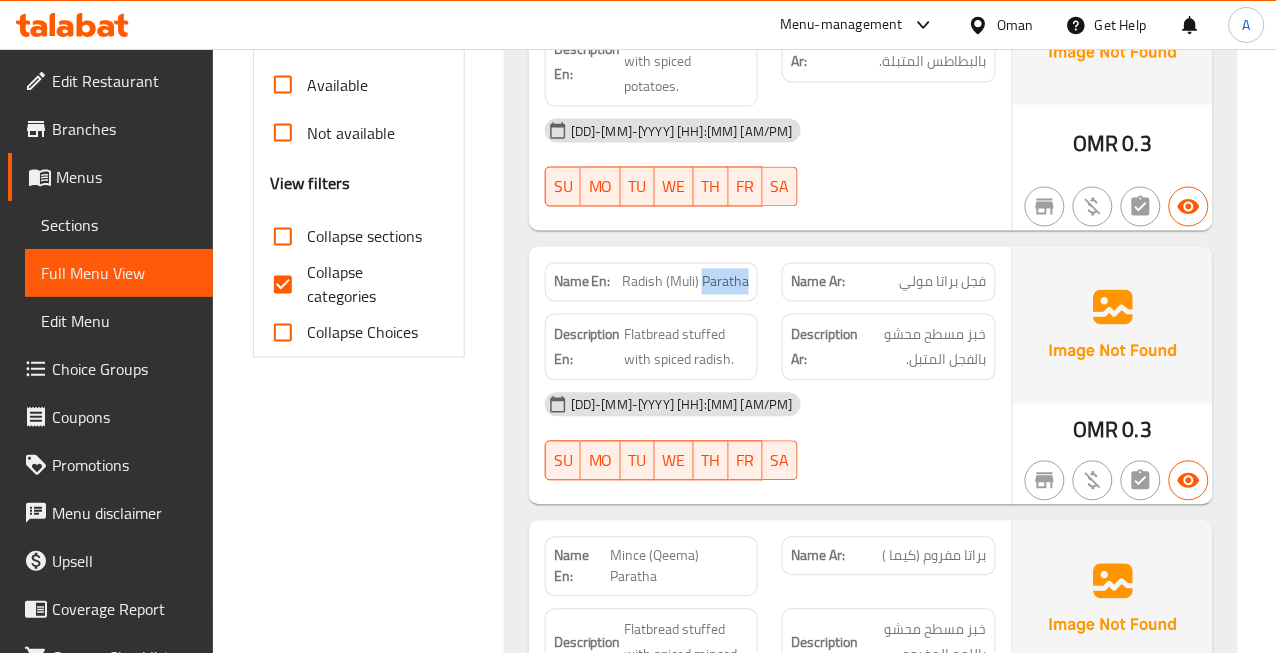 click on "Radish (Muli) Paratha" at bounding box center [685, 282] 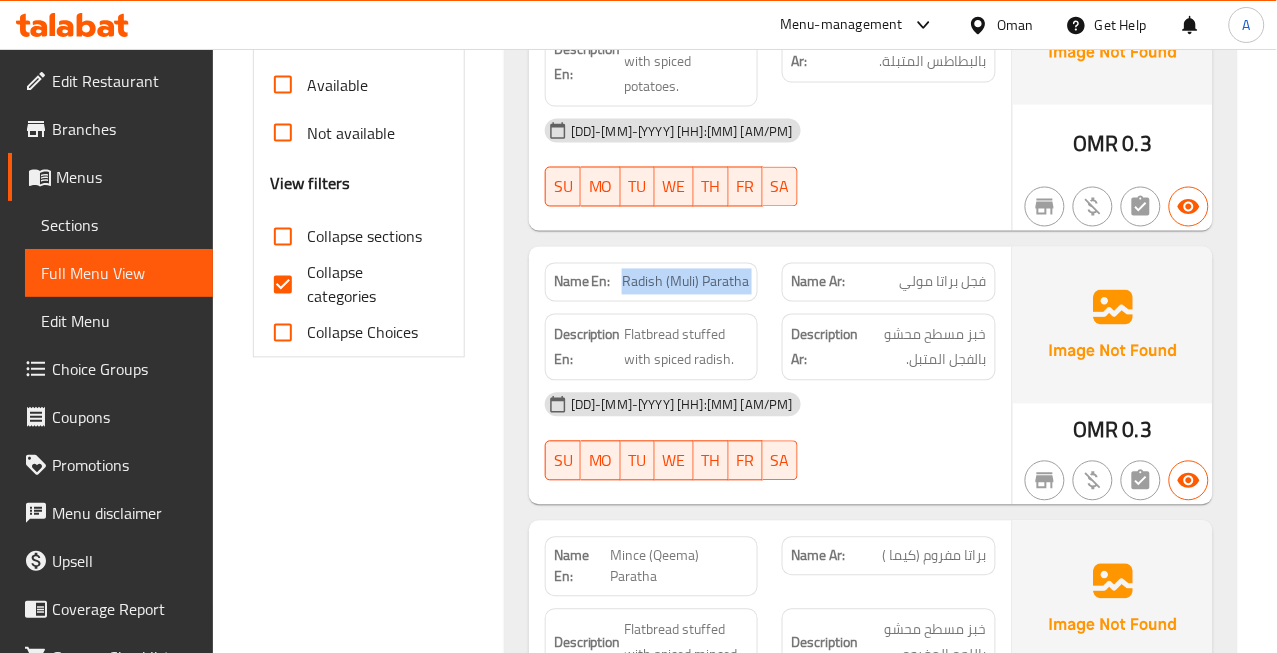 click on "Radish (Muli) Paratha" at bounding box center (685, 282) 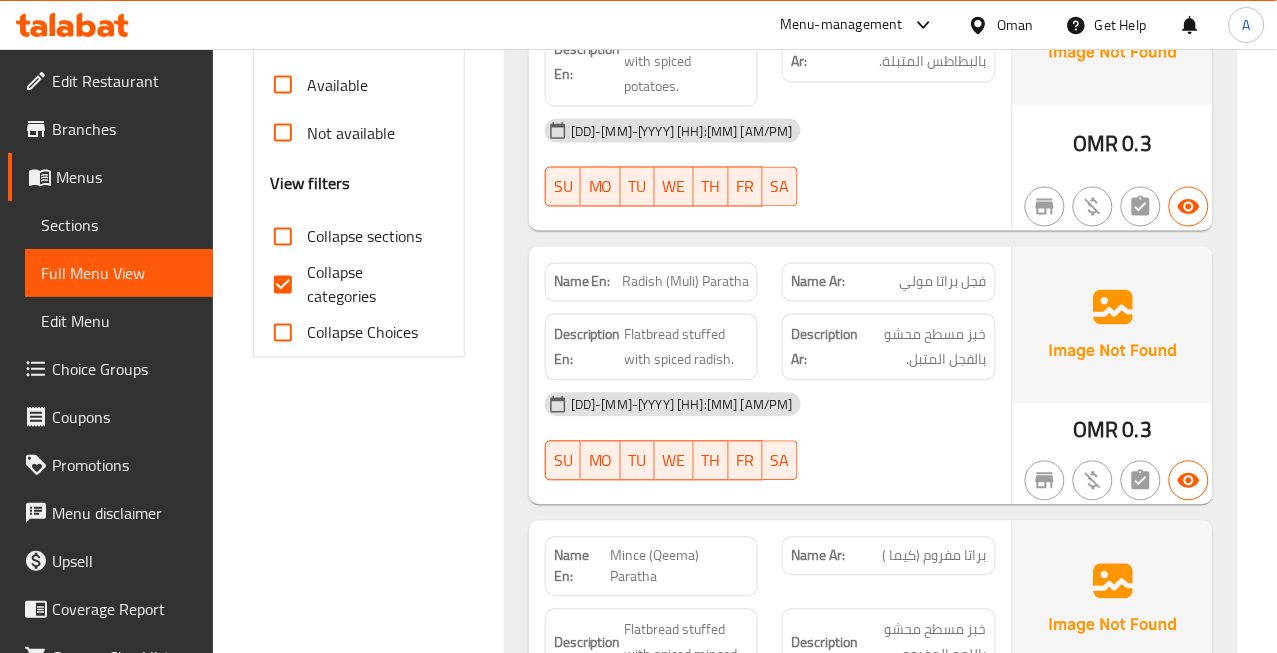 click on "فجل براتا  مولي" at bounding box center (943, 282) 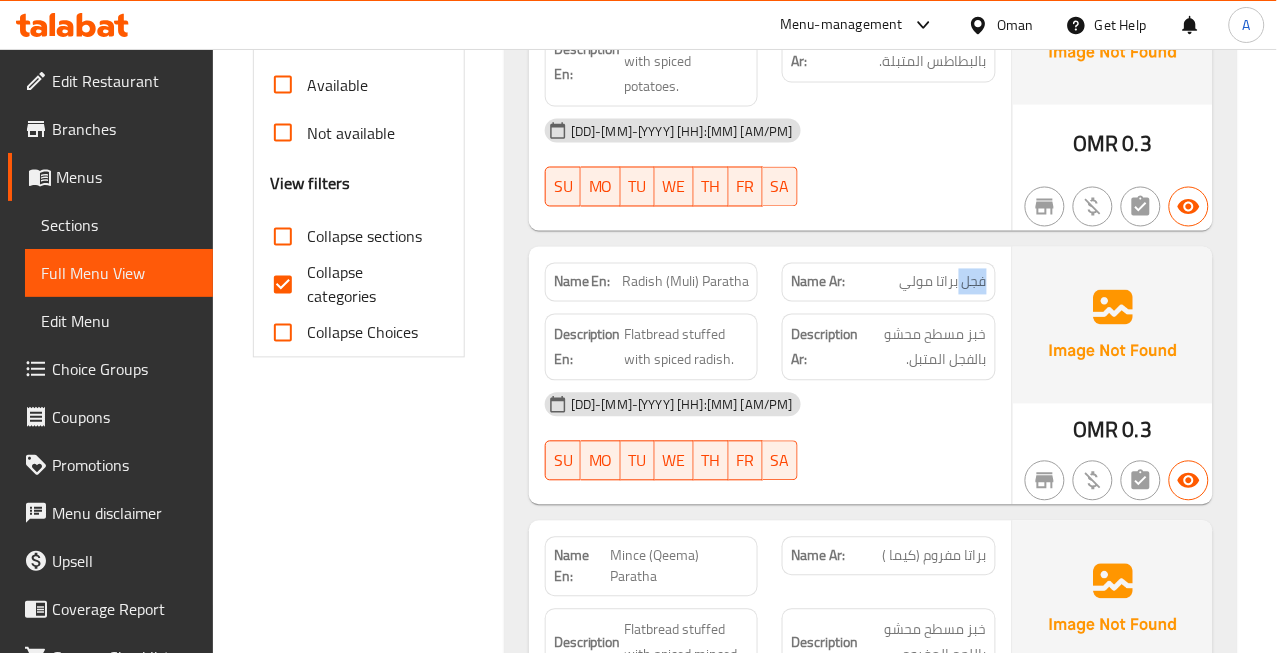 click on "فجل براتا  مولي" at bounding box center (943, 282) 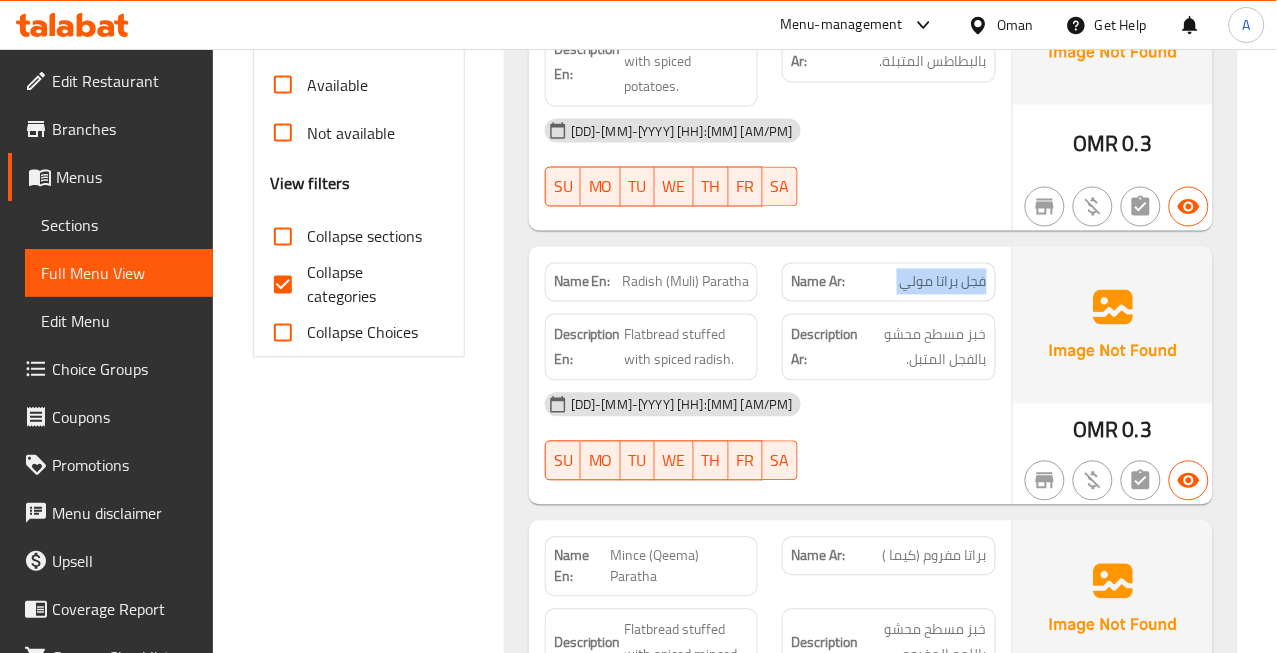 click on "فجل براتا  مولي" at bounding box center [943, 282] 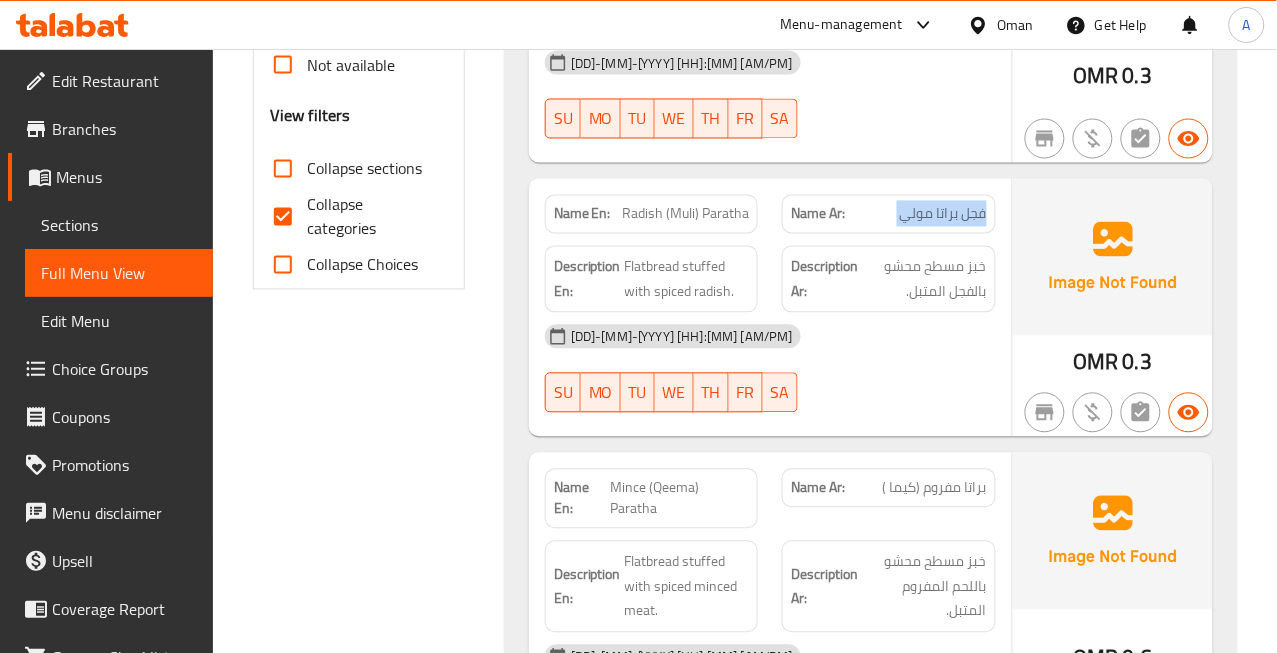scroll, scrollTop: 1000, scrollLeft: 0, axis: vertical 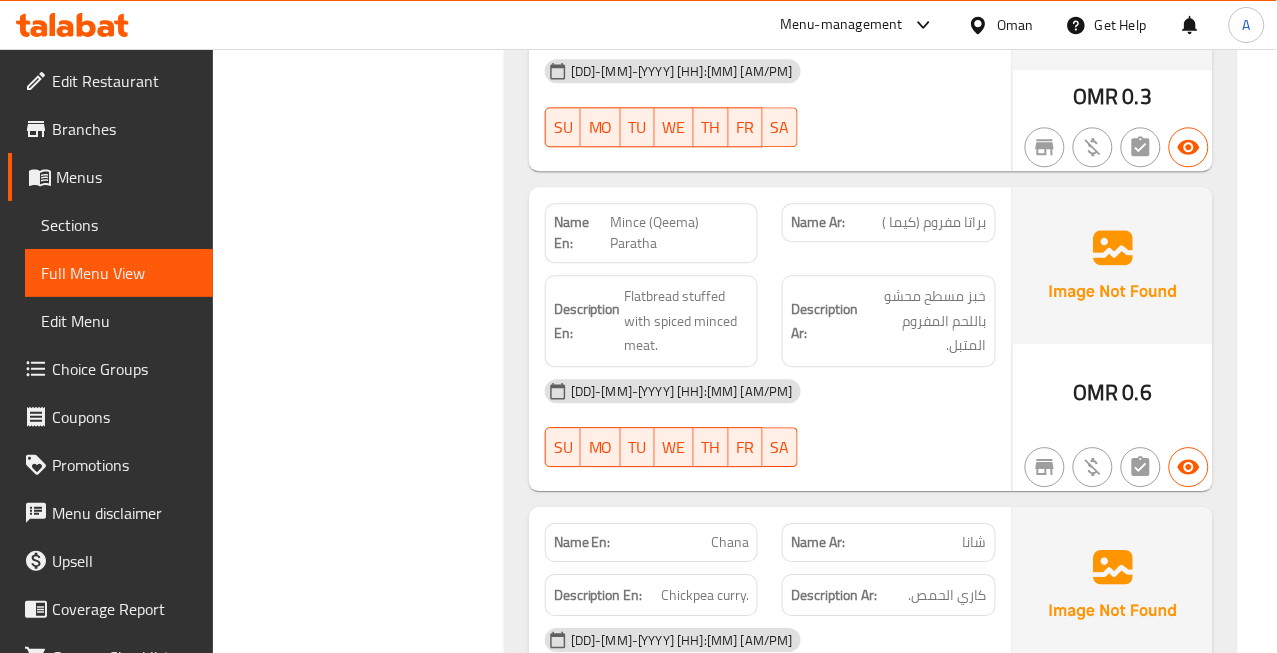 click on "براتا  مفروم (كيما )" at bounding box center [935, 222] 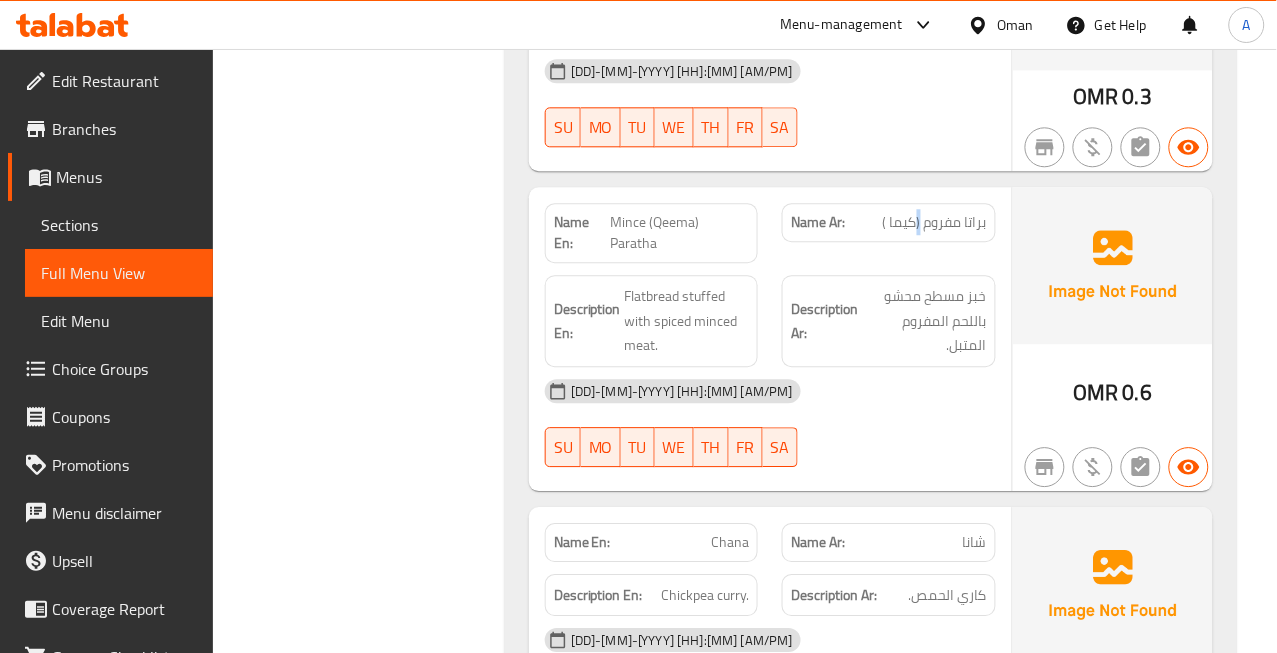 click on "براتا  مفروم (كيما )" at bounding box center (935, 222) 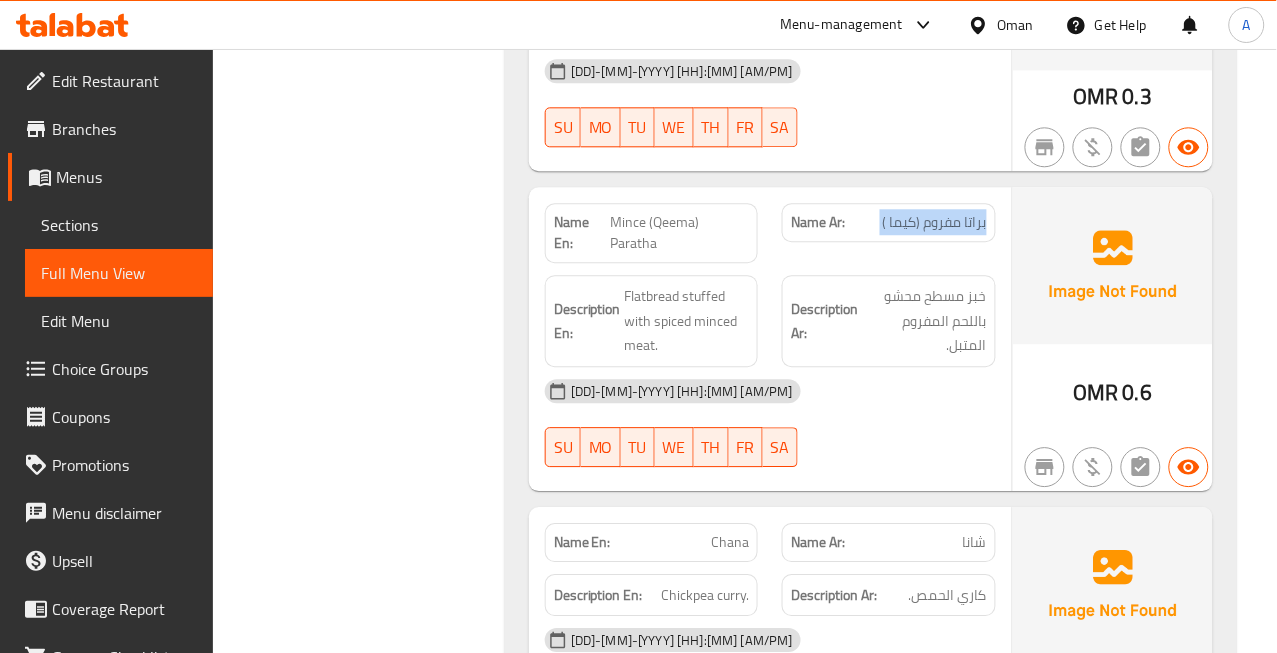 click on "براتا  مفروم (كيما )" at bounding box center [935, 222] 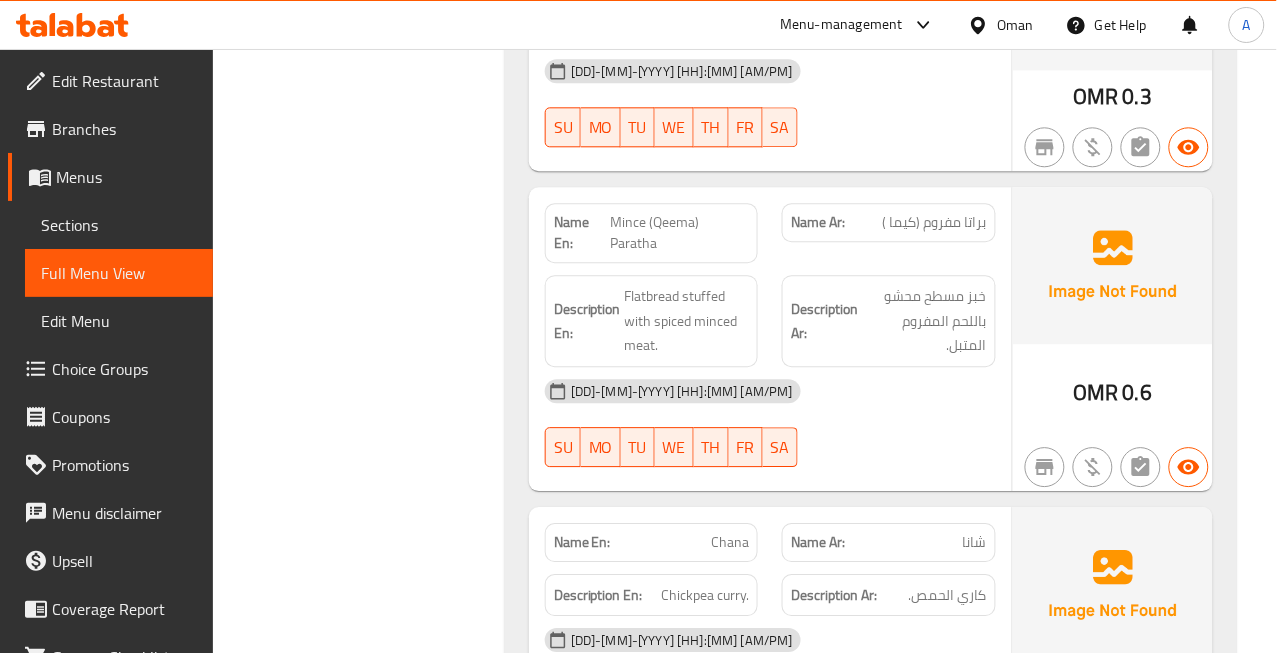 click on "Mince (Qeema) Paratha" at bounding box center (680, 233) 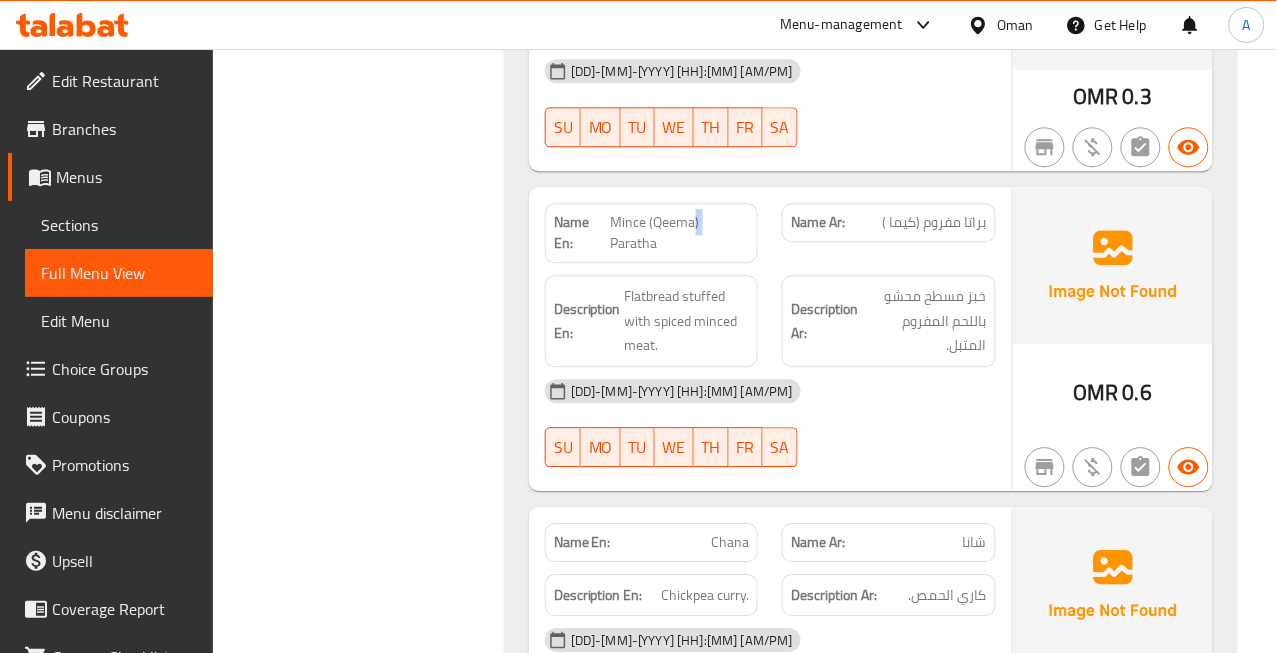 click on "Mince (Qeema) Paratha" at bounding box center (680, 233) 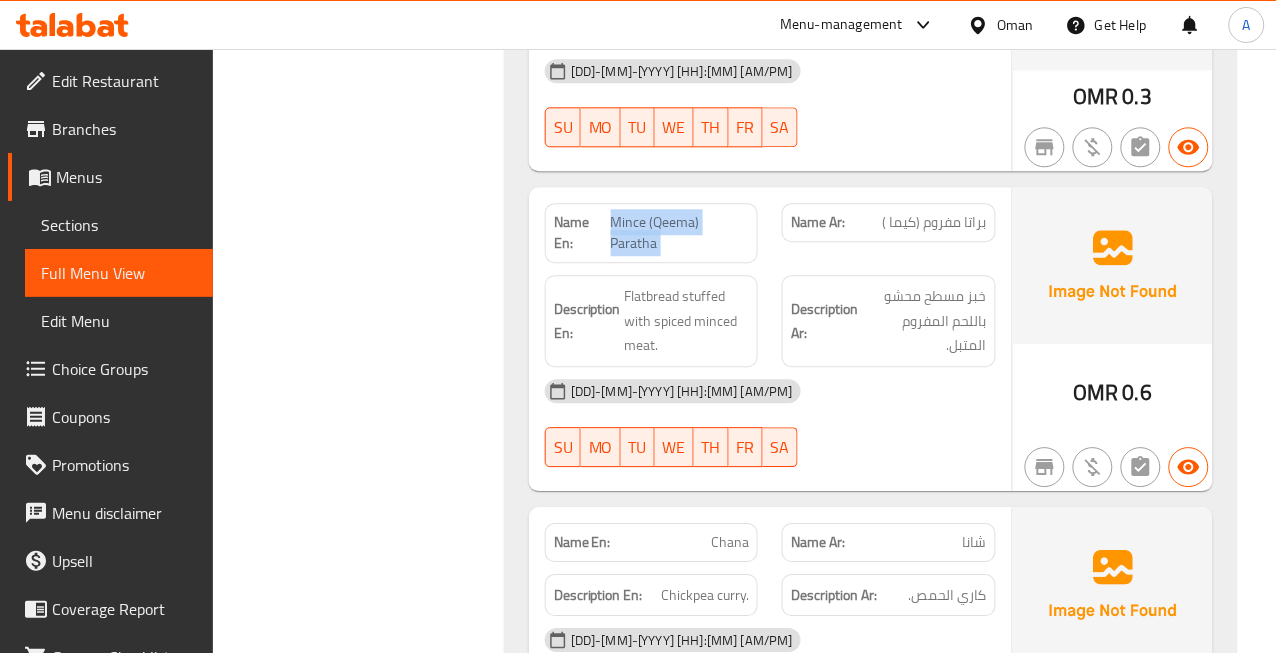 click on "Mince (Qeema) Paratha" at bounding box center [680, 233] 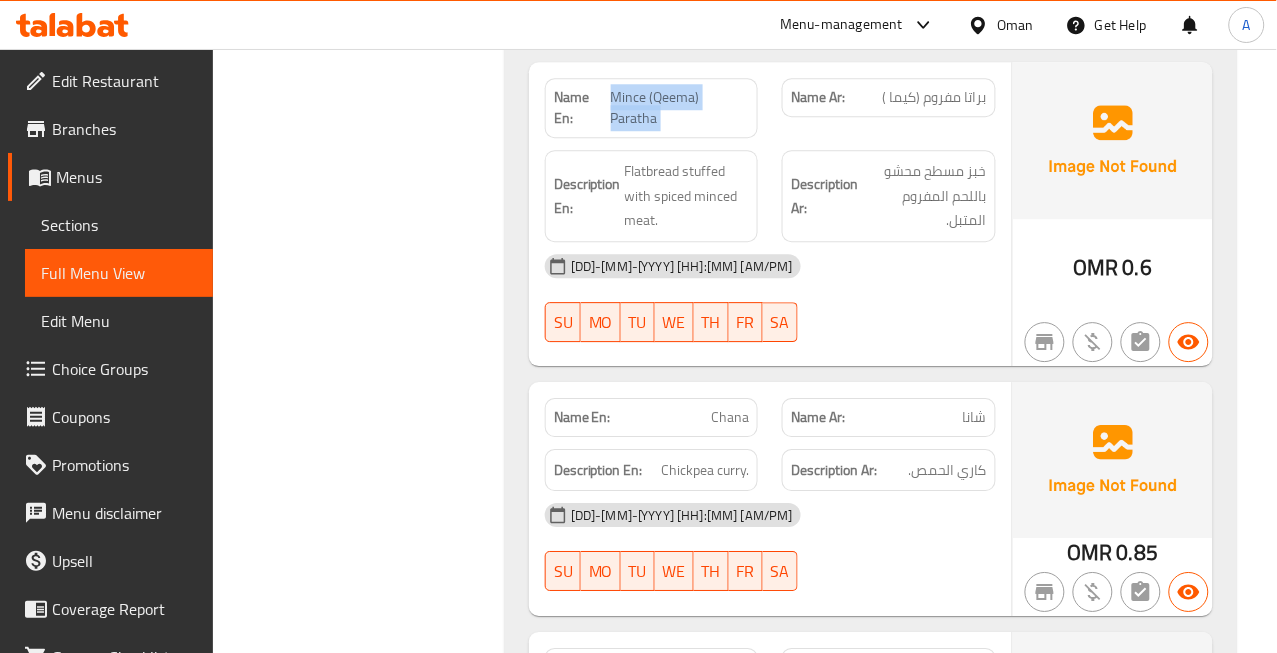 scroll, scrollTop: 1333, scrollLeft: 0, axis: vertical 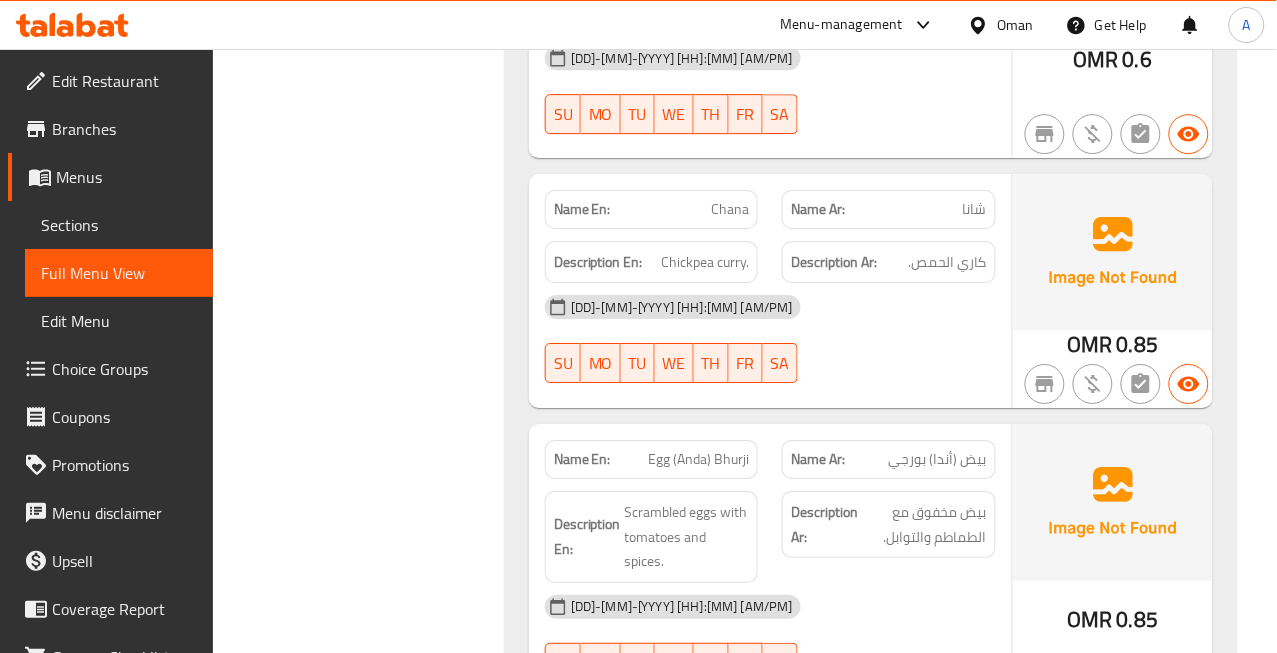 click on "Chana" at bounding box center (730, 209) 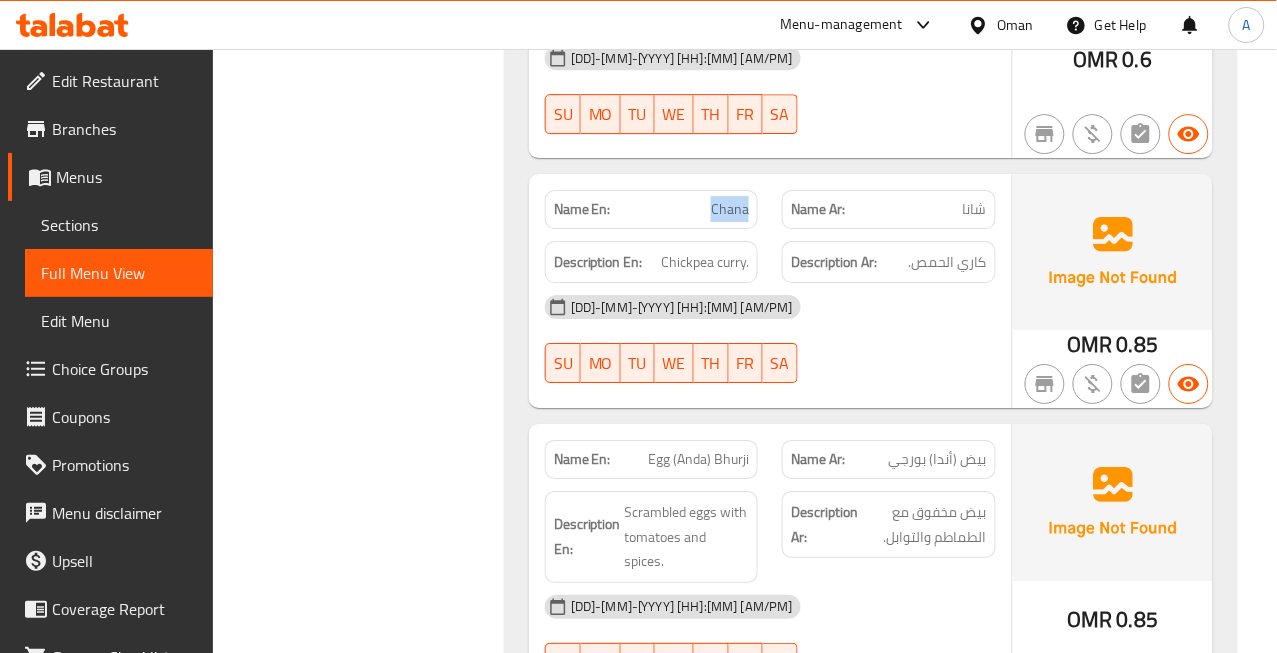 click on "Chana" at bounding box center (730, 209) 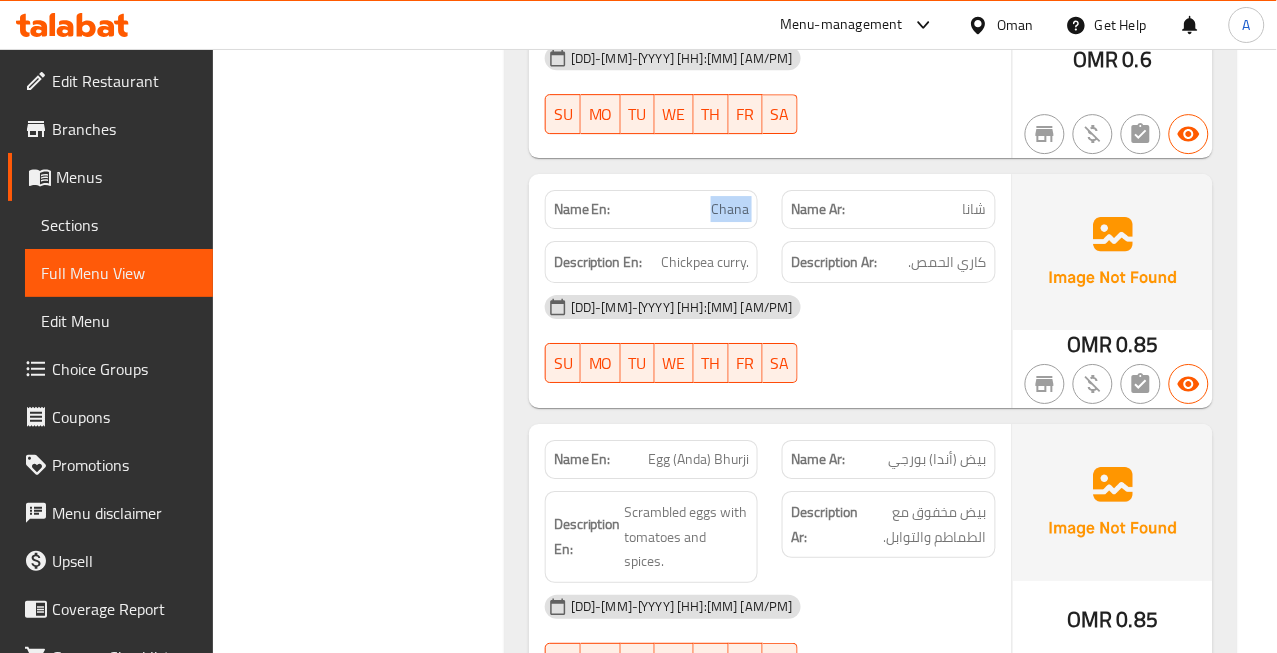 click on "Chana" at bounding box center (730, 209) 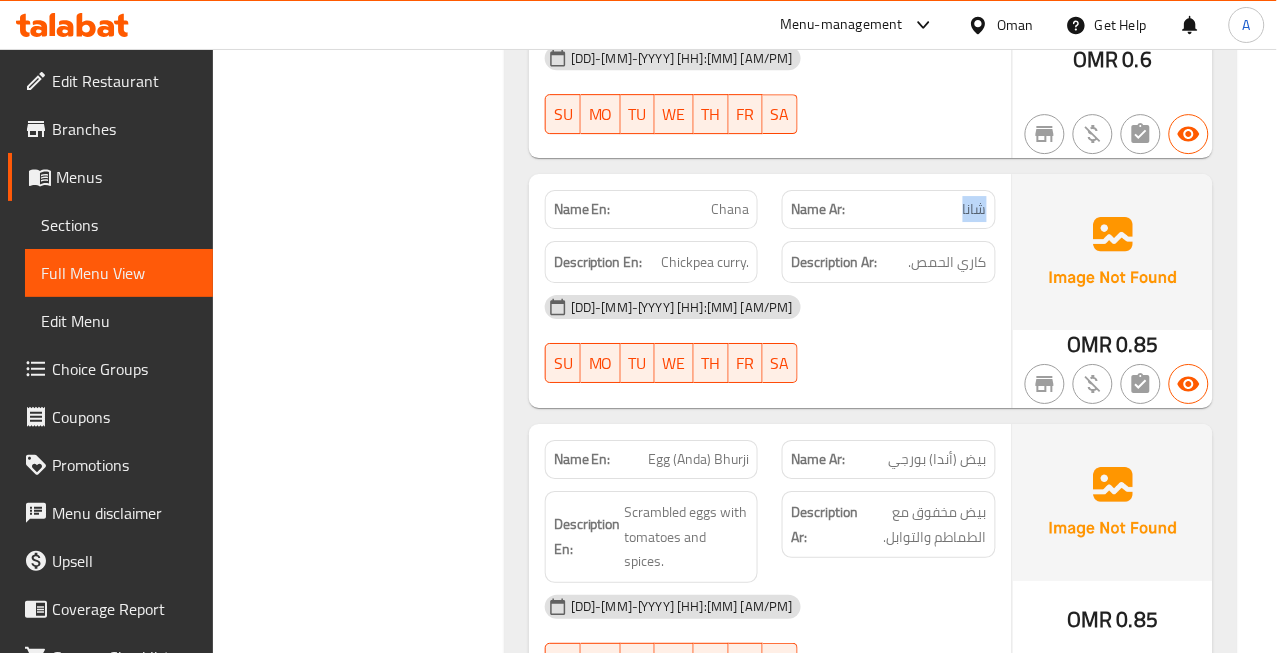 click on "شانا" at bounding box center (975, 209) 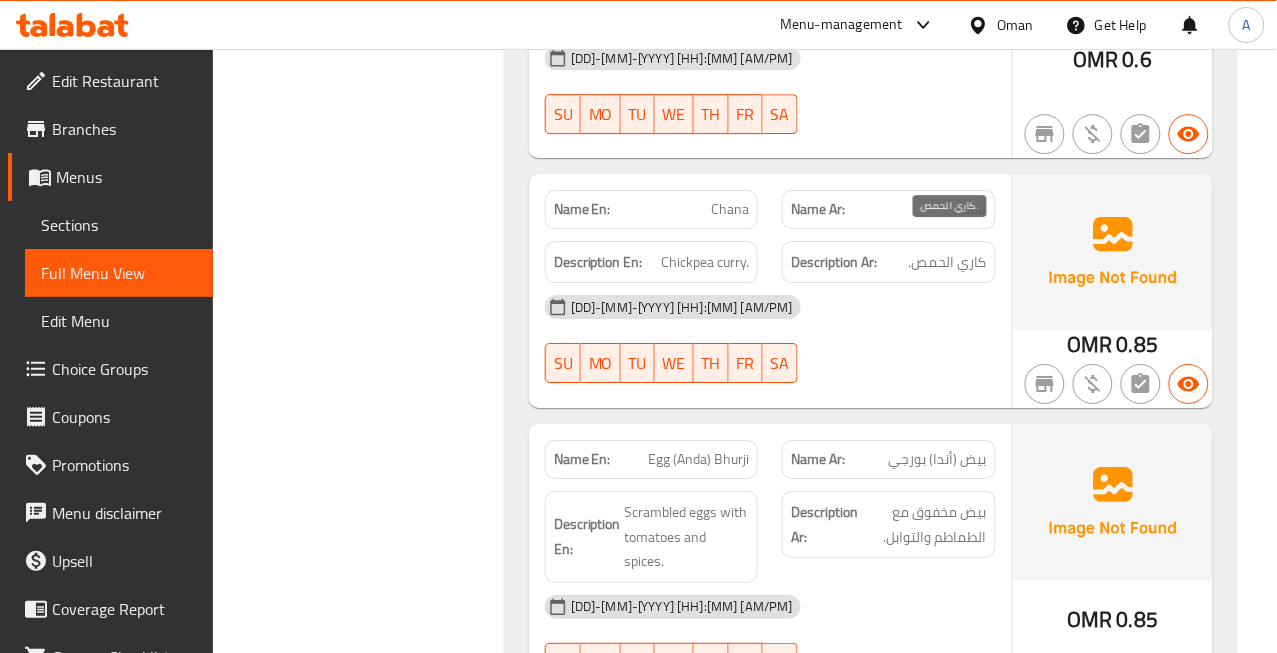 click on "Chickpea curry." at bounding box center (948, 262) 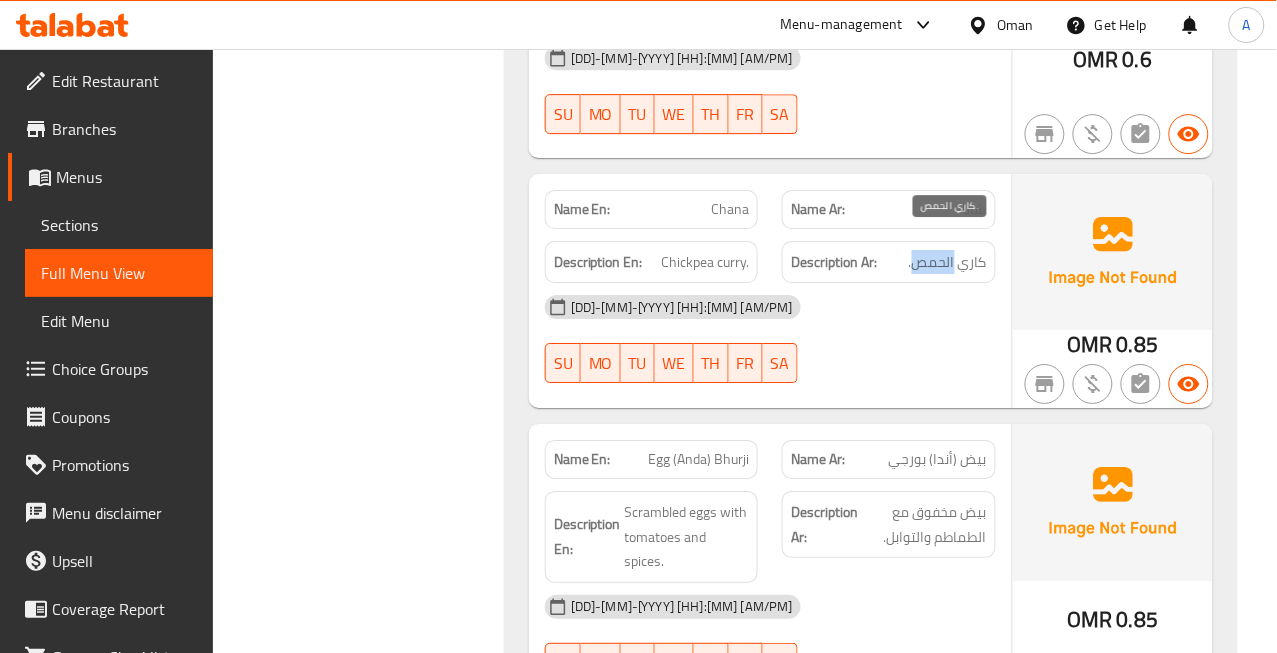 click on "Chickpea curry." at bounding box center [948, 262] 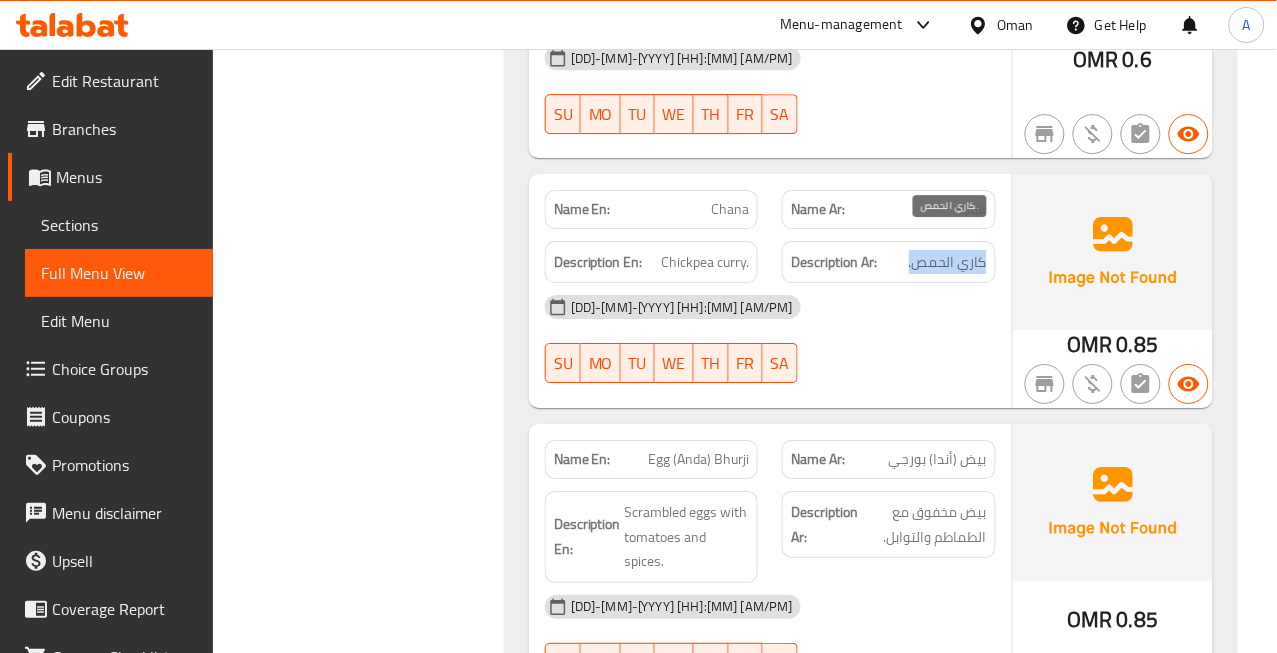 click on "Chickpea curry." at bounding box center [948, 262] 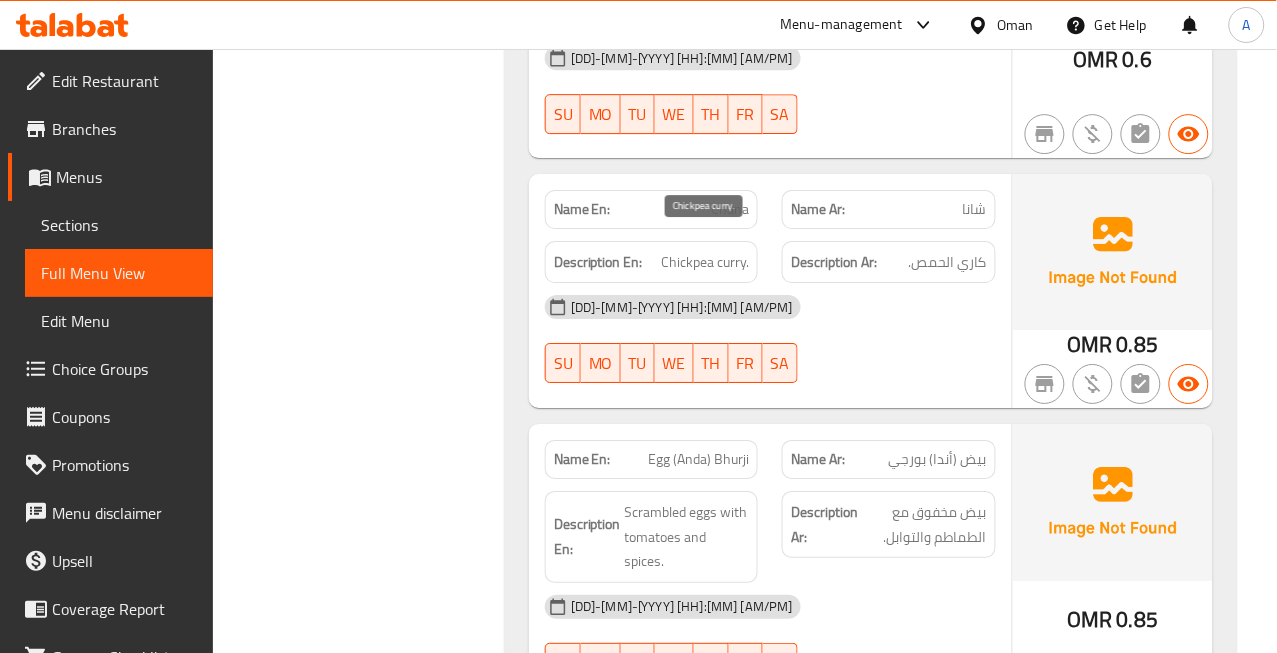 click on "Chickpea curry." at bounding box center [705, 262] 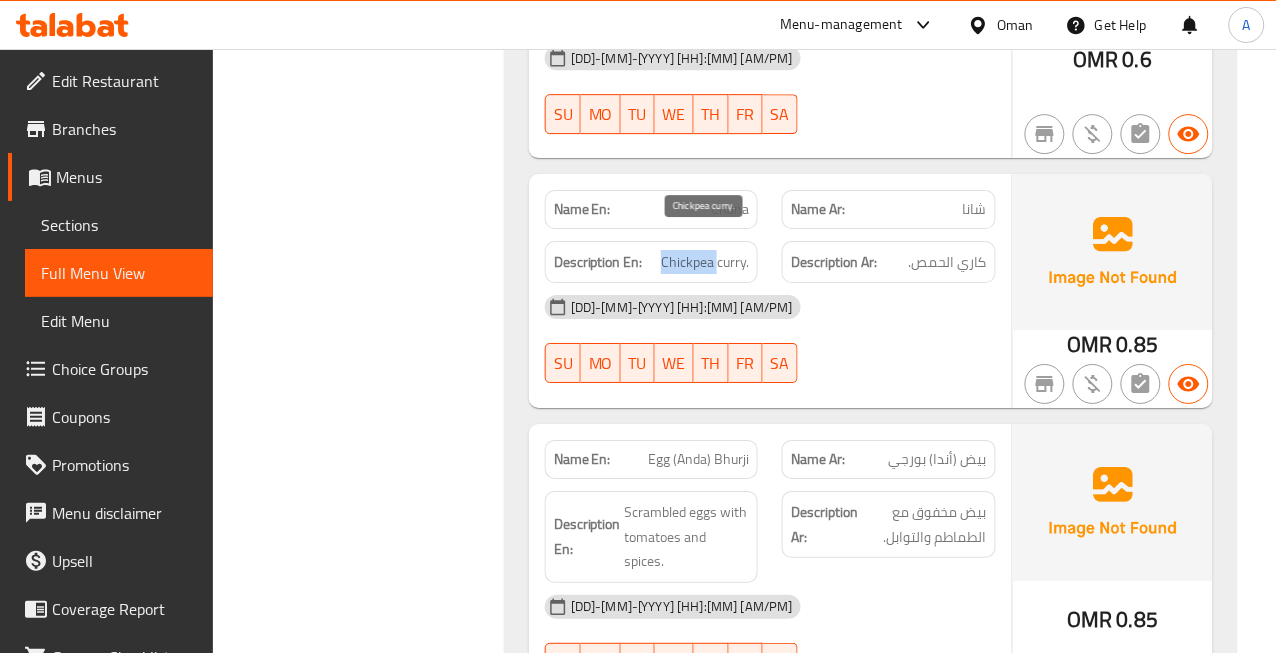 click on "Chickpea curry." at bounding box center [705, 262] 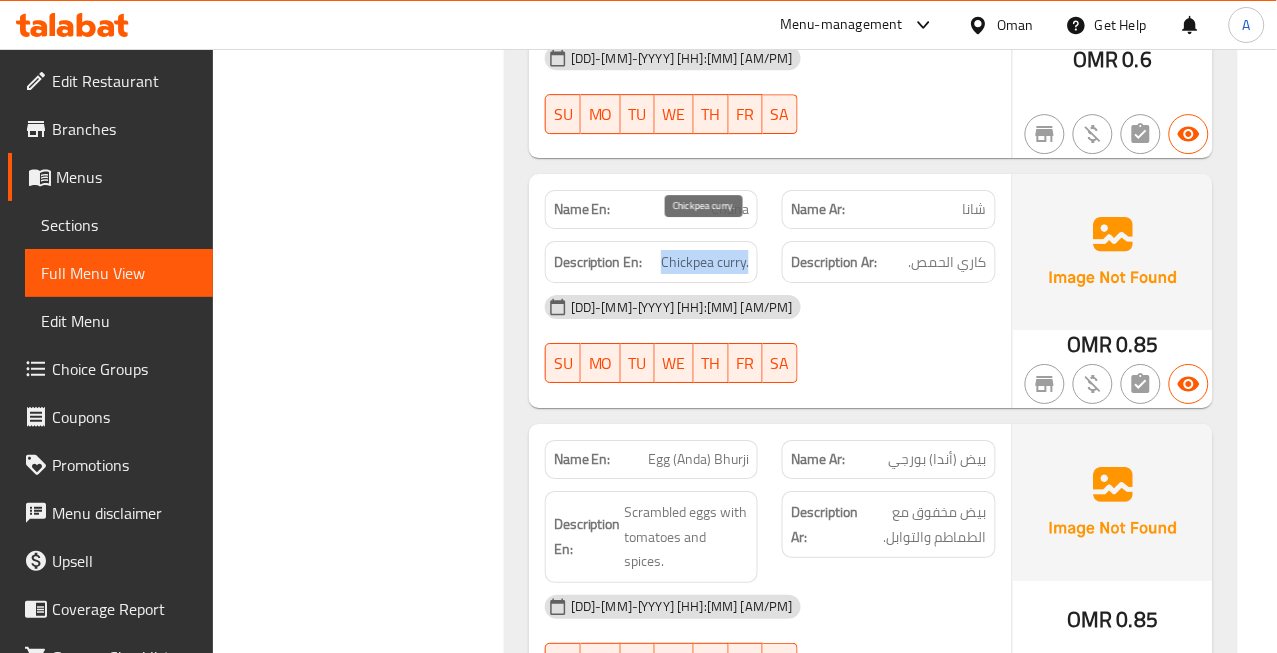 click on "Chickpea curry." at bounding box center [705, 262] 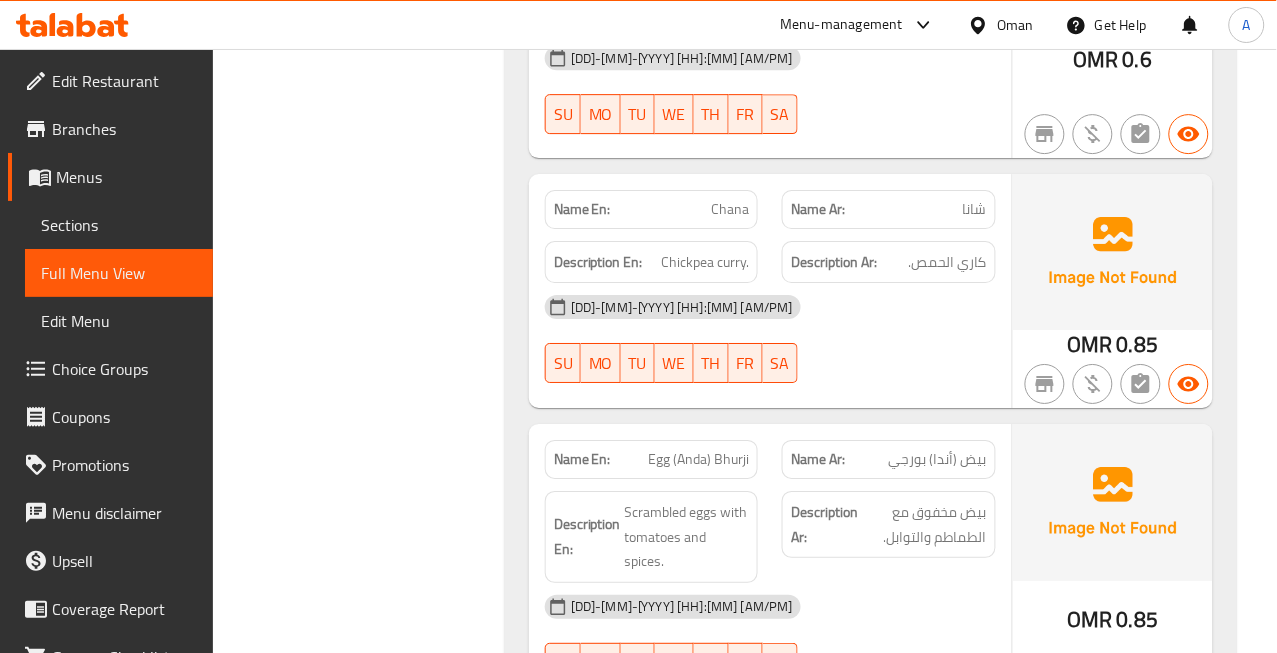 drag, startPoint x: 611, startPoint y: 224, endPoint x: 672, endPoint y: 296, distance: 94.36631 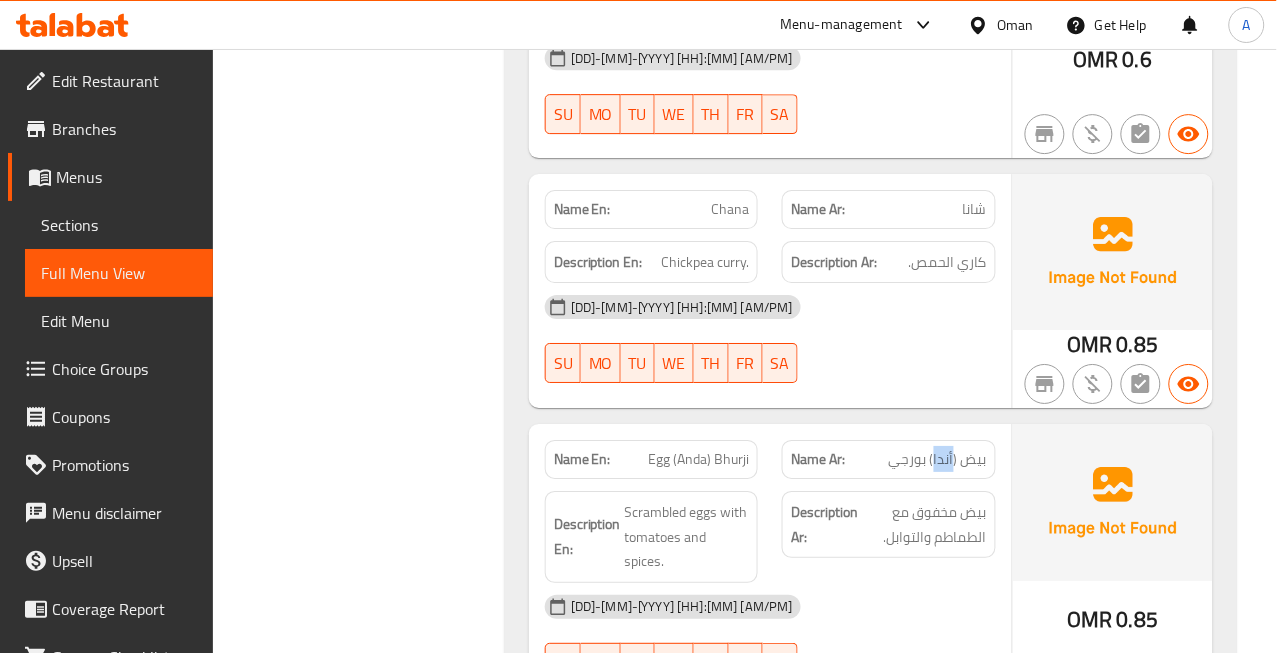 click on "بيض (أندا) بورجي" at bounding box center [938, 459] 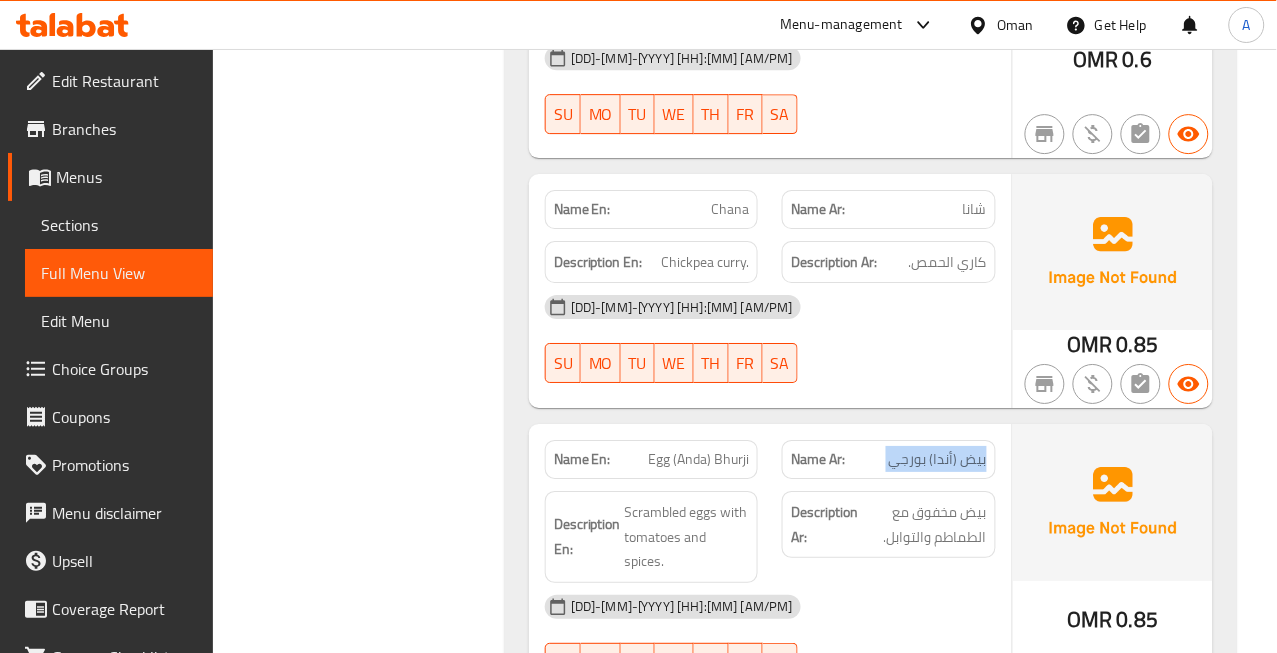 click on "بيض (أندا) بورجي" at bounding box center (938, 459) 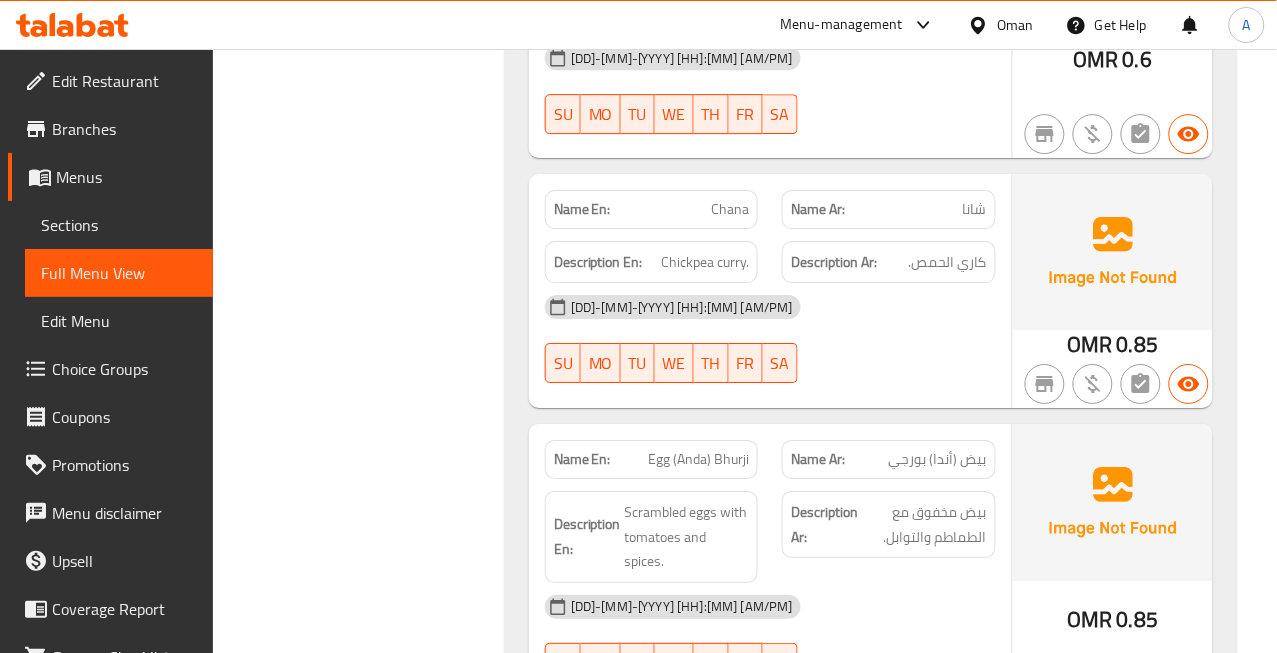 click on "Name En: Egg (Anda) Bhurji" at bounding box center [652, 459] 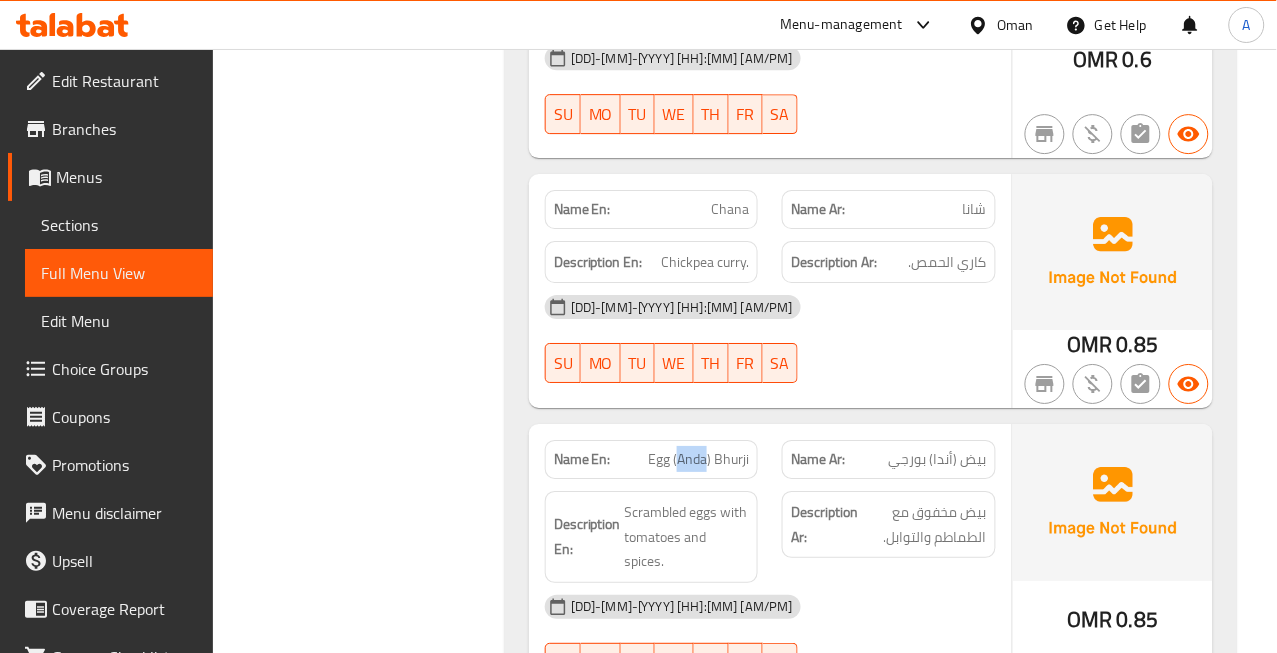 click on "Name En: Egg (Anda) Bhurji" at bounding box center [652, 459] 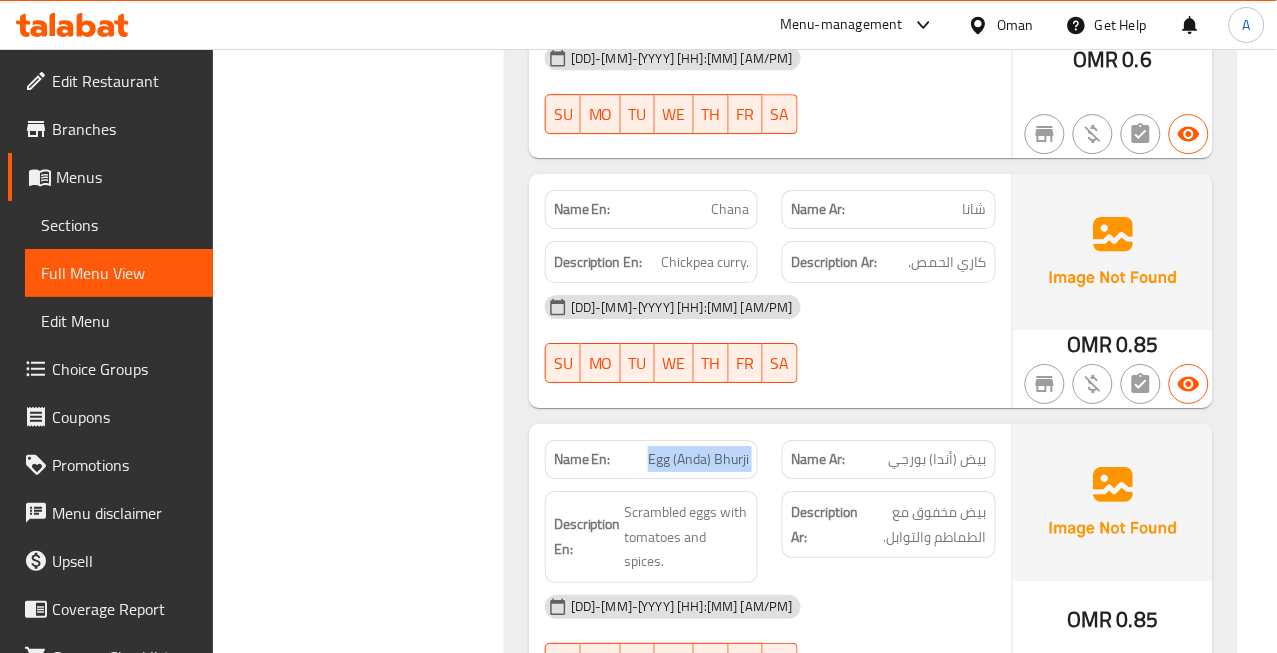click on "Egg (Anda) Bhurji" at bounding box center (698, 459) 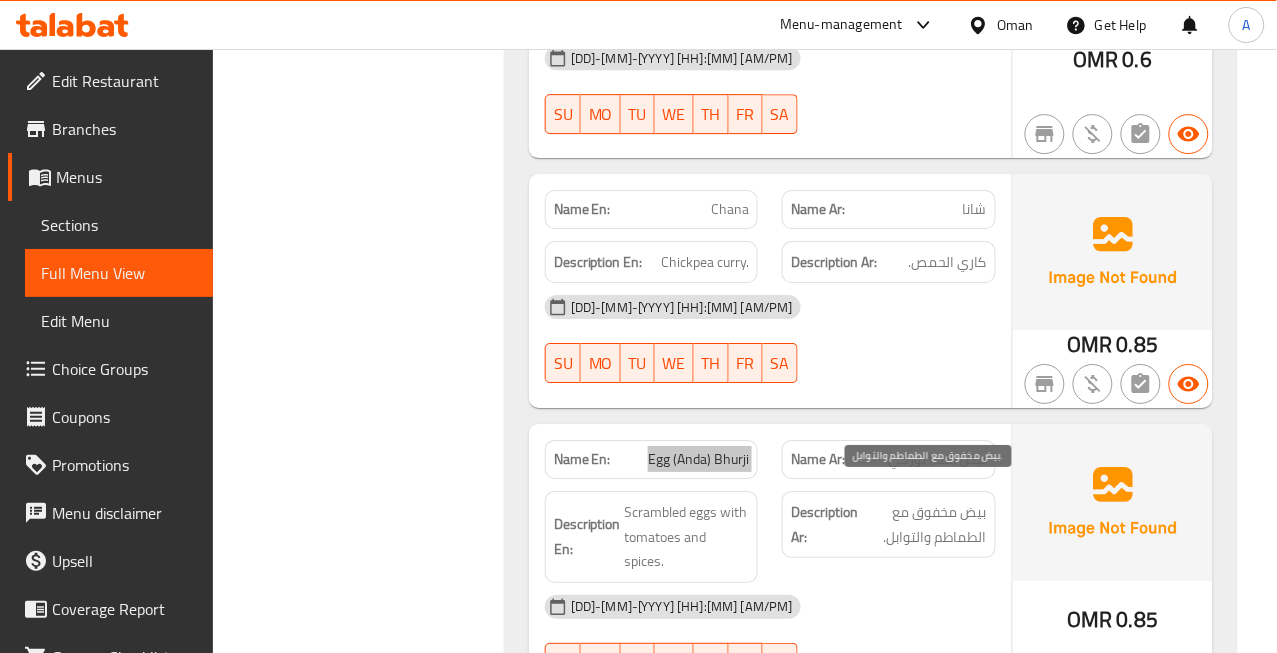 scroll, scrollTop: 1444, scrollLeft: 0, axis: vertical 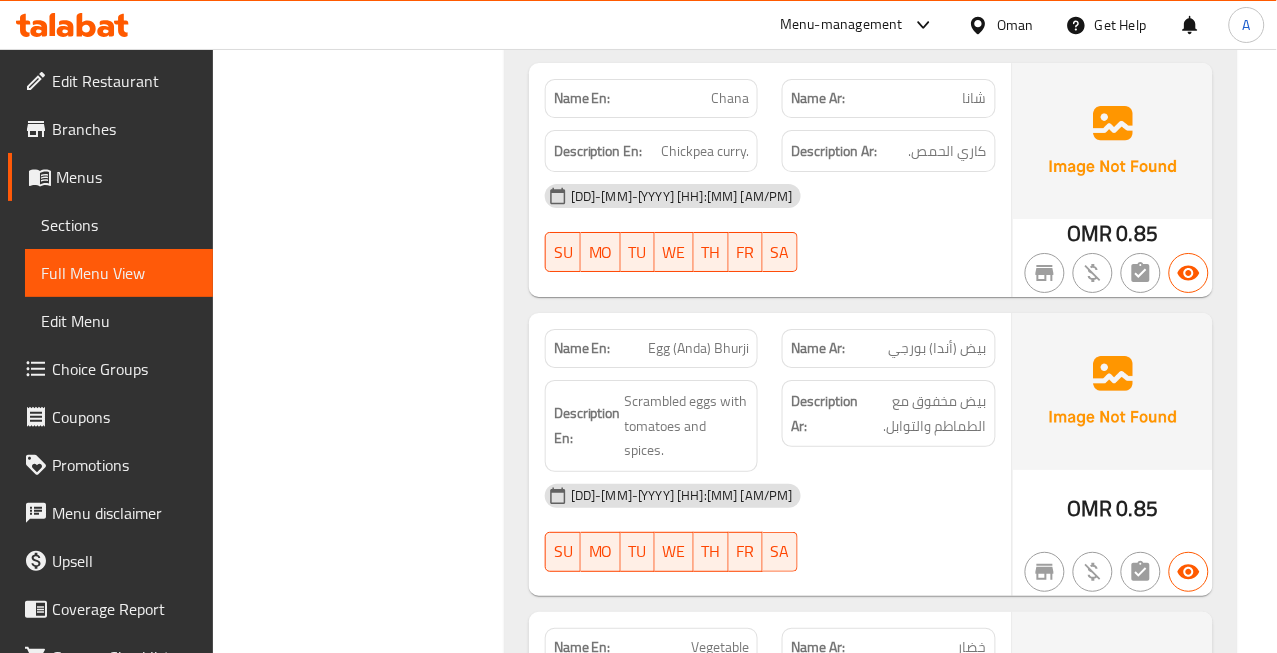 click on "بيض (أندا) بورجي" at bounding box center (938, 348) 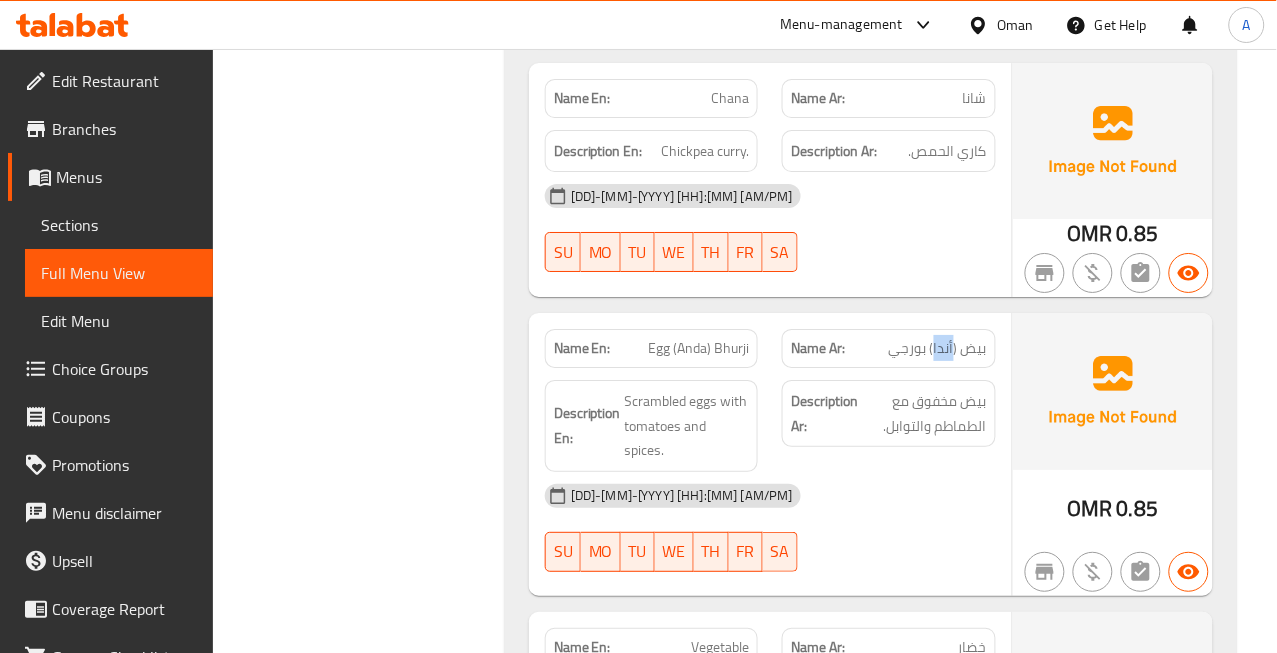 click on "بيض (أندا) بورجي" at bounding box center (938, 348) 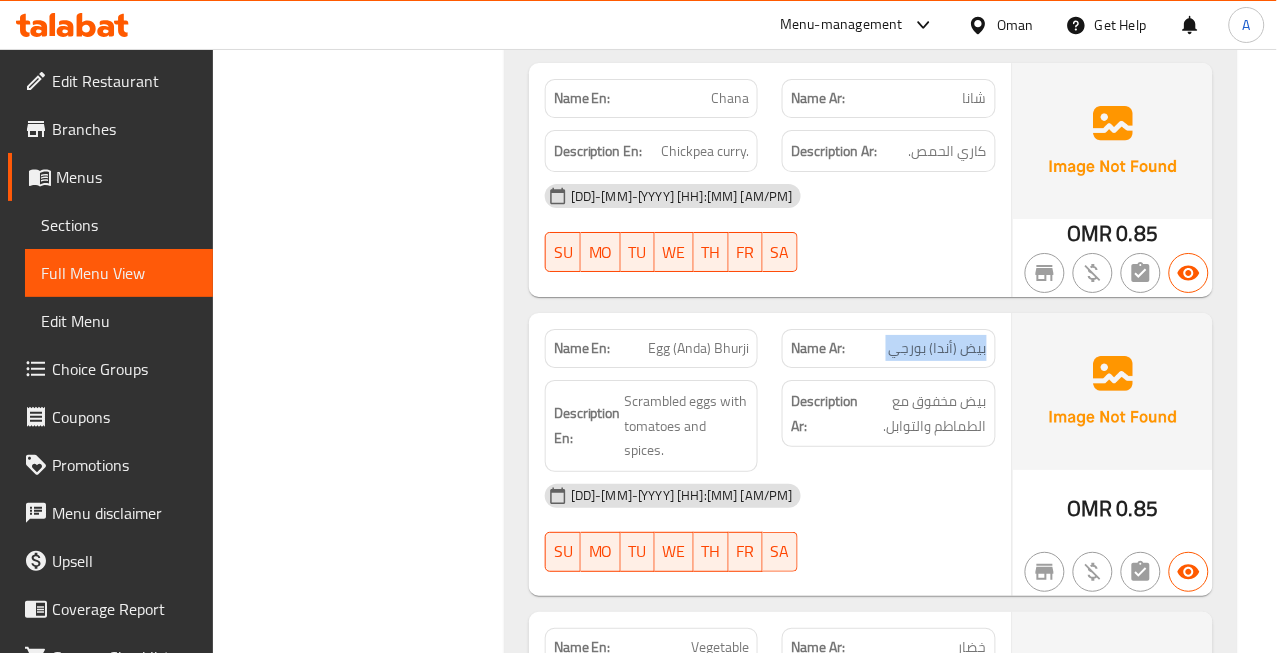 click on "بيض (أندا) بورجي" at bounding box center (938, 348) 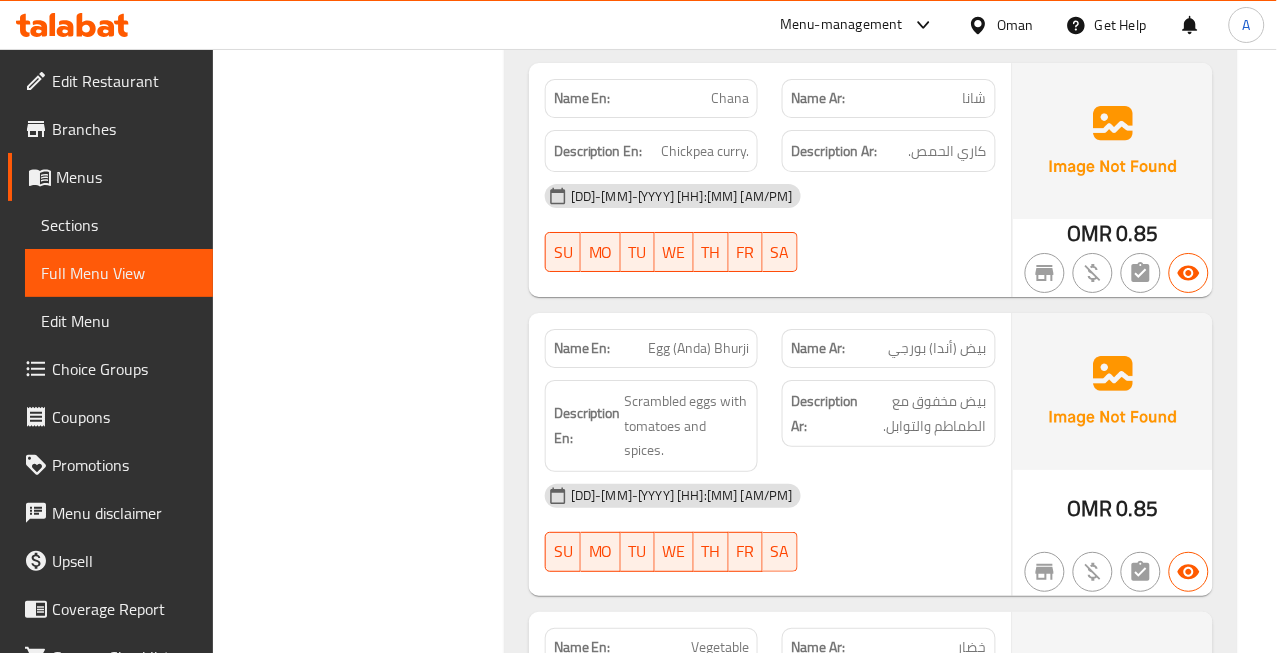 click on "Egg (Anda) Bhurji" at bounding box center (698, 348) 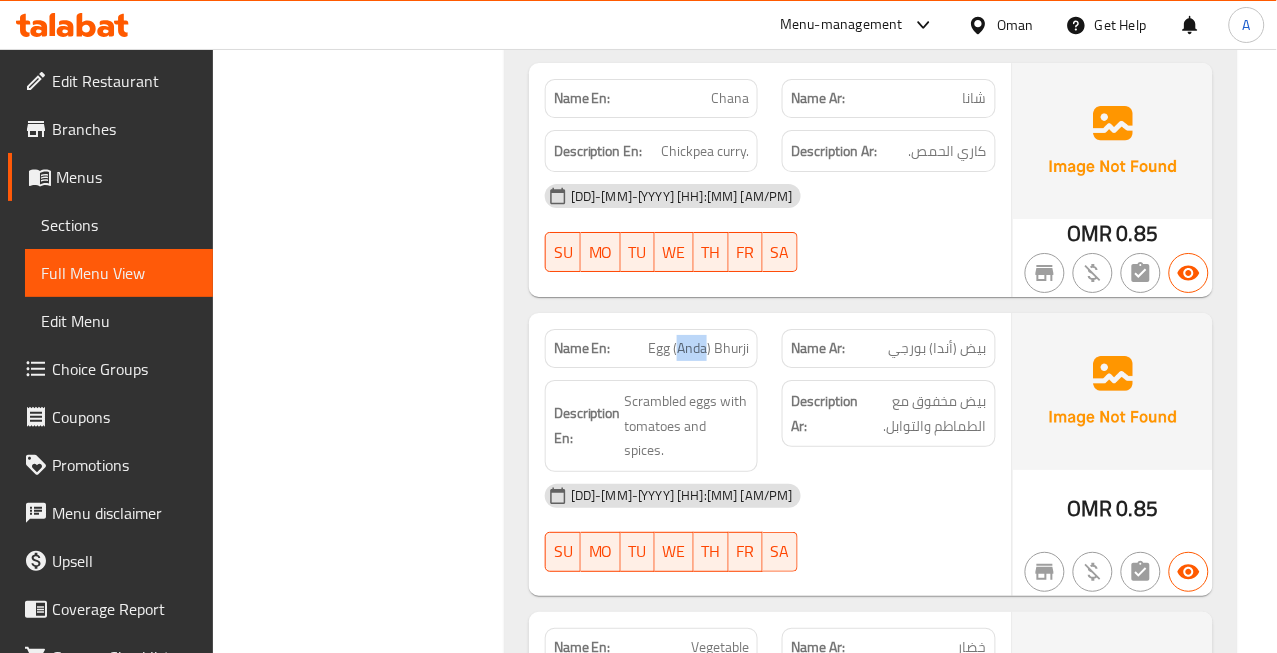 click on "Egg (Anda) Bhurji" at bounding box center (698, 348) 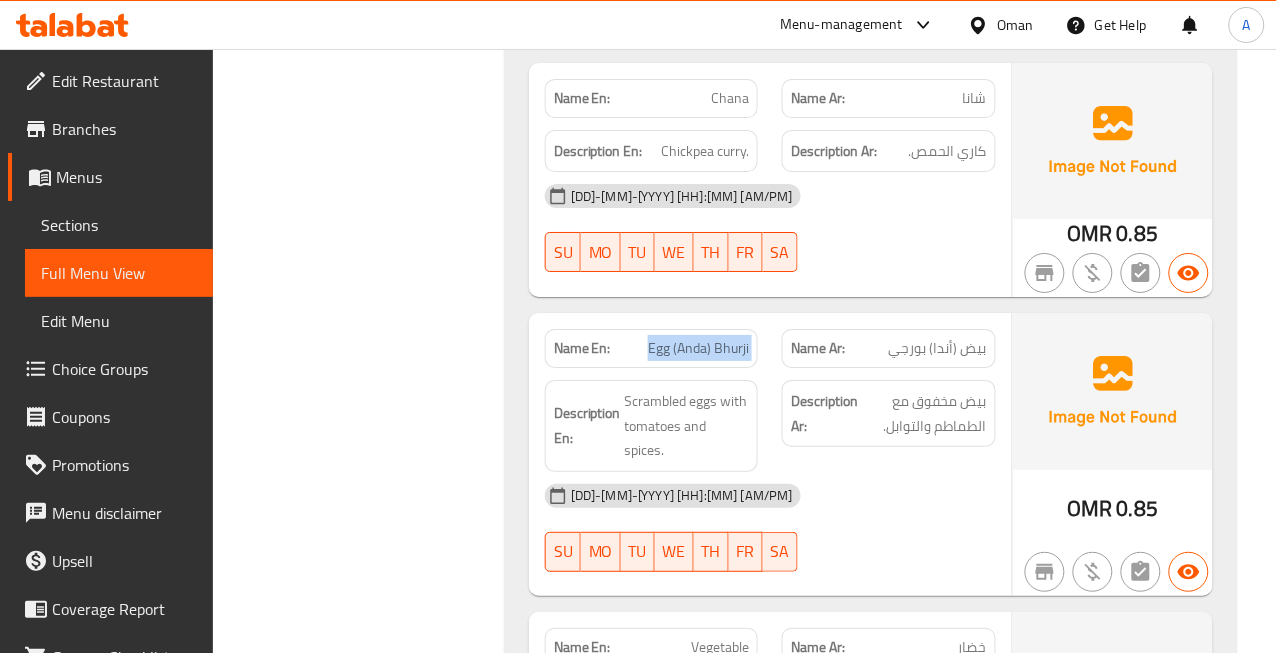 click on "Egg (Anda) Bhurji" at bounding box center (698, 348) 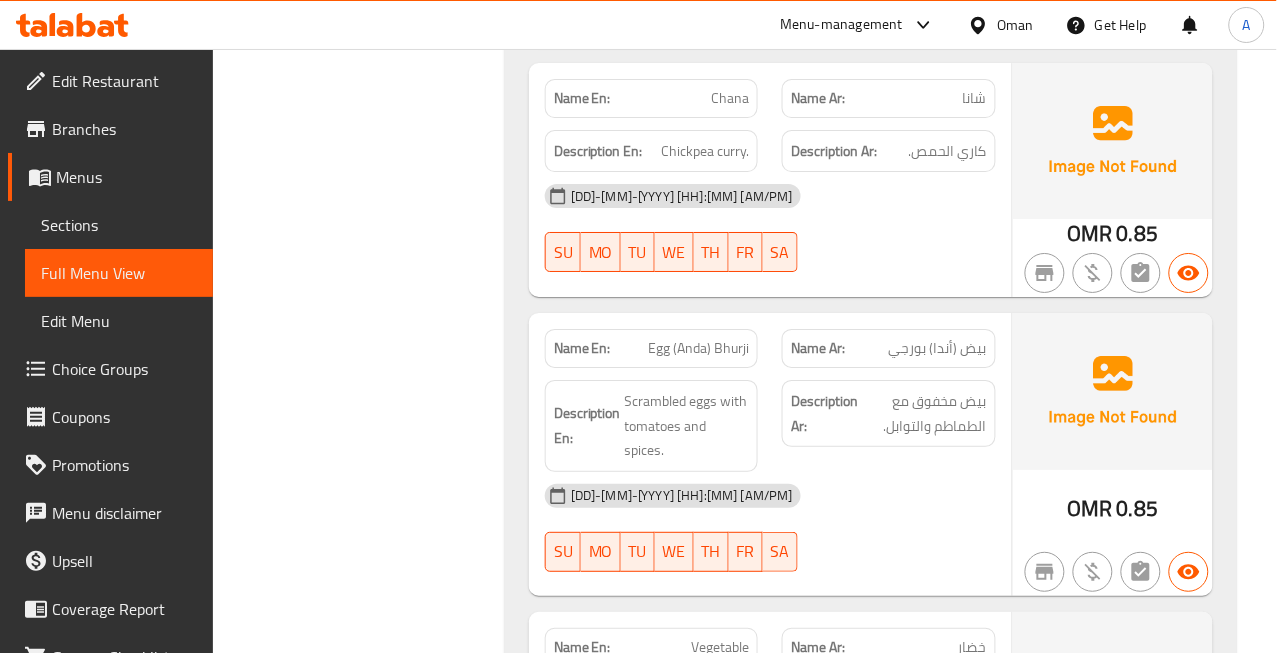 click on "بيض (أندا) بورجي" at bounding box center (938, 348) 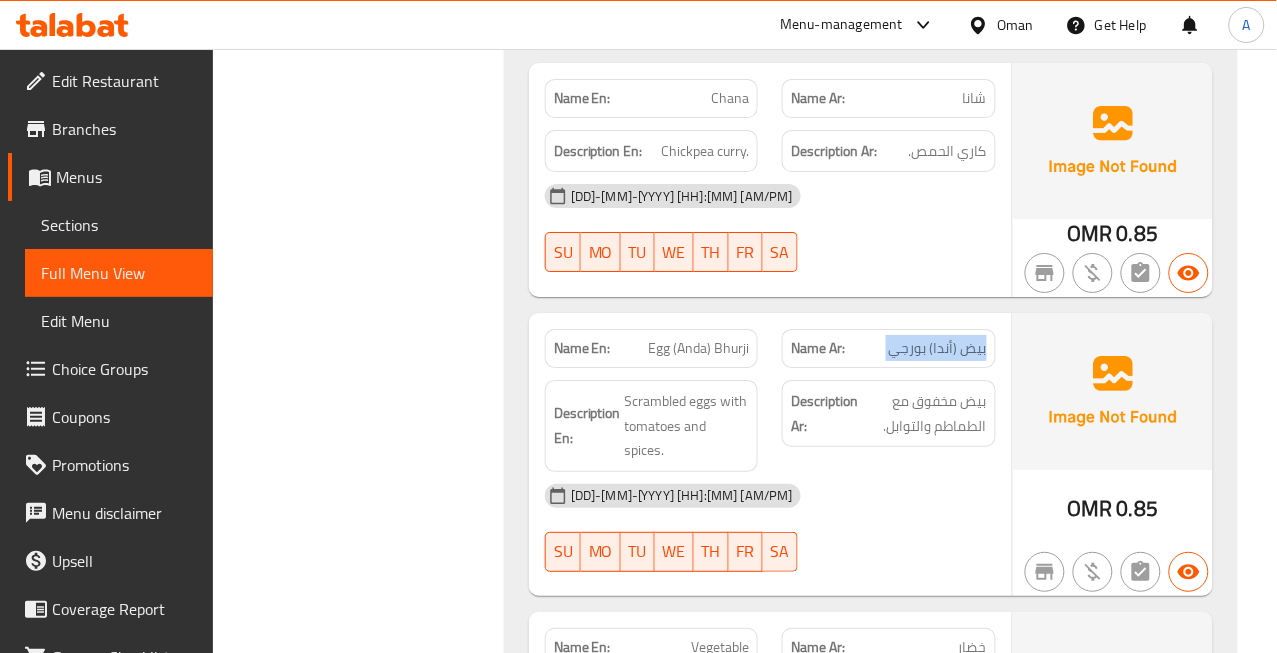 click on "بيض (أندا) بورجي" at bounding box center [938, 348] 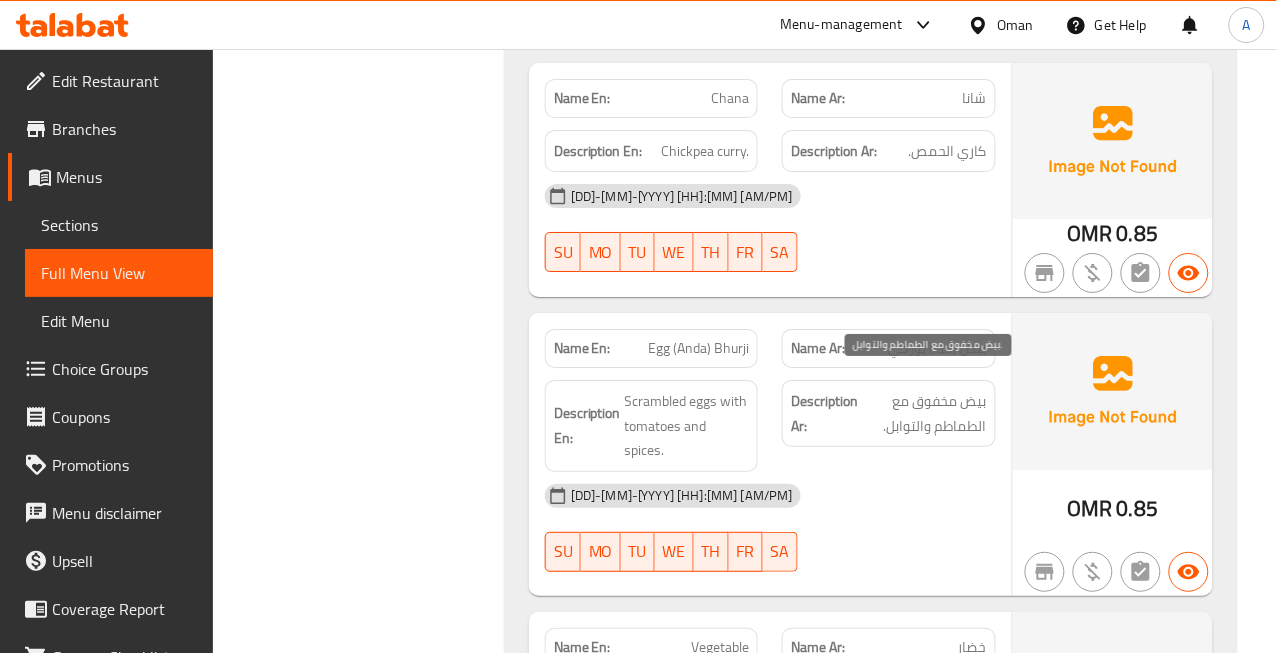 click on "بيض مخفوق مع الطماطم والتوابل." at bounding box center [924, 413] 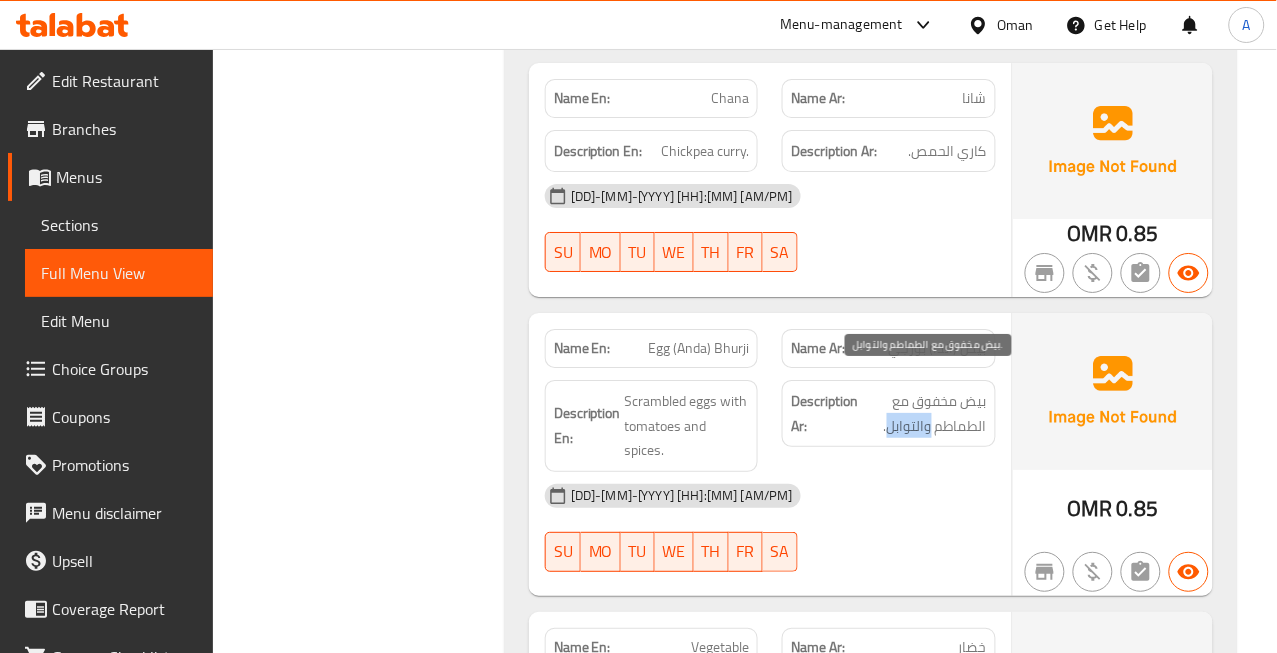 click on "بيض مخفوق مع الطماطم والتوابل." at bounding box center [924, 413] 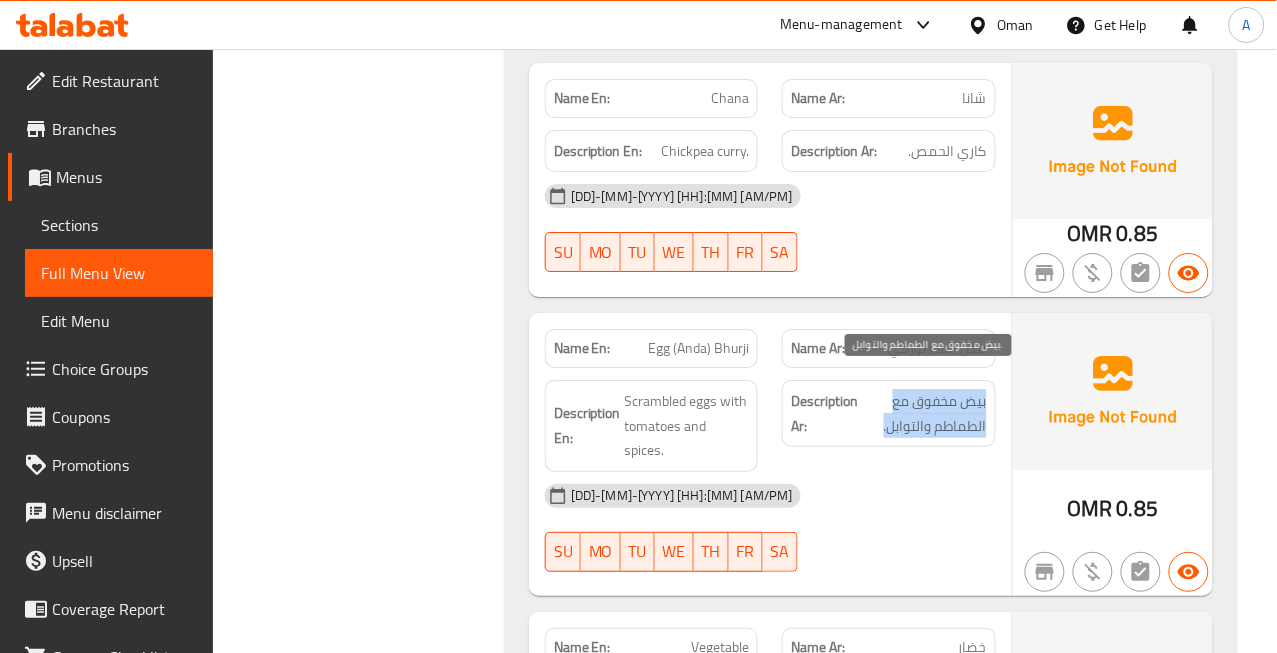 click on "بيض مخفوق مع الطماطم والتوابل." at bounding box center (924, 413) 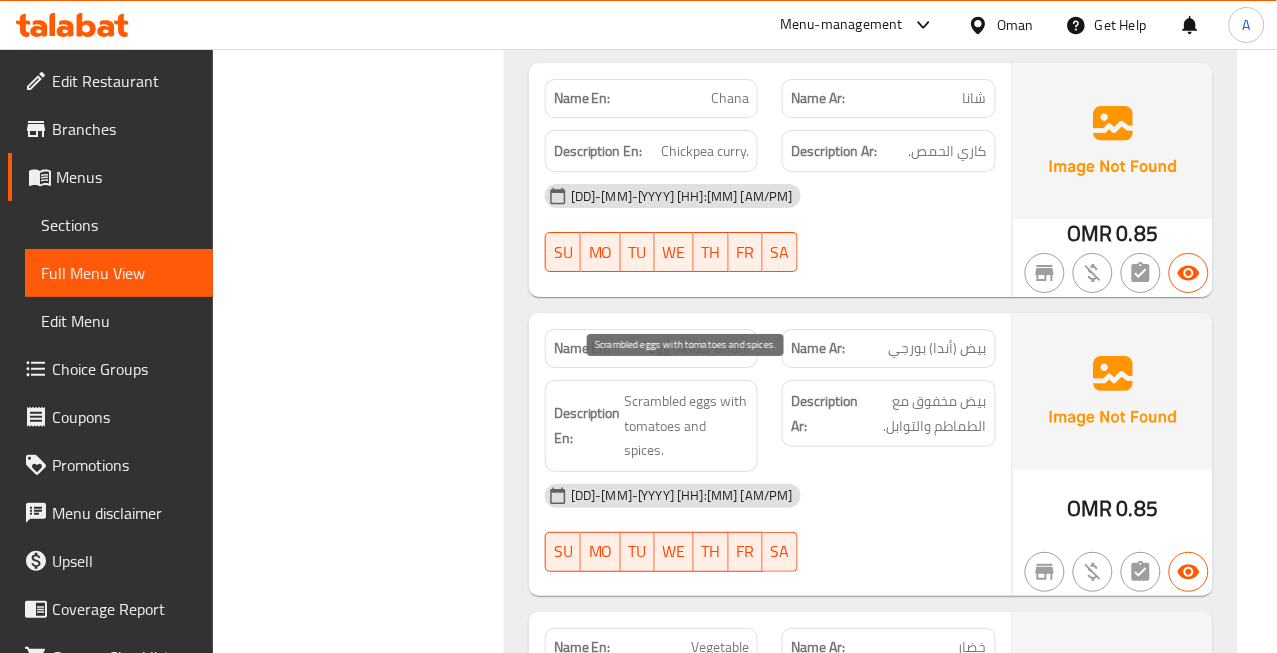 click on "Description En: Scrambled eggs with tomatoes and spices." at bounding box center [652, 426] 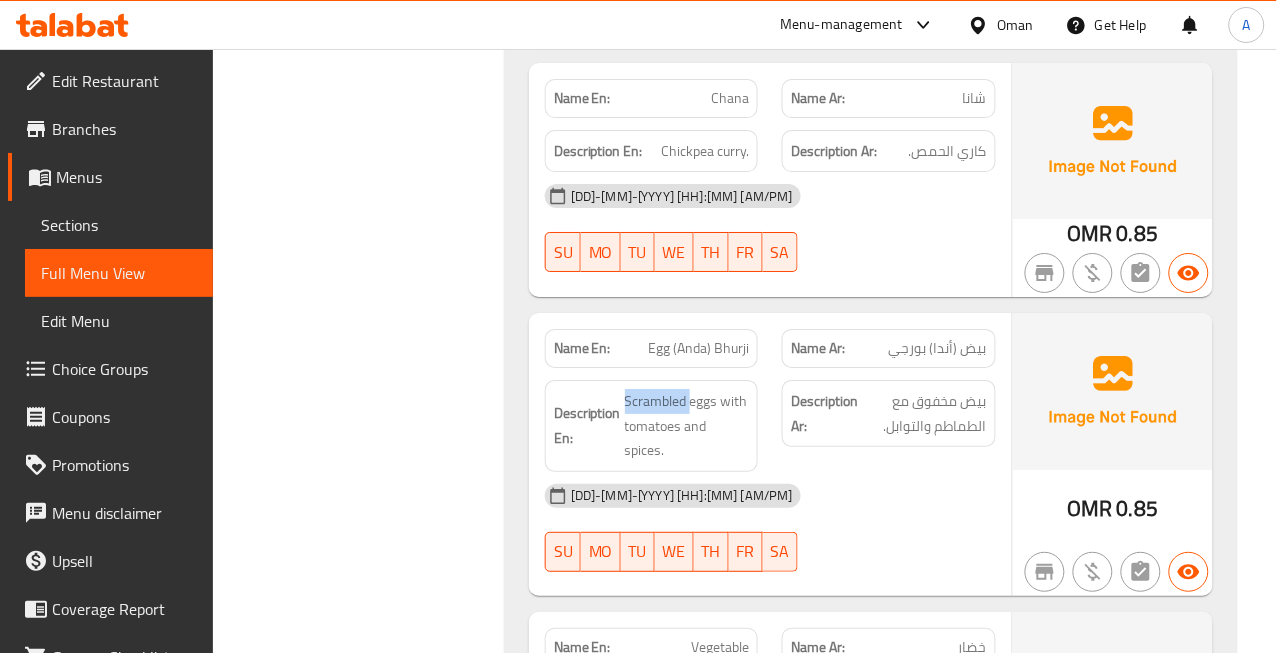 click on "Description En: Scrambled eggs with tomatoes and spices." at bounding box center [652, 426] 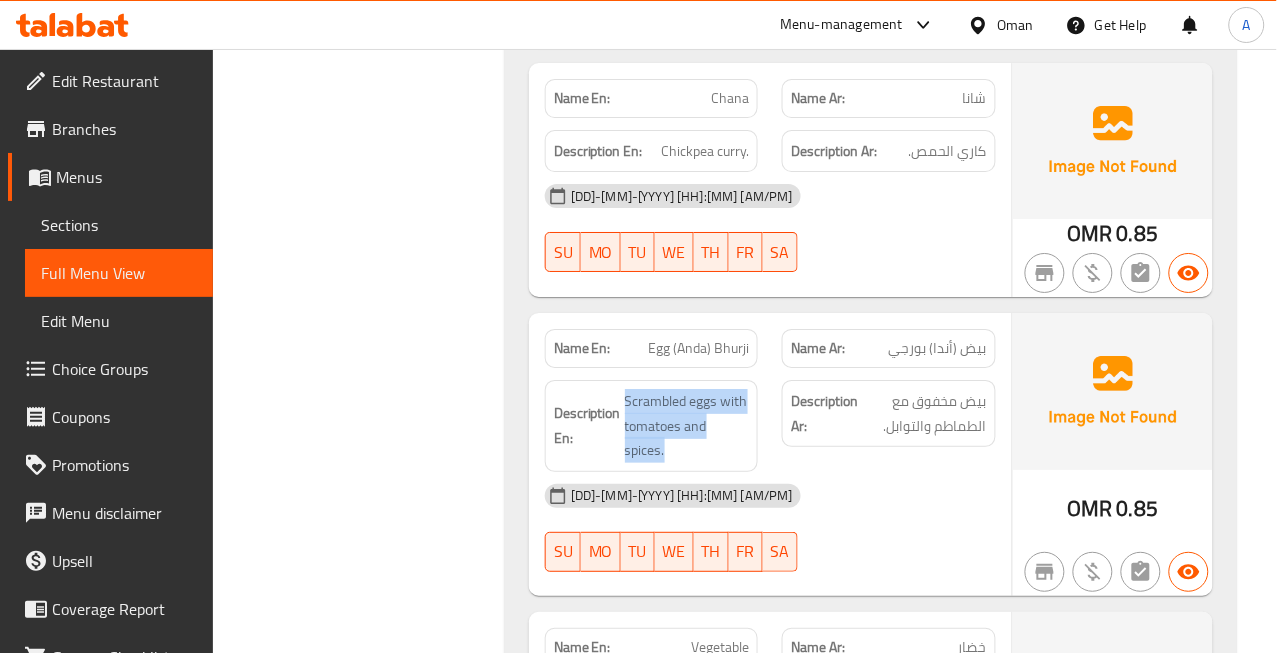 click on "Description En: Scrambled eggs with tomatoes and spices." at bounding box center (652, 426) 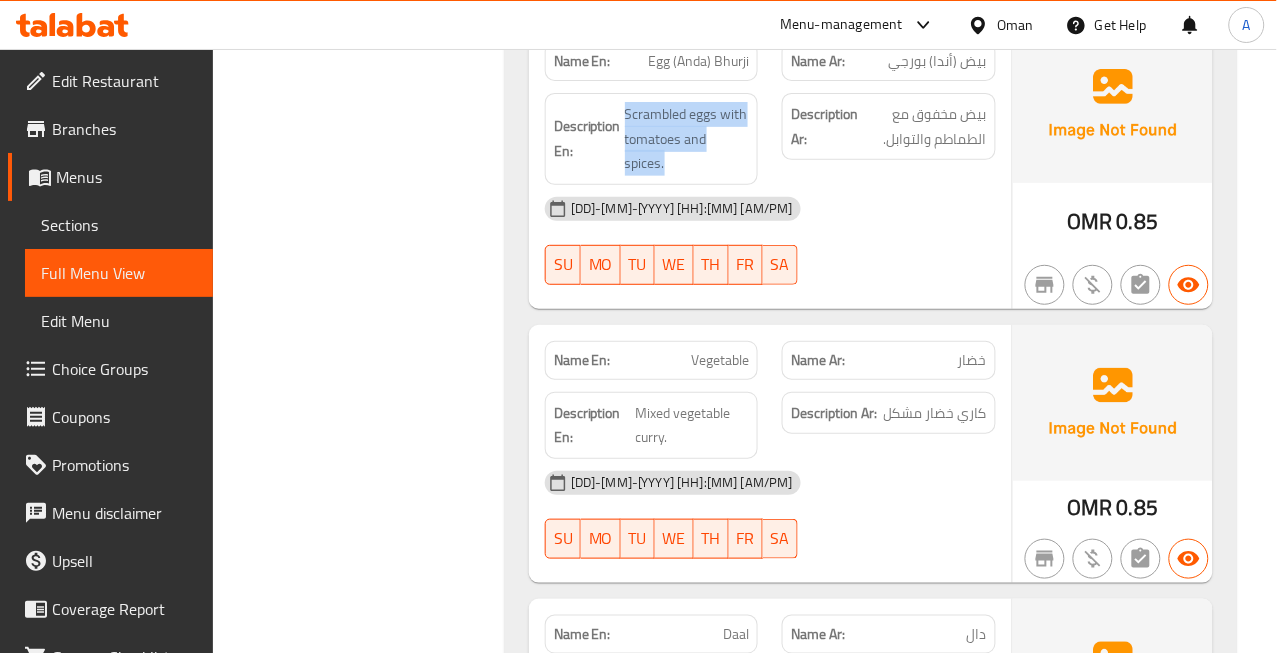 scroll, scrollTop: 1666, scrollLeft: 0, axis: vertical 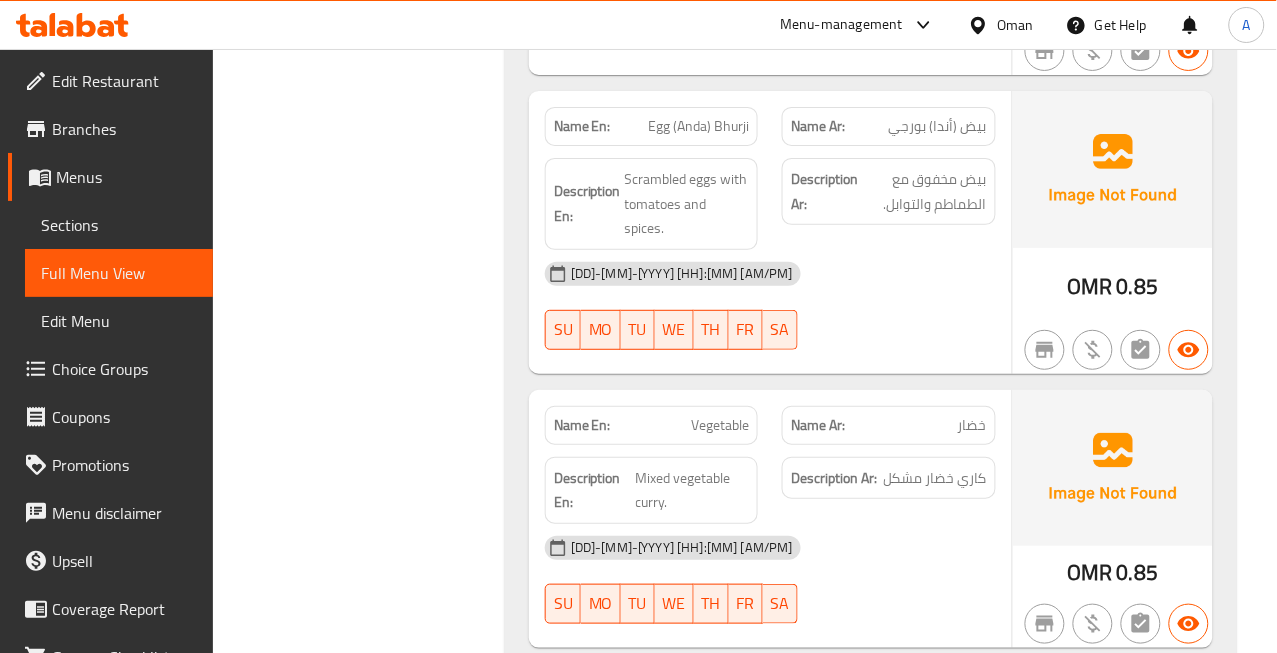 click on "خضار" at bounding box center [972, 425] 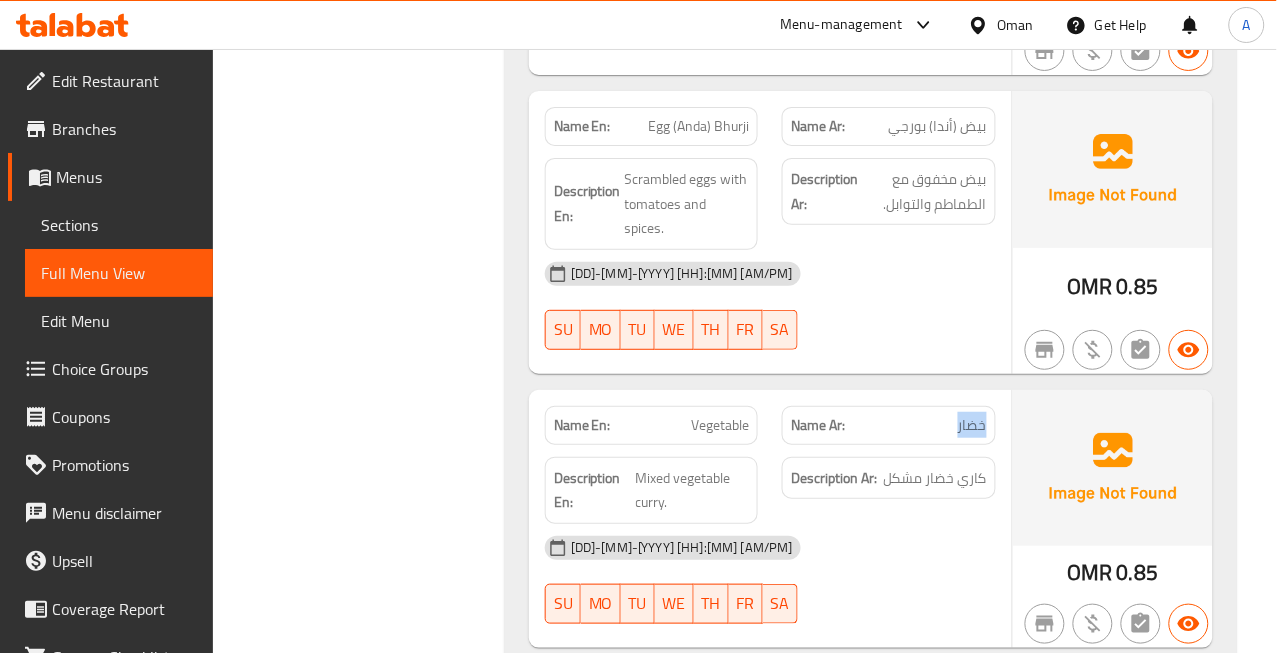 click on "خضار" at bounding box center (972, 425) 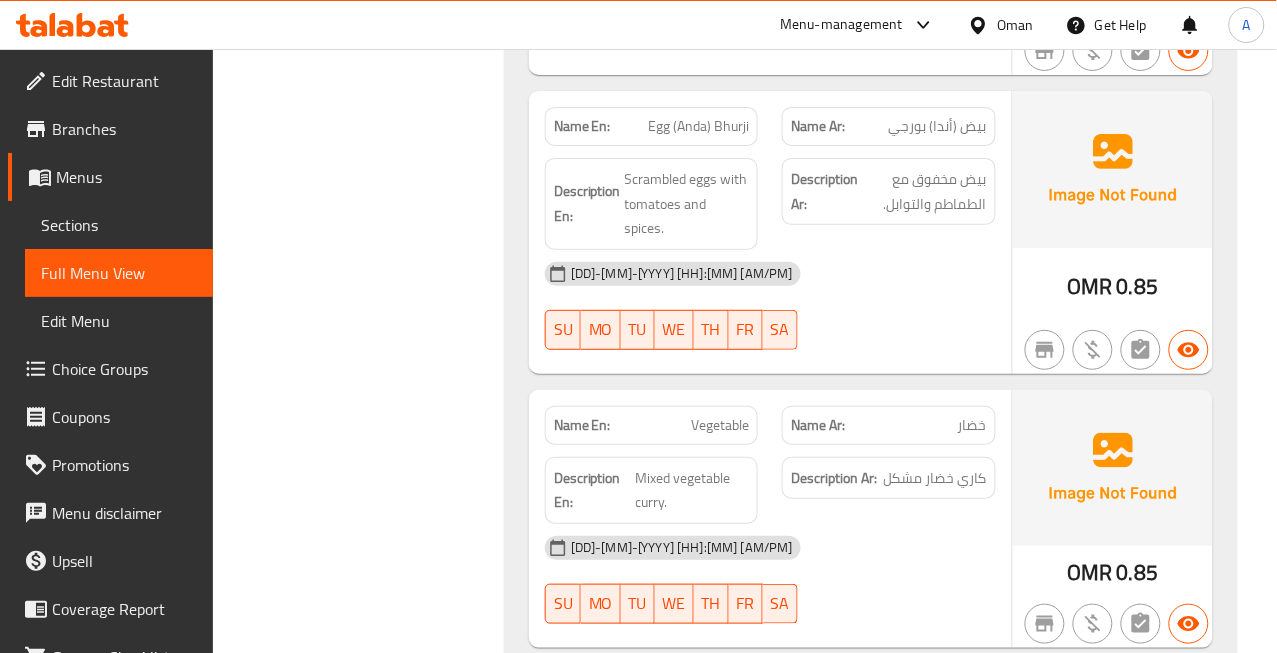 click on "Vegetable" at bounding box center [720, 425] 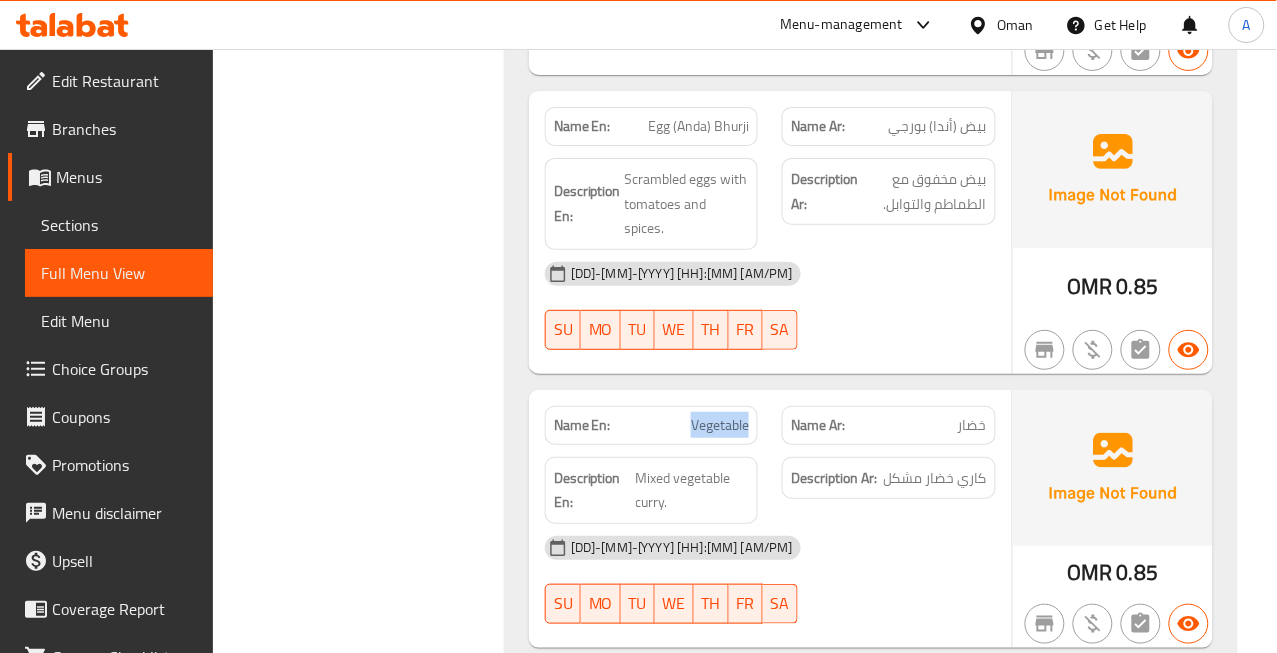 click on "Vegetable" at bounding box center (720, 425) 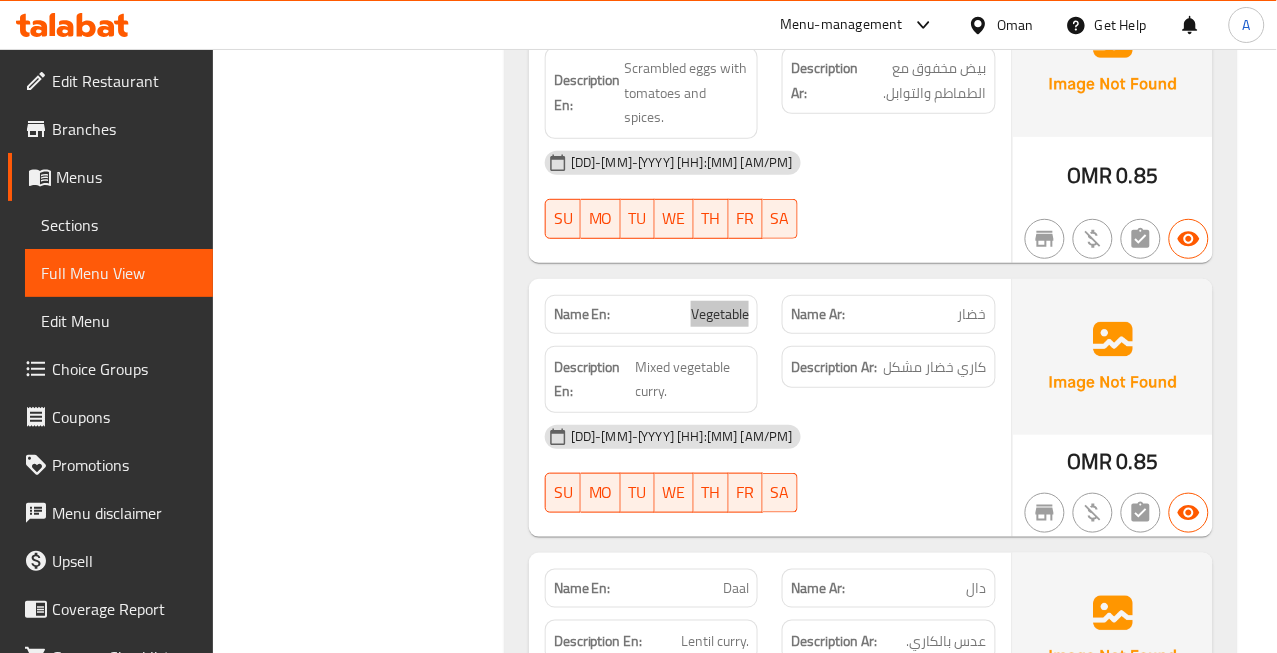 scroll, scrollTop: 1888, scrollLeft: 0, axis: vertical 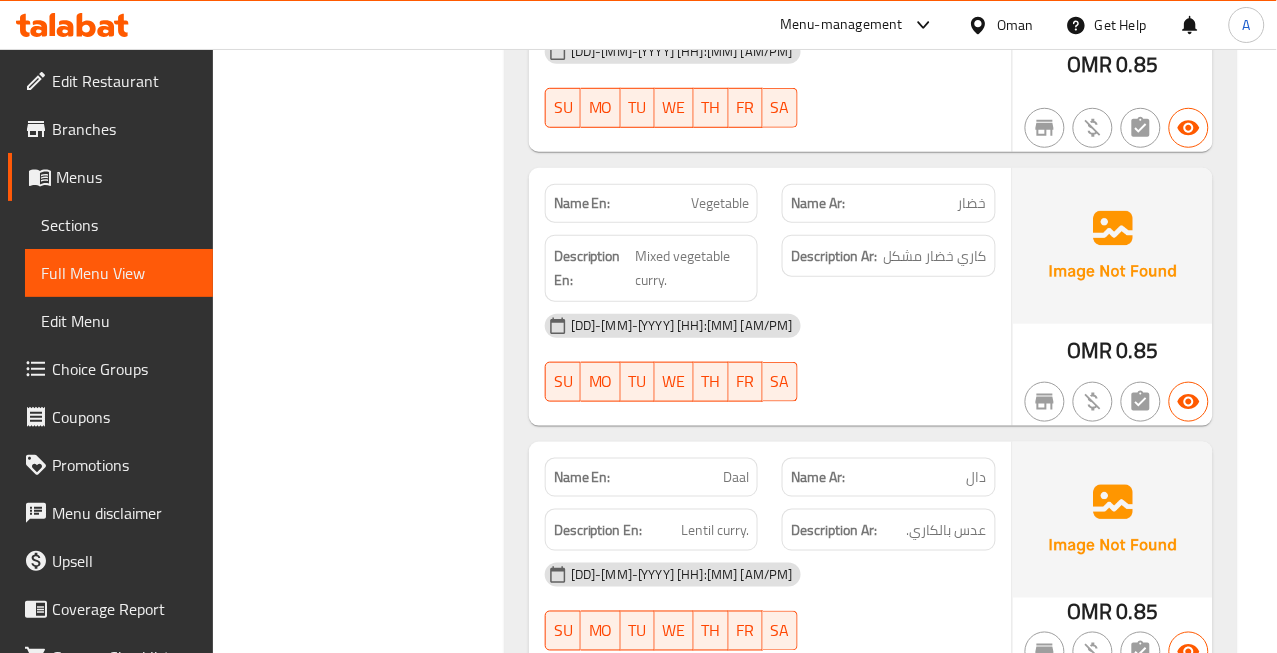 click on "Daal" at bounding box center [736, 477] 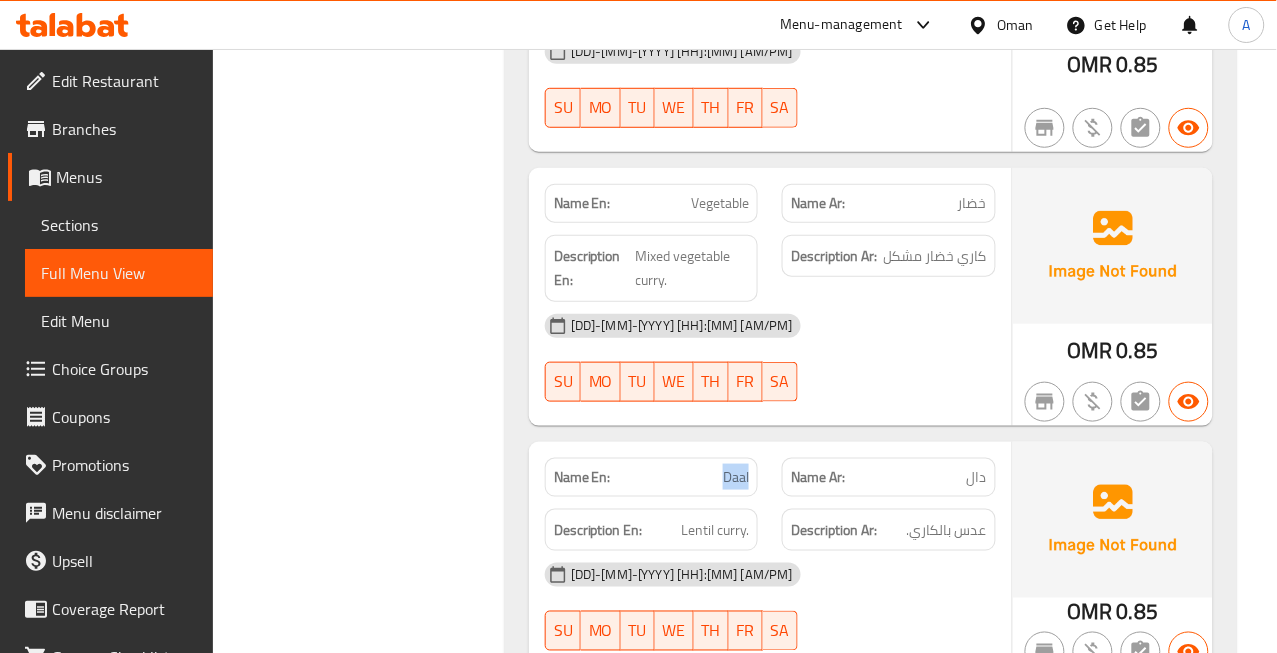 click on "Daal" at bounding box center [736, 477] 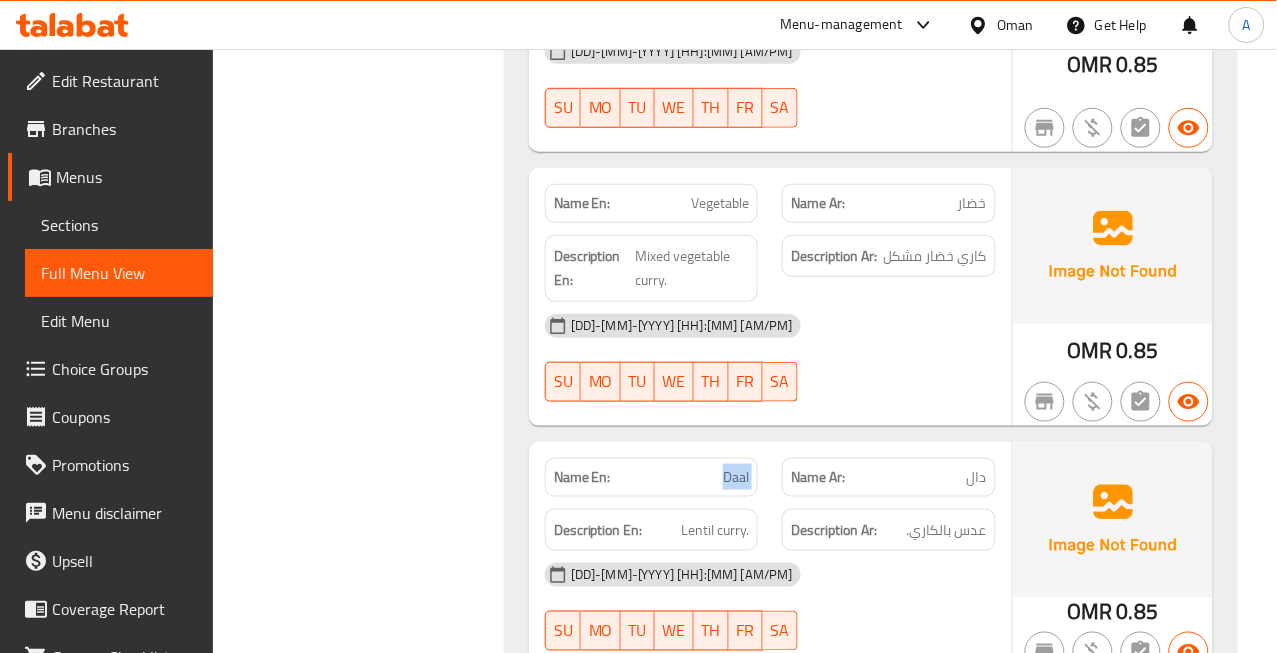 click on "Daal" at bounding box center [736, 477] 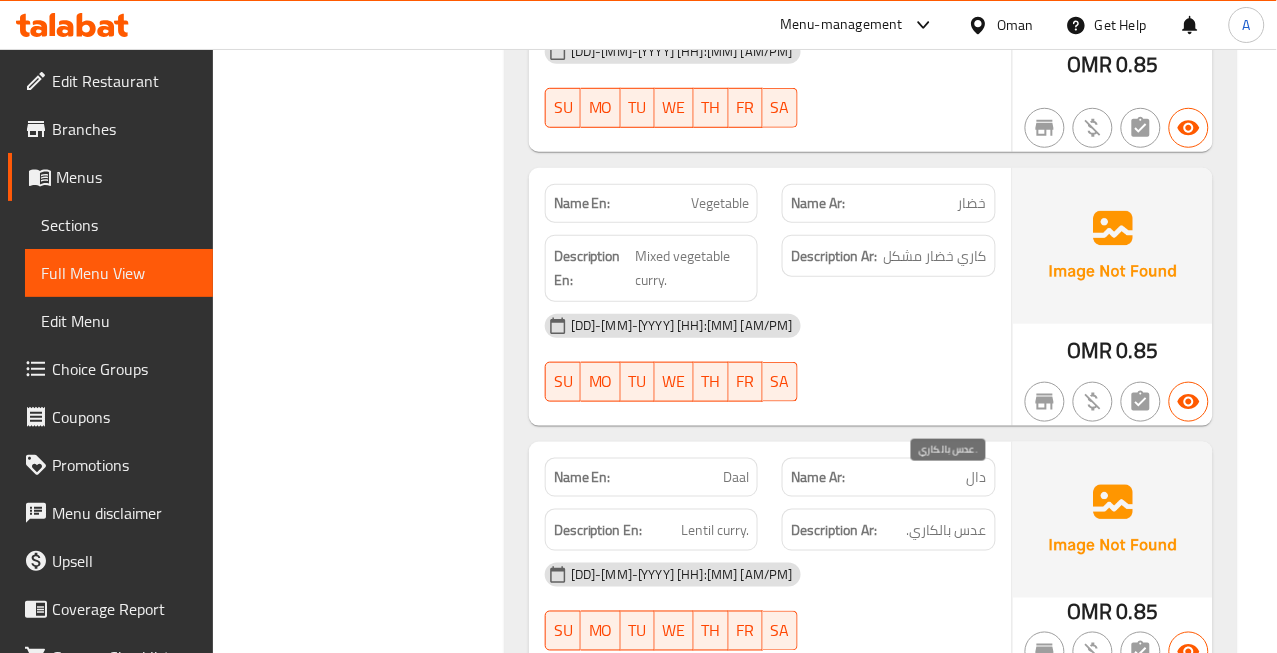 click on "عدس بالكاري." at bounding box center [947, 530] 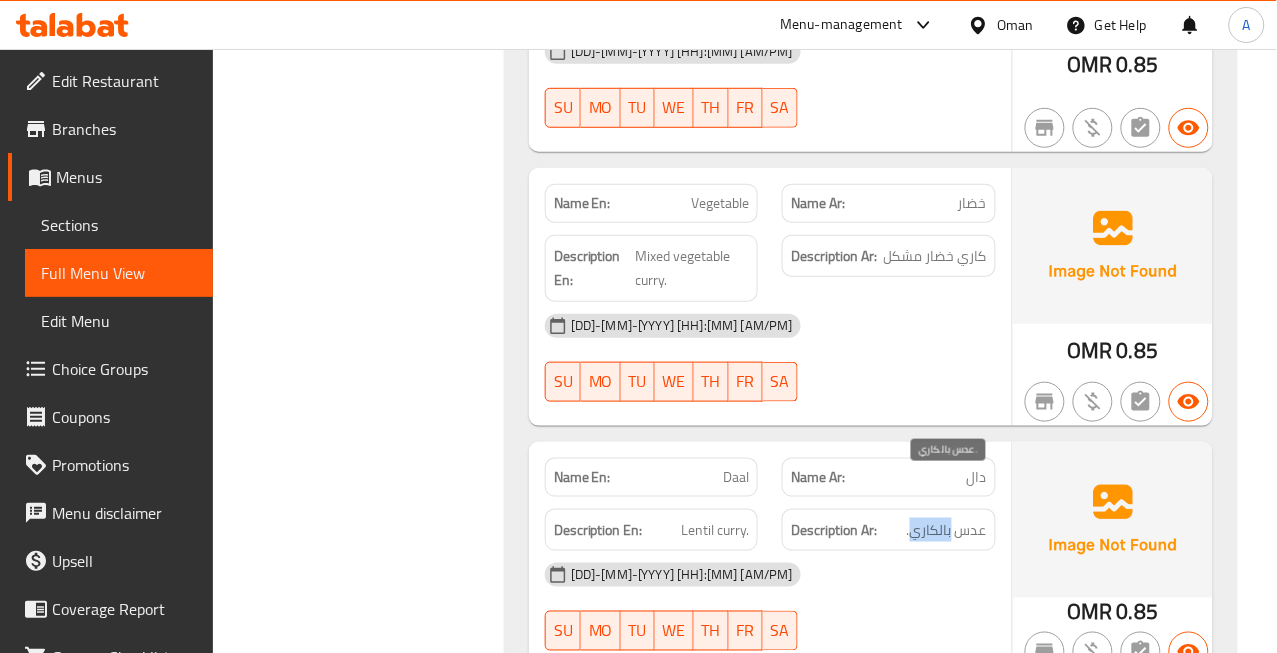 click on "عدس بالكاري." at bounding box center (947, 530) 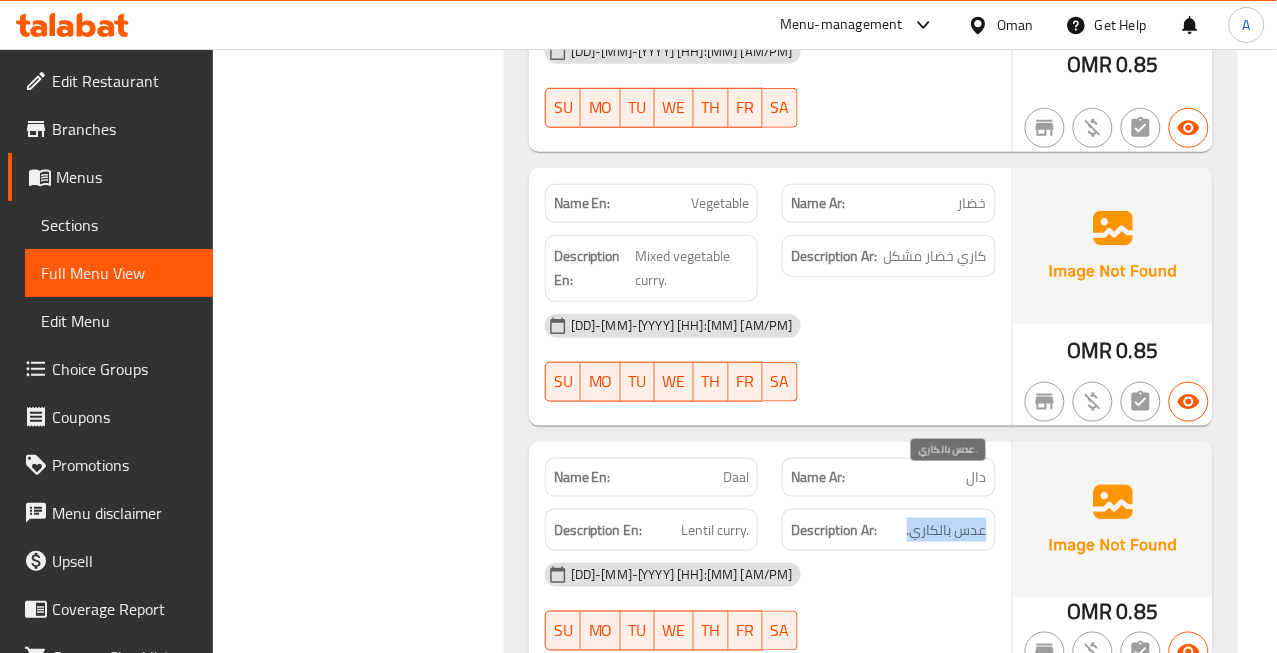 click on "عدس بالكاري." at bounding box center [947, 530] 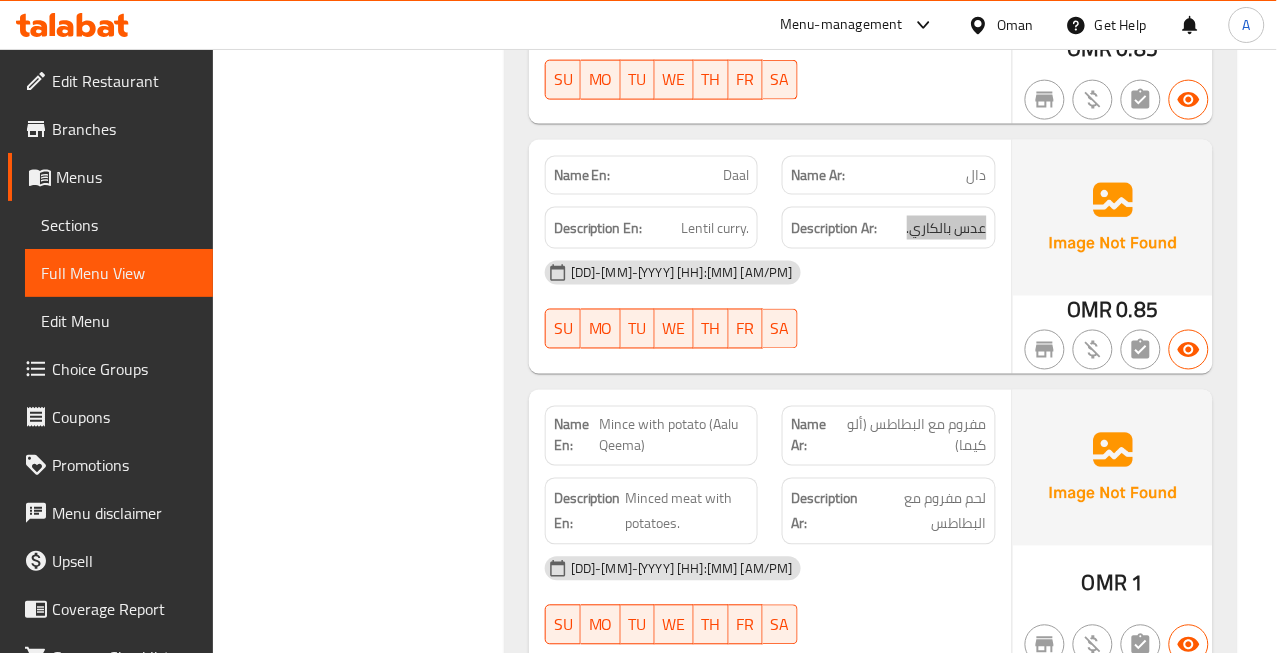 scroll, scrollTop: 2222, scrollLeft: 0, axis: vertical 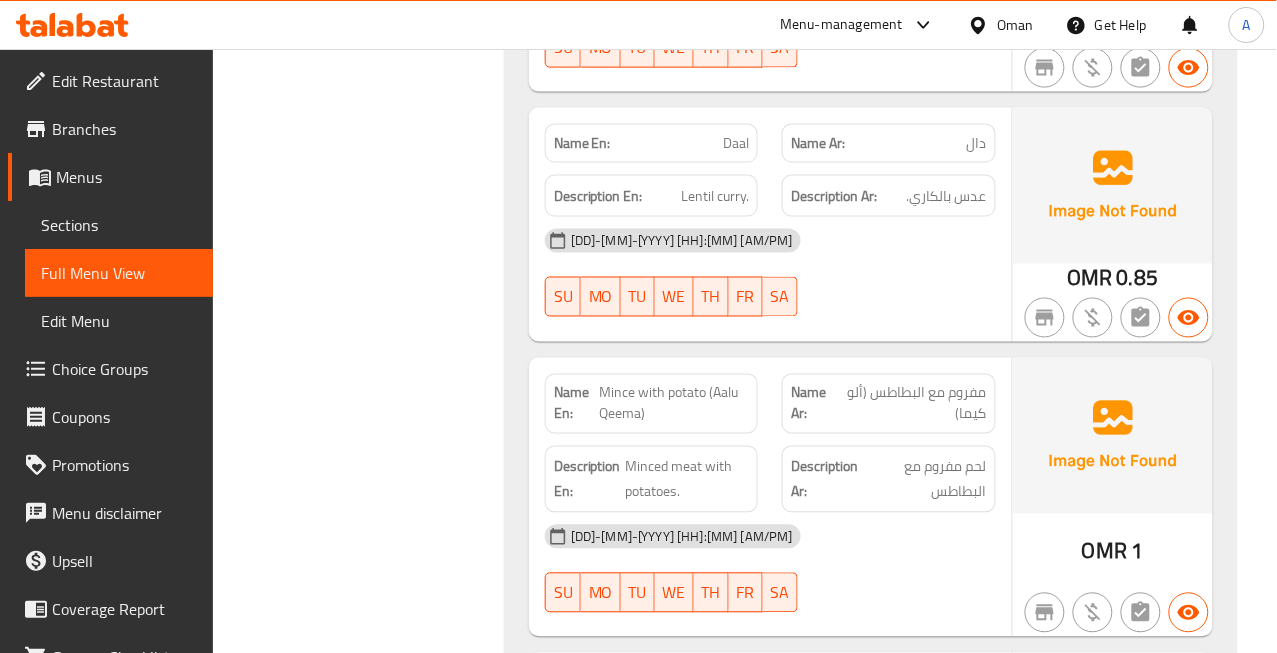 click on "Mince with potato (Aalu Qeema)" at bounding box center [674, 404] 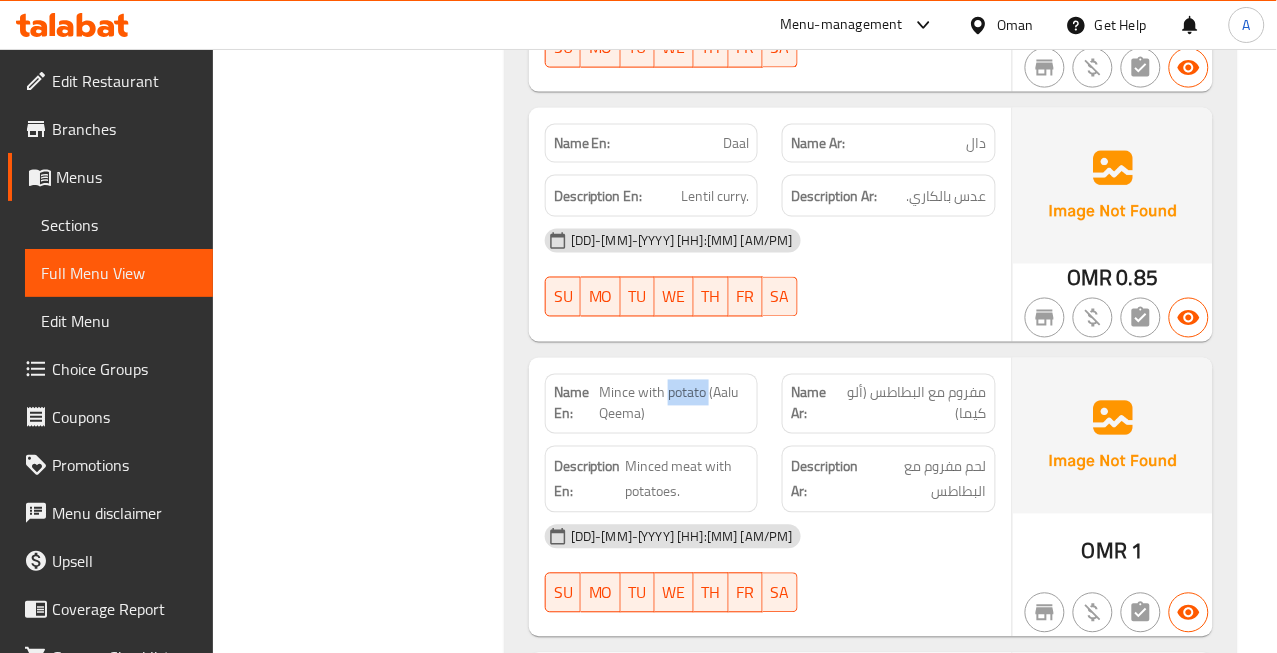click on "Mince with potato (Aalu Qeema)" at bounding box center (674, 404) 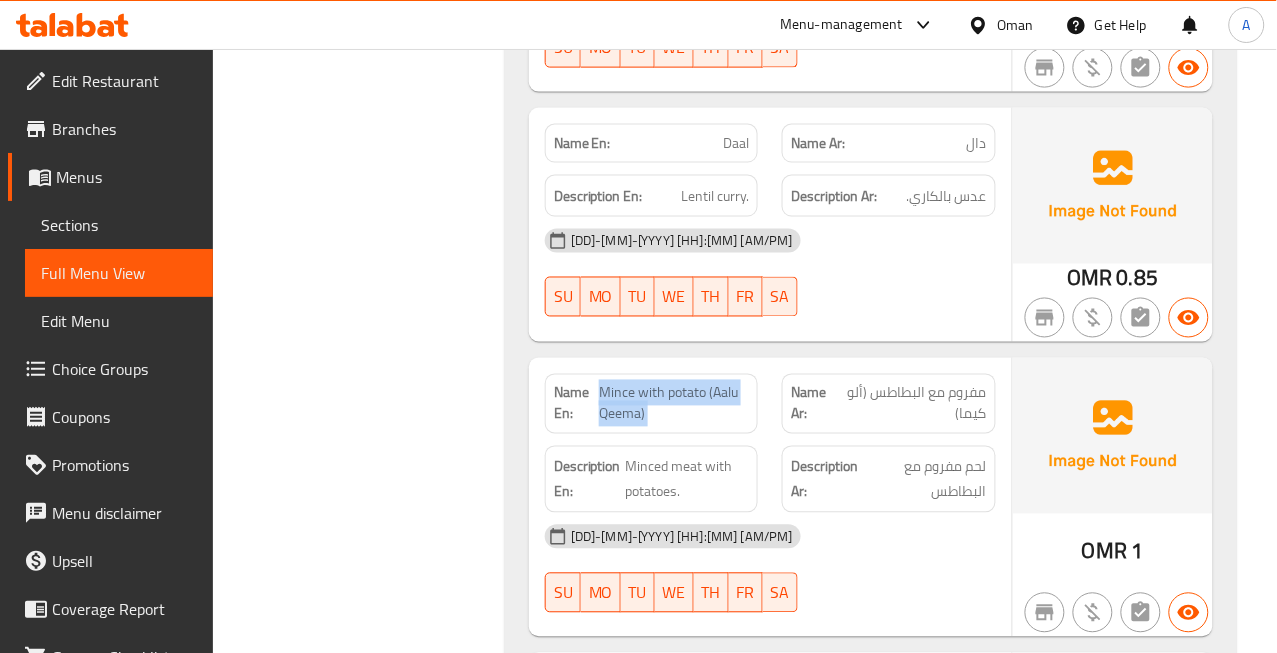 click on "Mince with potato (Aalu Qeema)" at bounding box center [674, 404] 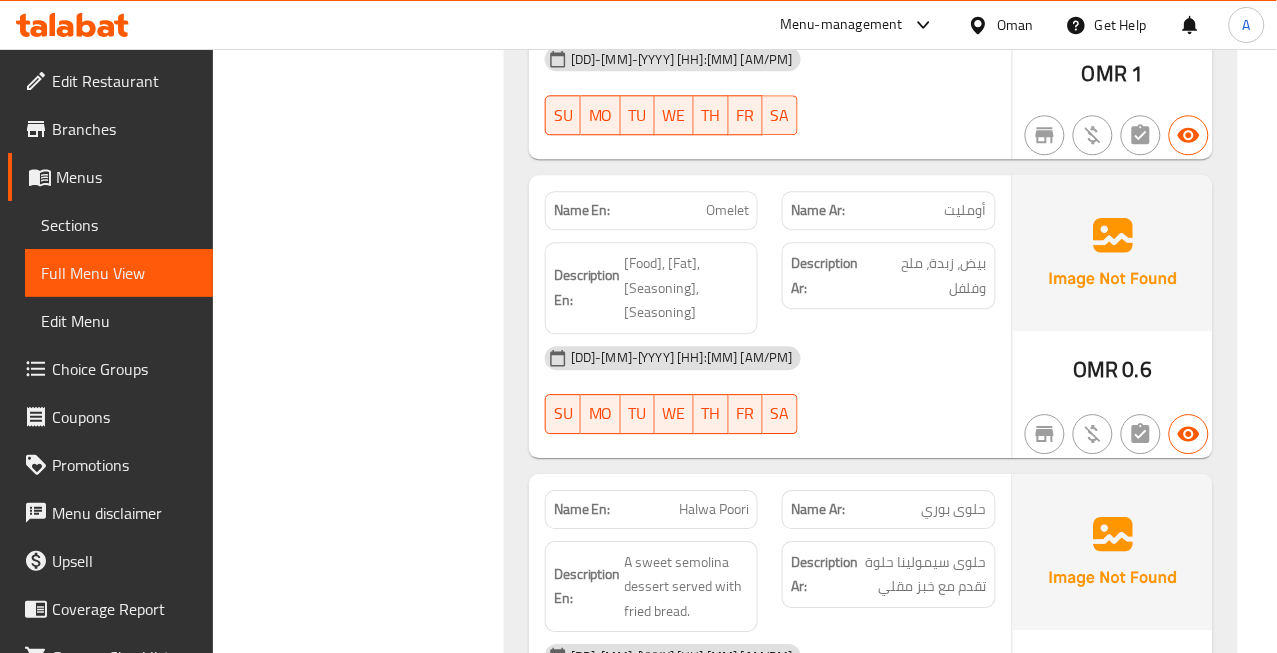 scroll, scrollTop: 2777, scrollLeft: 0, axis: vertical 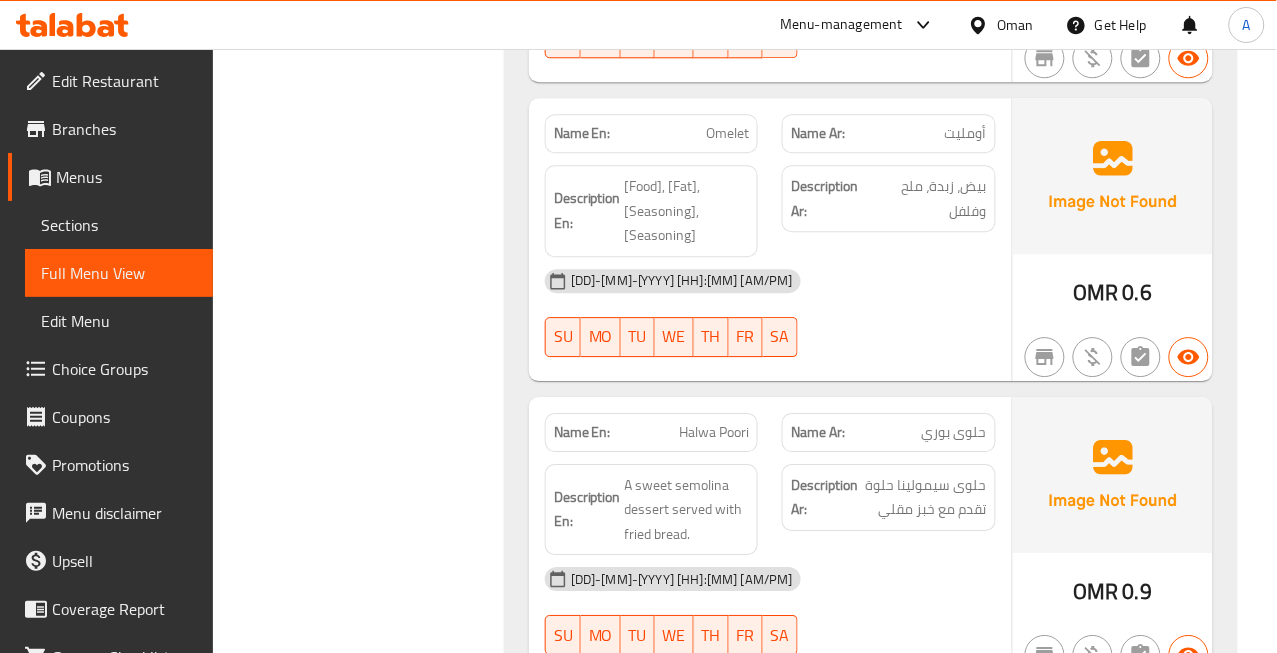 click on "Halwa Poori" at bounding box center (714, 432) 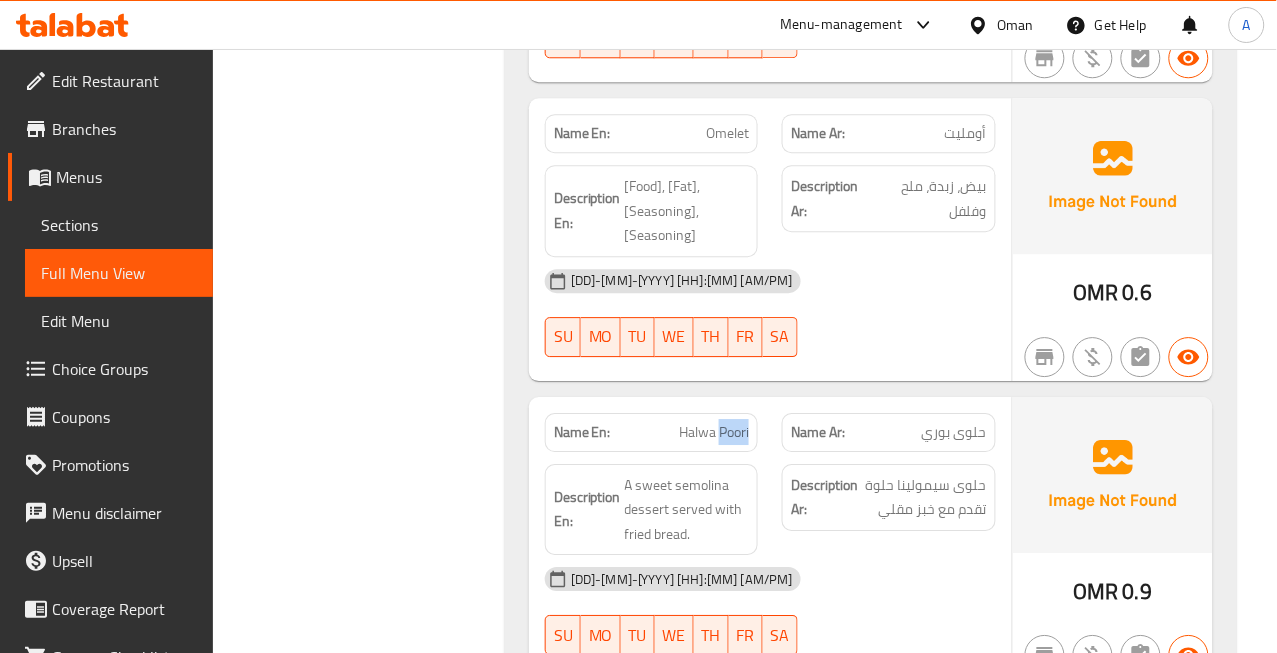 click on "Halwa Poori" at bounding box center (714, 432) 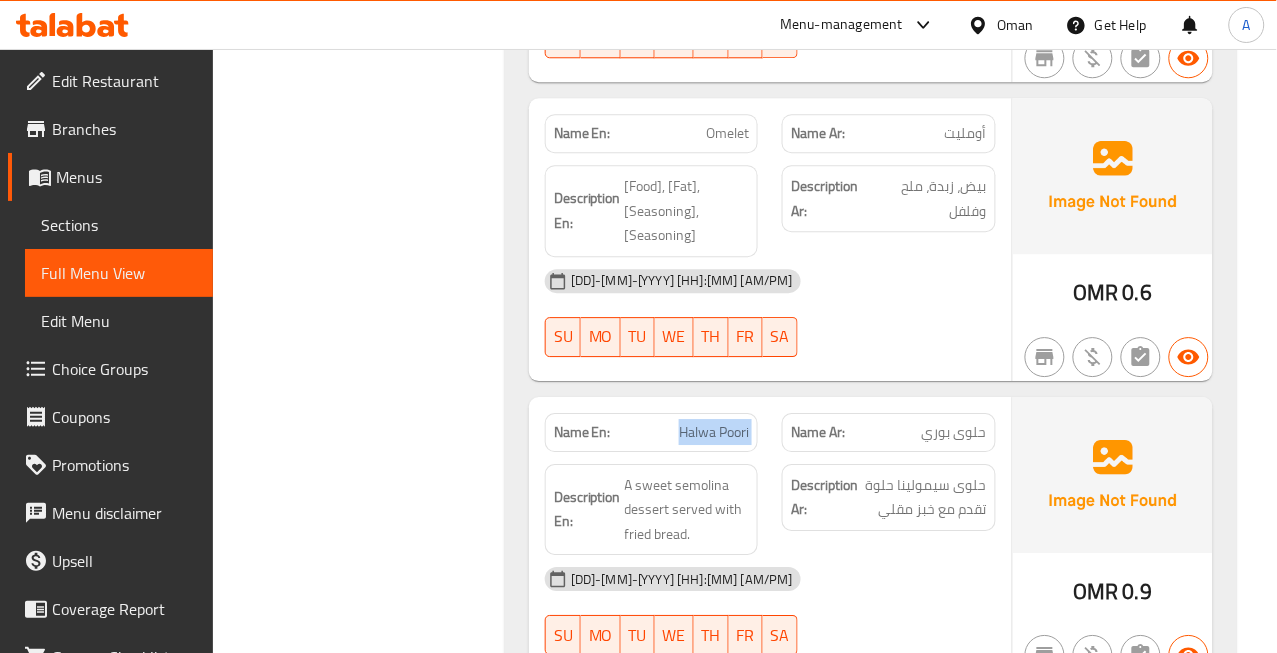click on "Halwa Poori" at bounding box center [714, 432] 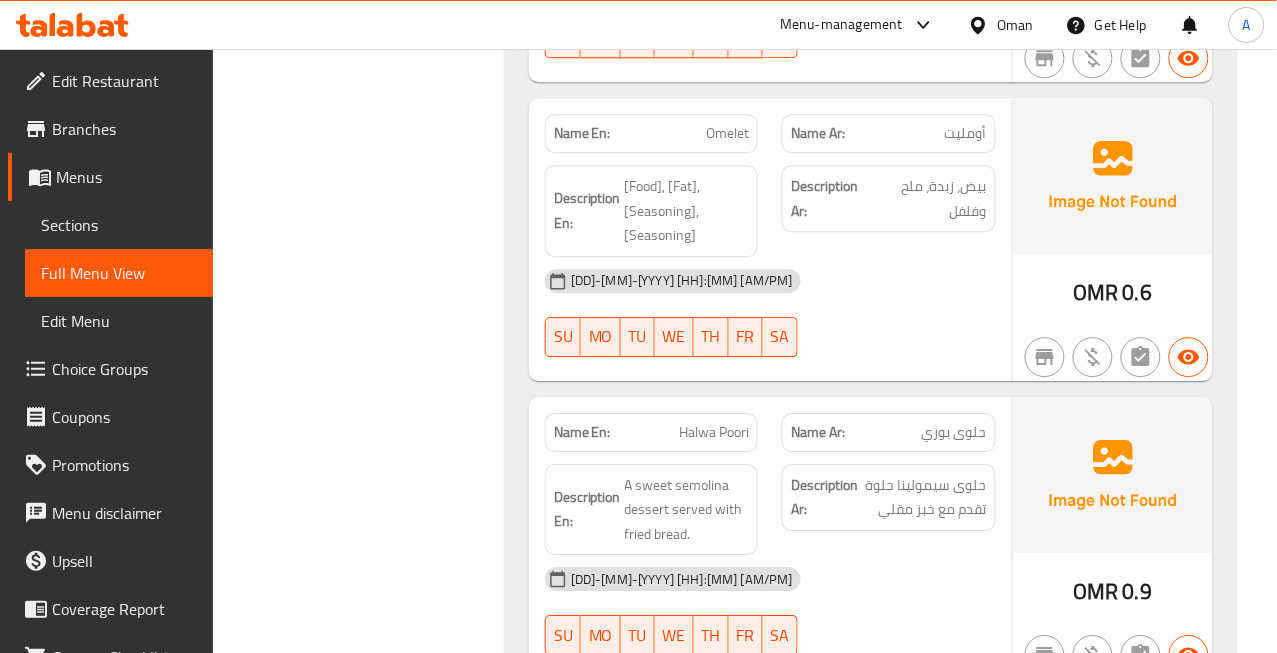 click on "Halwa Poori" at bounding box center [954, 432] 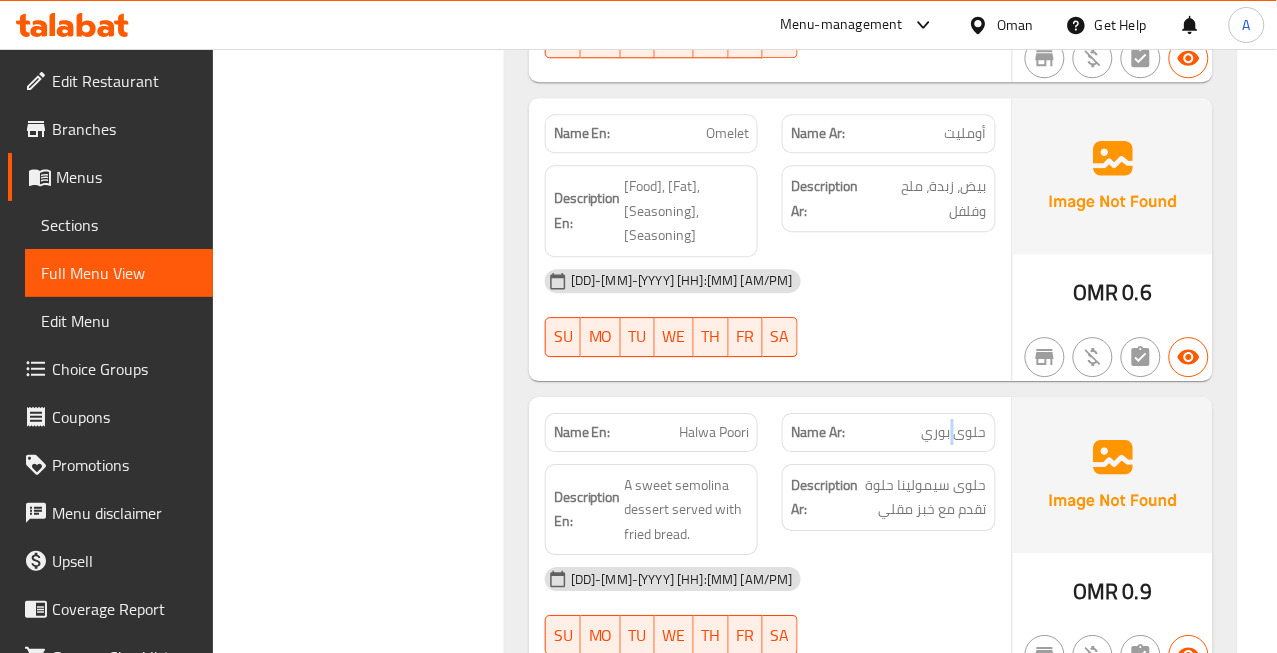 click on "Halwa Poori" at bounding box center [954, 432] 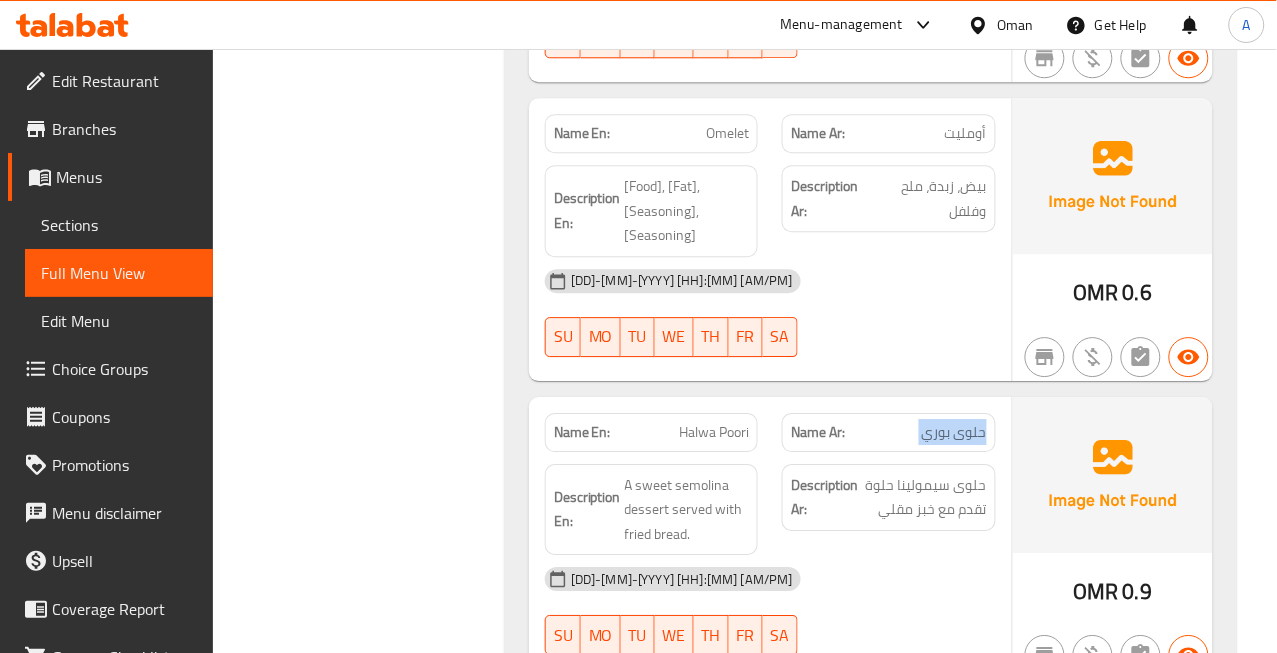 click on "Halwa Poori" at bounding box center (954, 432) 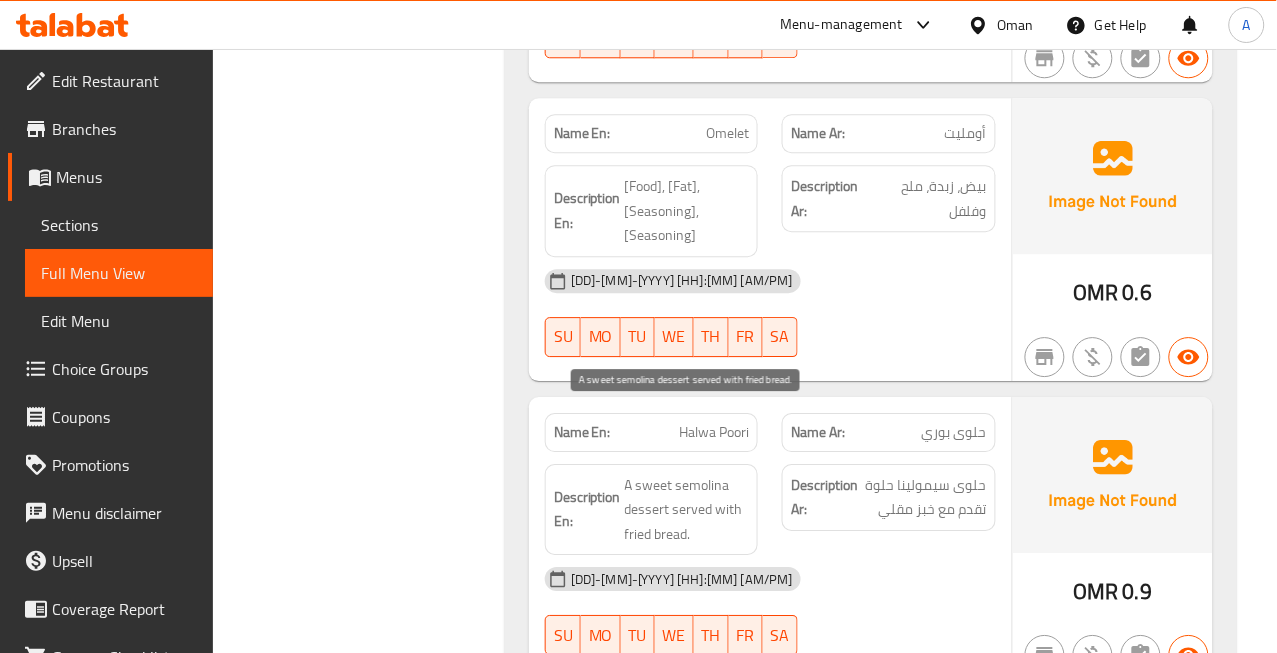 click on "A sweet semolina dessert served with fried bread." at bounding box center (687, 510) 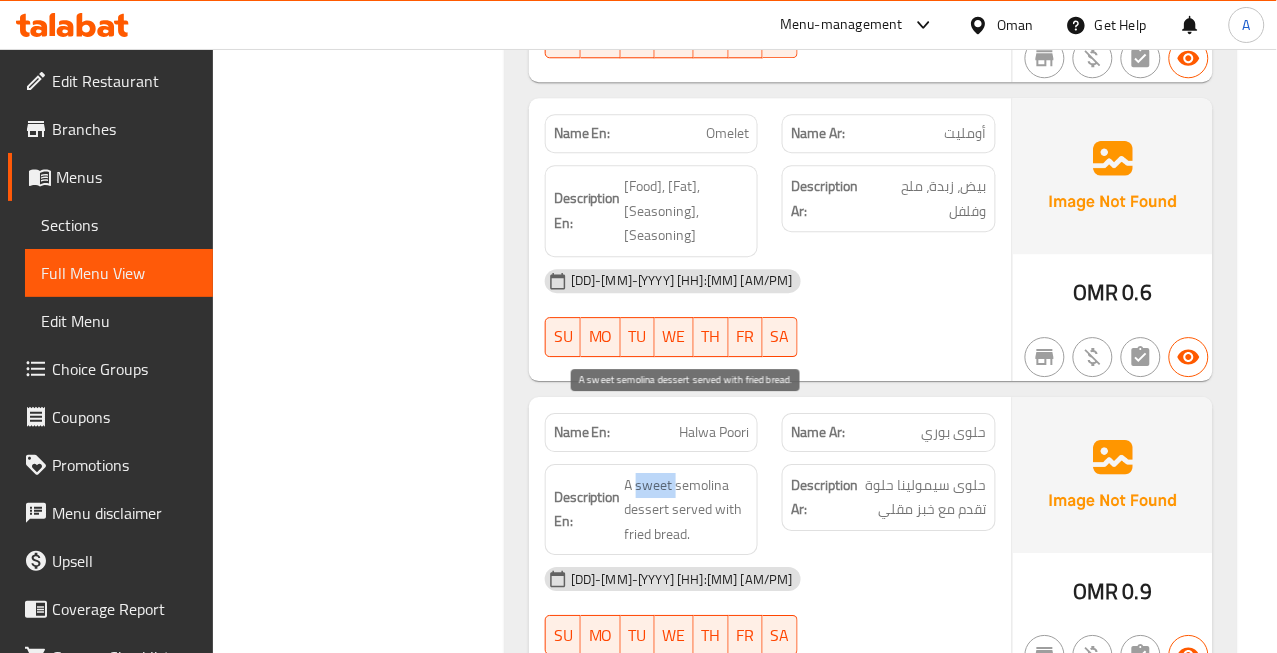 click on "A sweet semolina dessert served with fried bread." at bounding box center [687, 510] 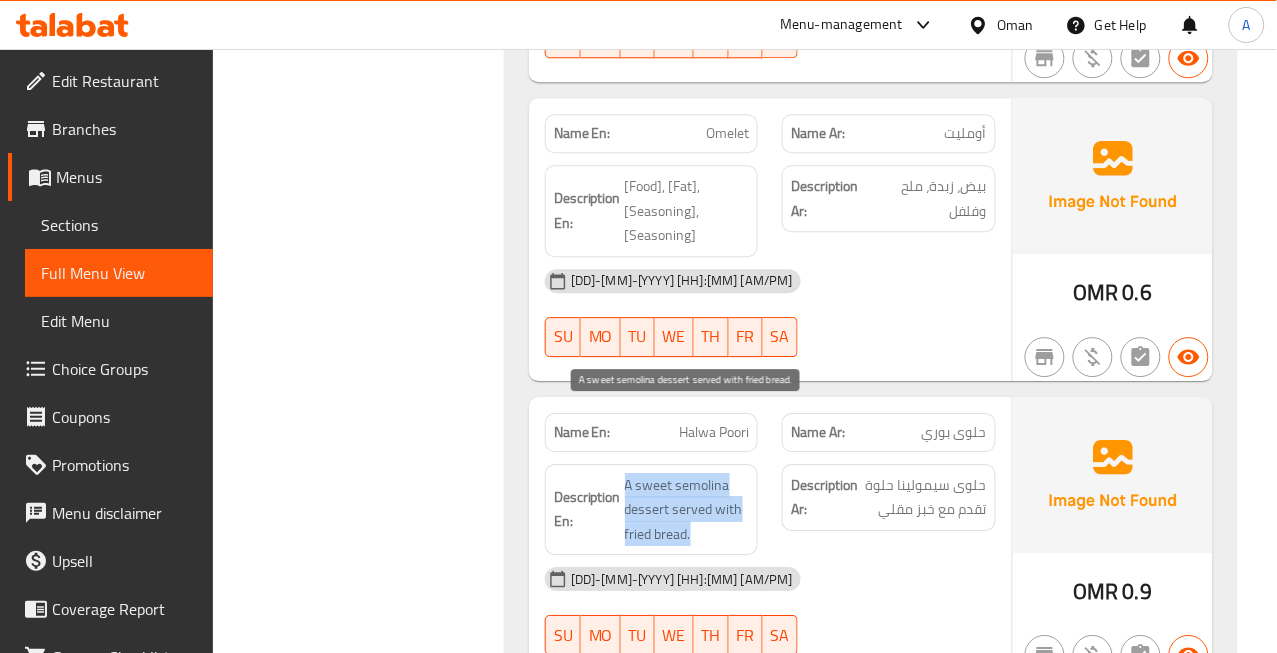 click on "A sweet semolina dessert served with fried bread." at bounding box center (687, 510) 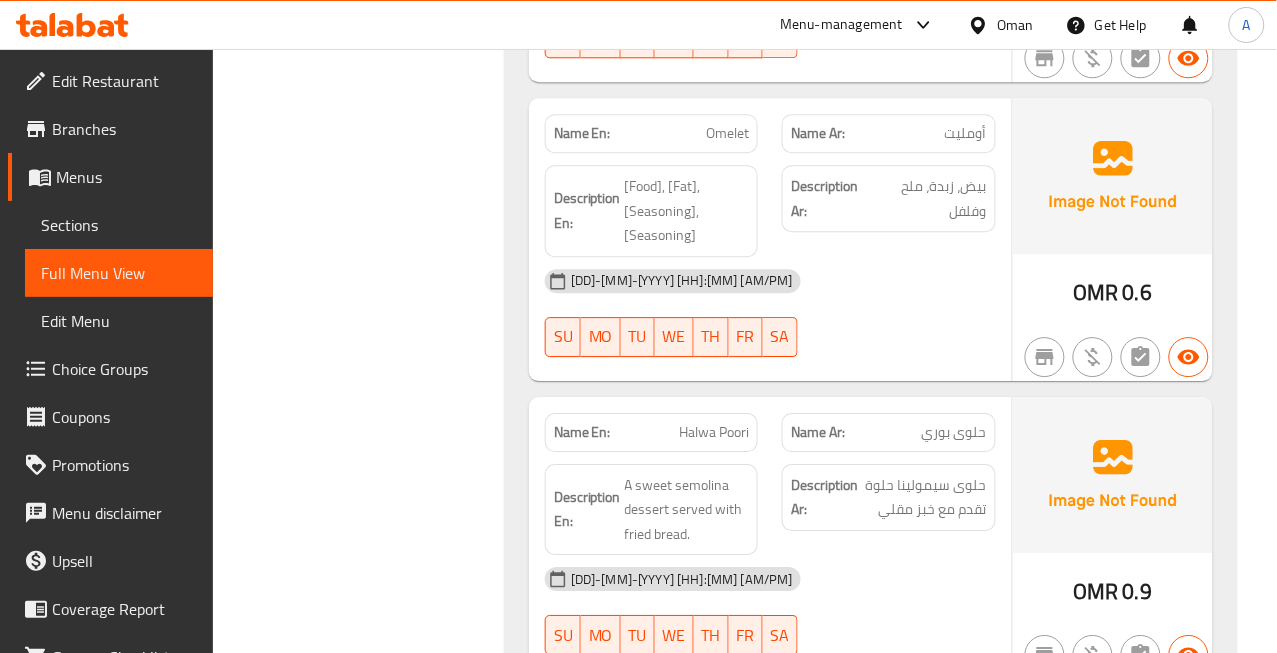 click on "Halwa Poori" at bounding box center [714, 432] 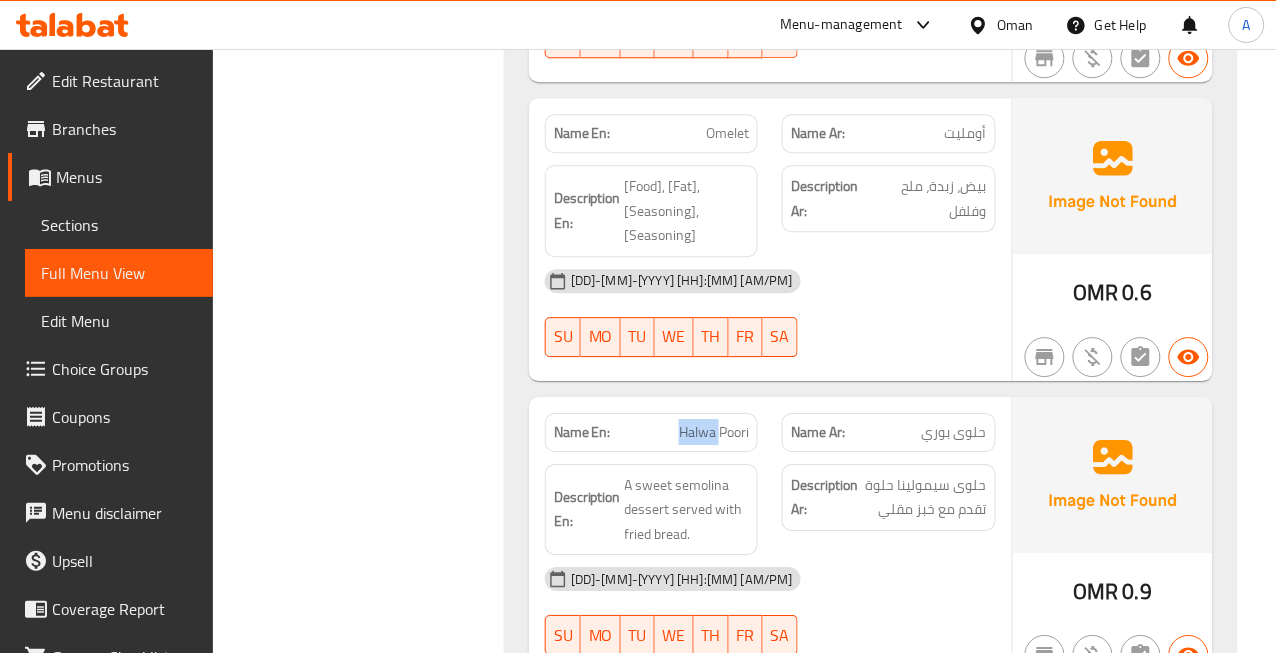 click on "Halwa Poori" at bounding box center (714, 432) 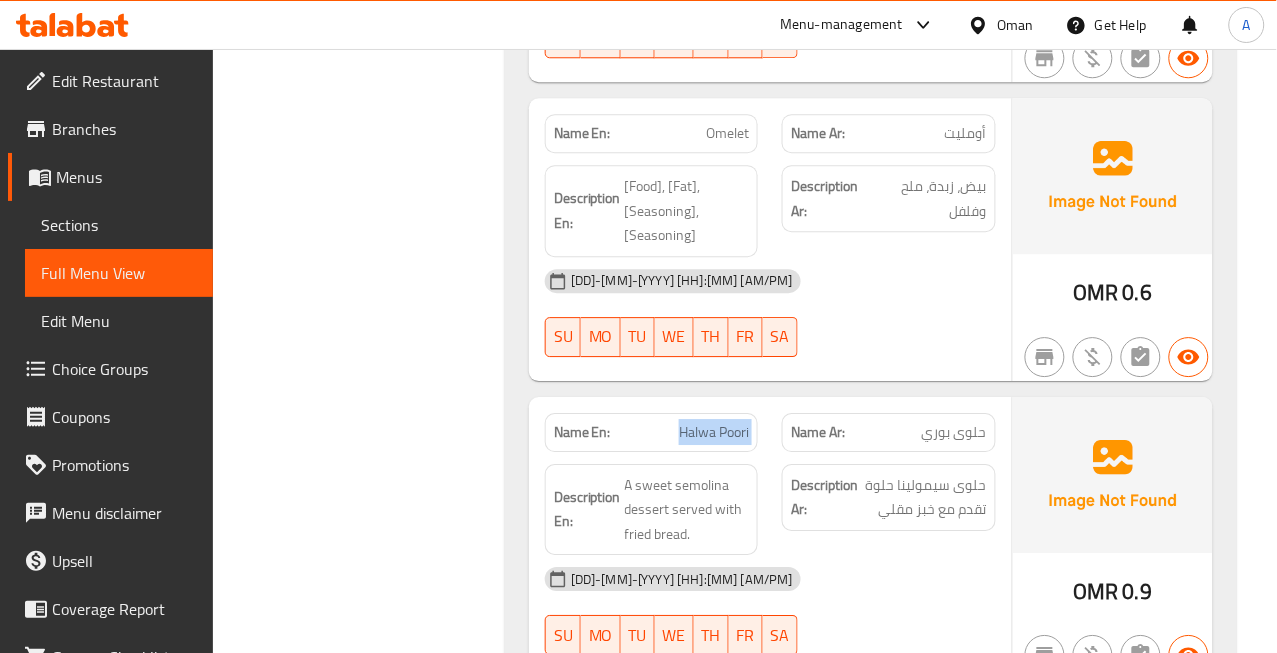 click on "Halwa Poori" at bounding box center (714, 432) 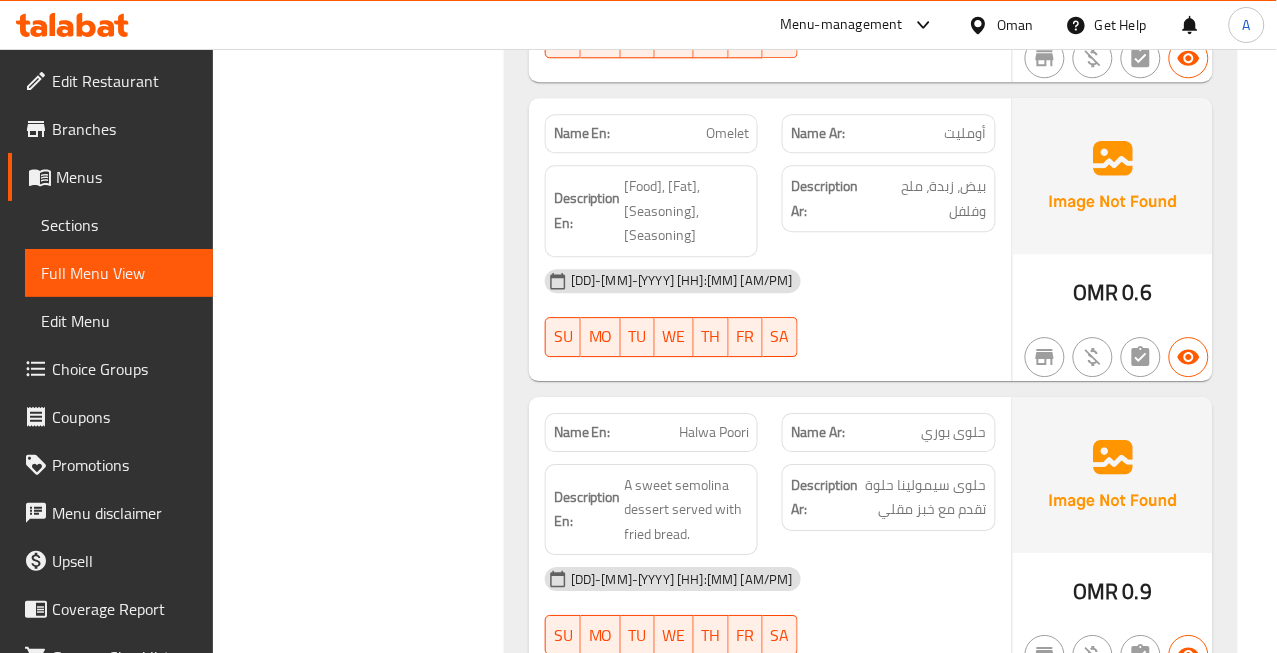 click on "Description En:" at bounding box center [587, 509] 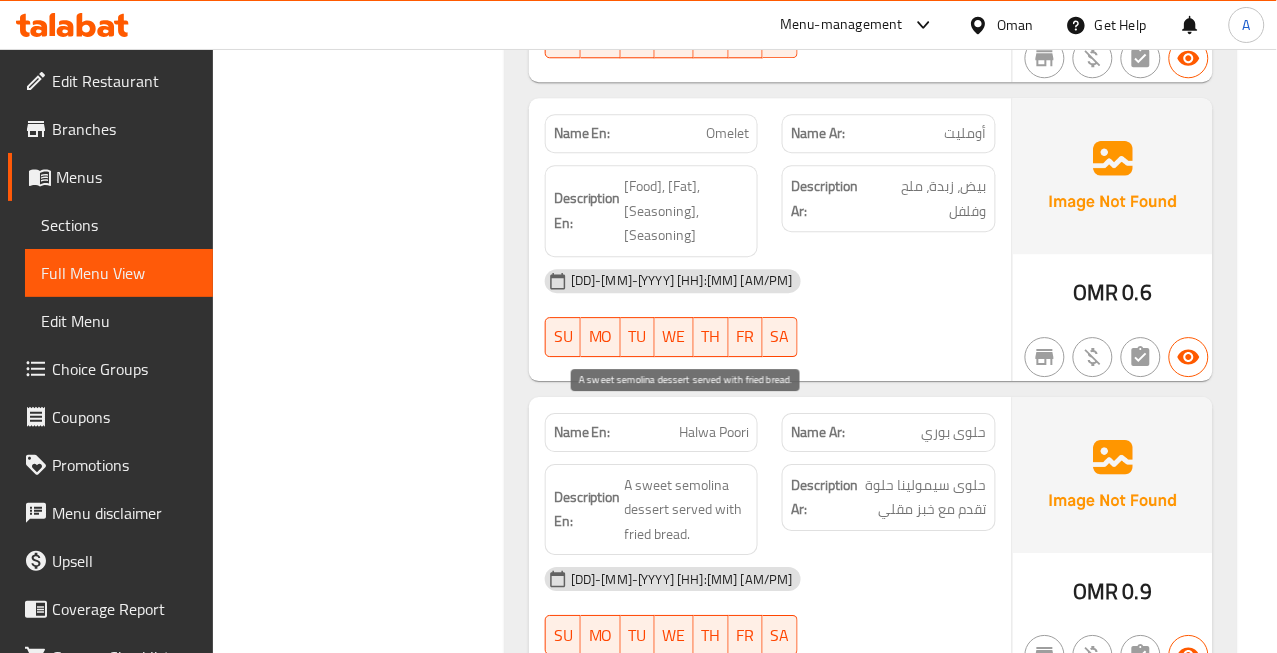 click on "A sweet semolina dessert served with fried bread." at bounding box center [687, 510] 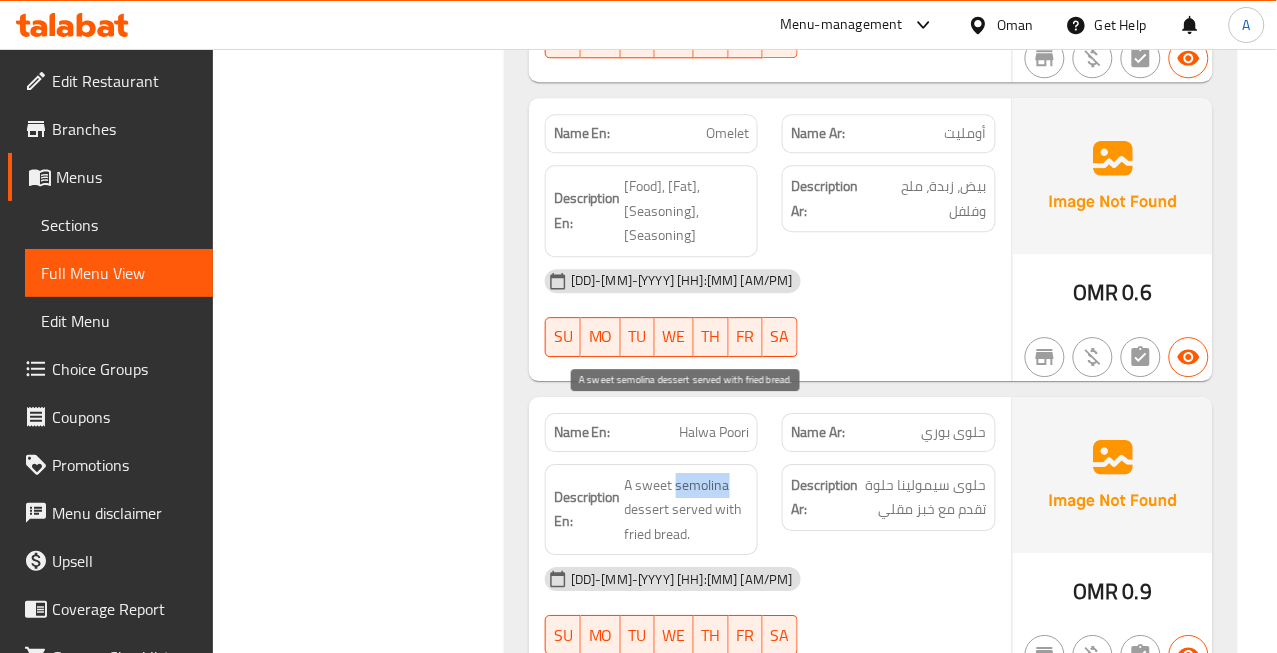 click on "A sweet semolina dessert served with fried bread." at bounding box center [687, 510] 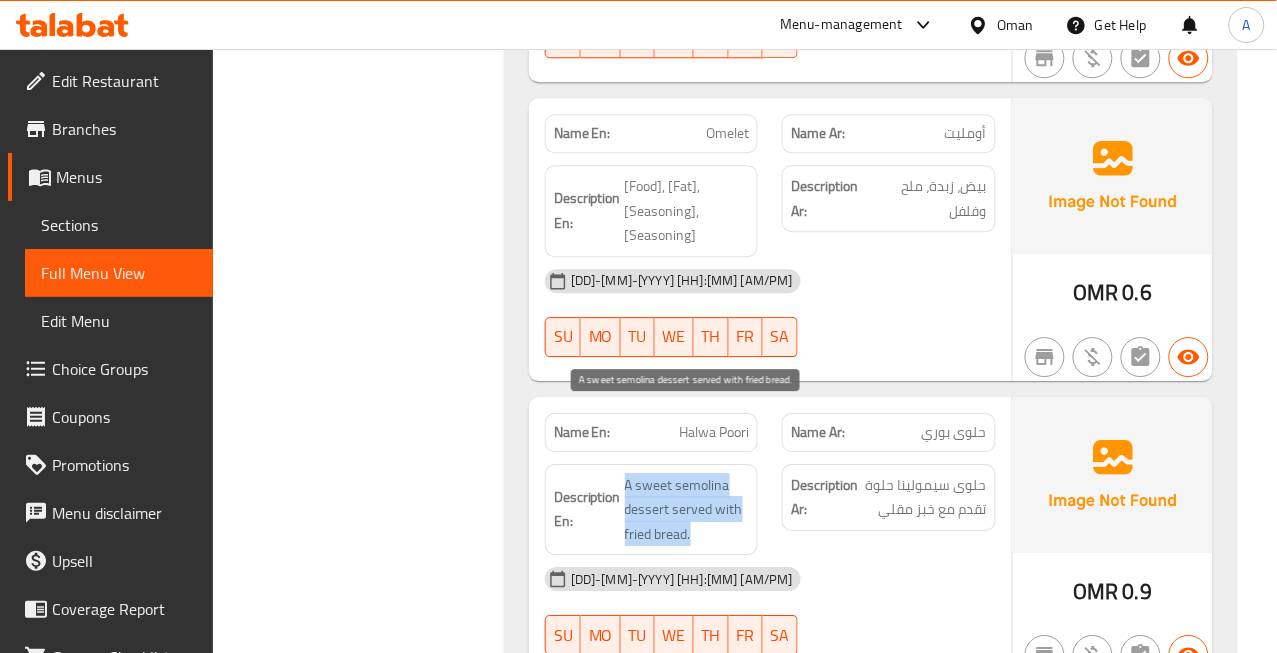 click on "A sweet semolina dessert served with fried bread." at bounding box center [687, 510] 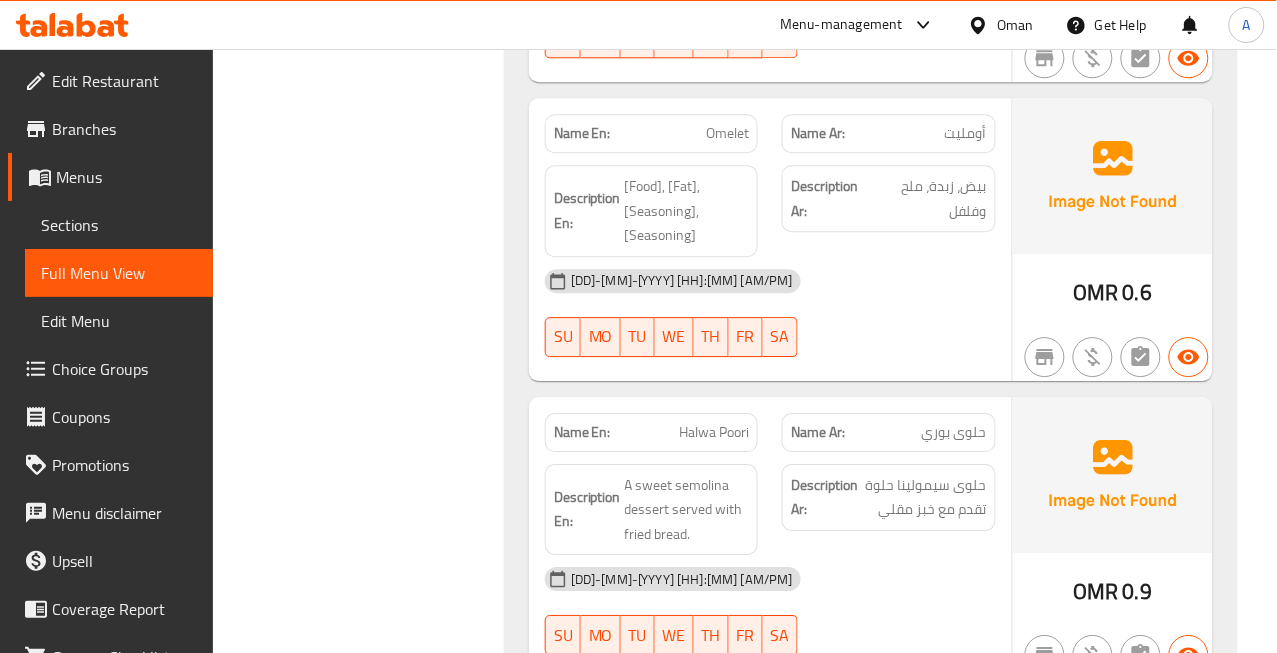 click on "Halwa Poori" at bounding box center [714, 432] 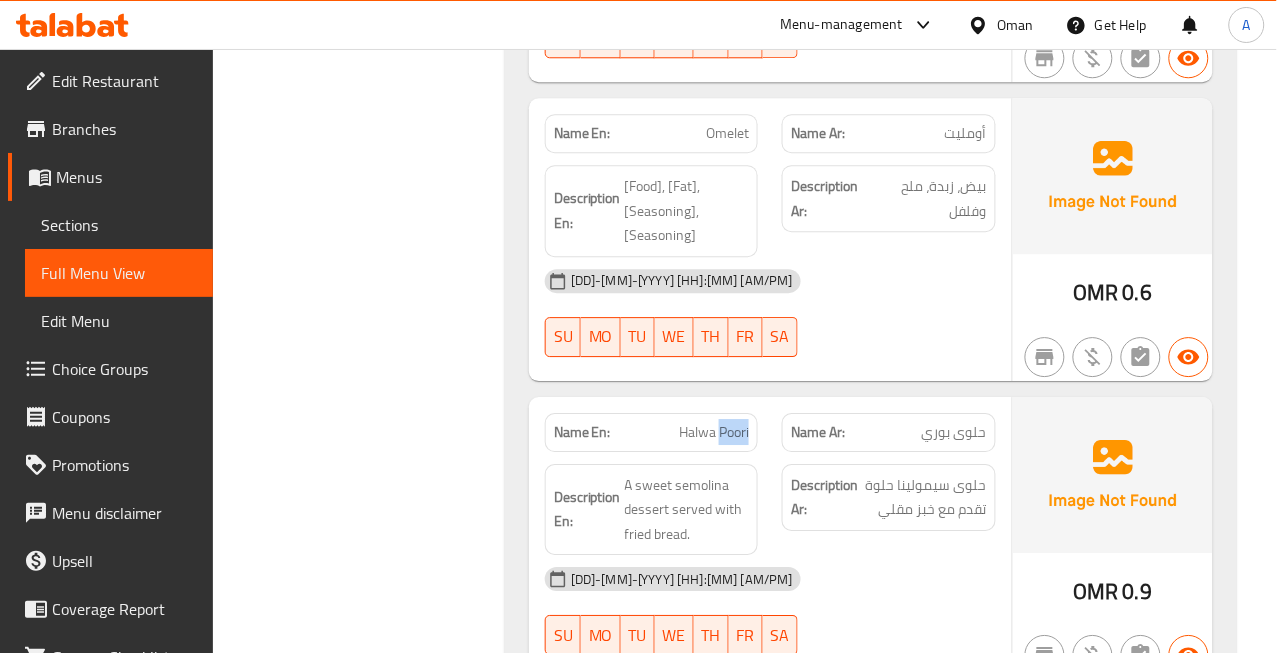 click on "Halwa Poori" at bounding box center [714, 432] 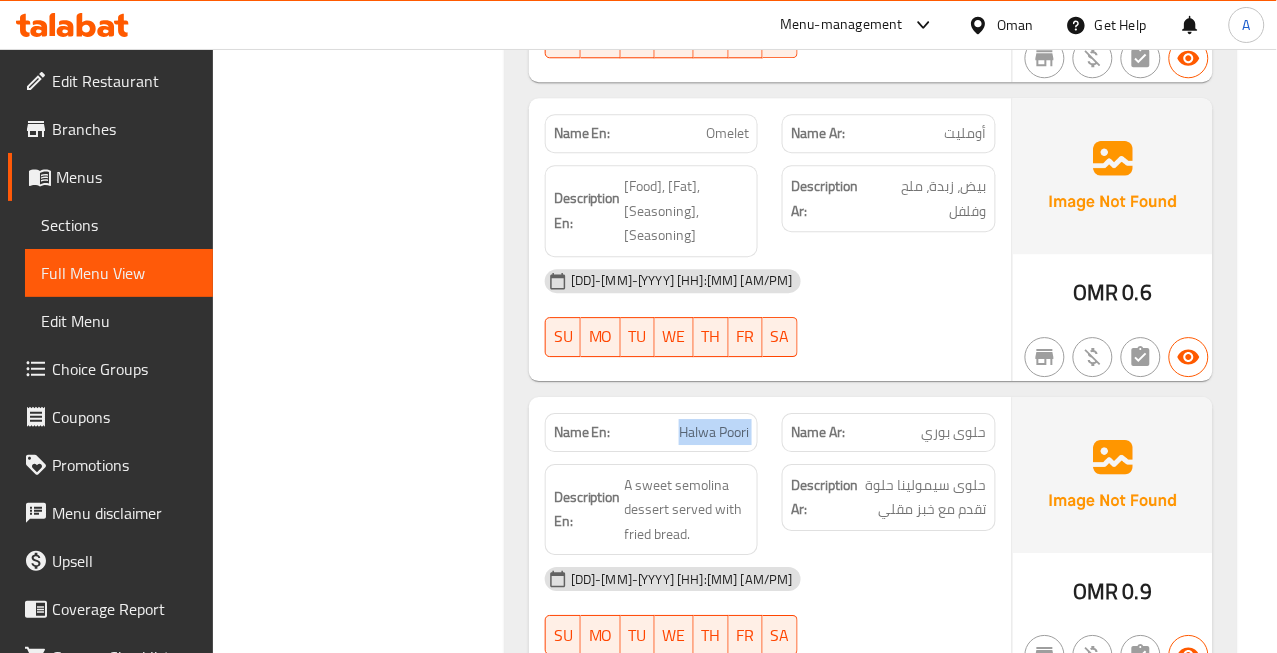click on "Halwa Poori" at bounding box center (714, 432) 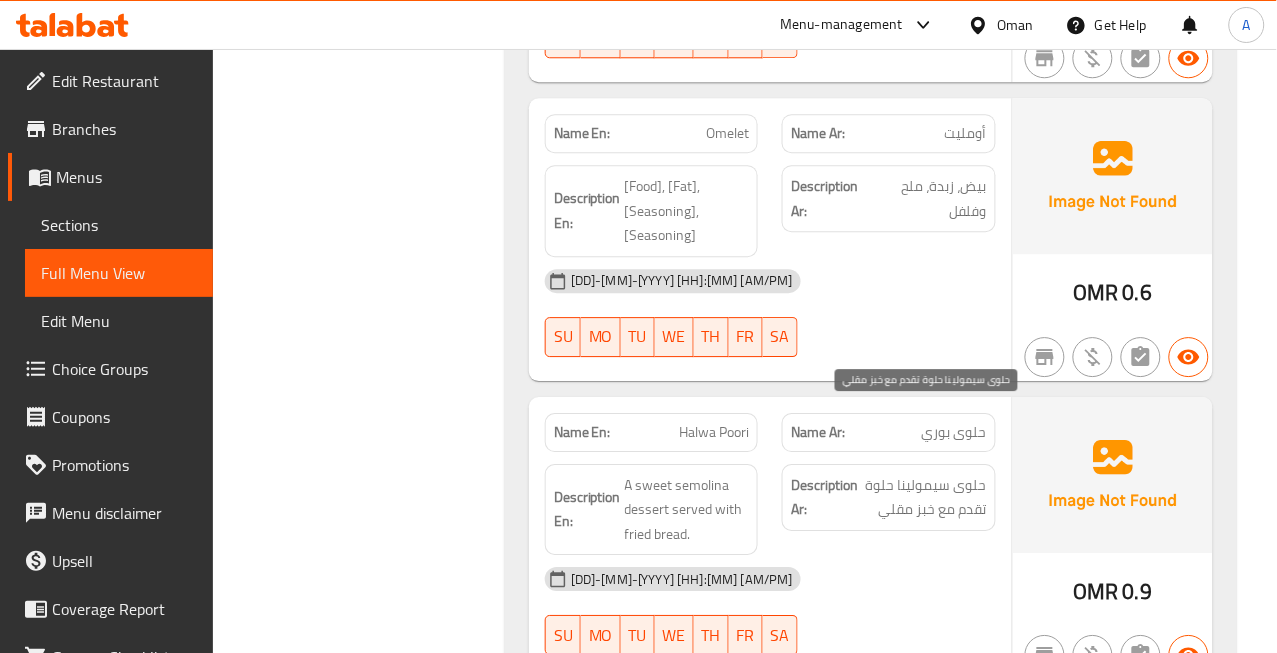 click on "حلوى سيمولينا حلوة تقدم مع خبز مقلي" at bounding box center (924, 497) 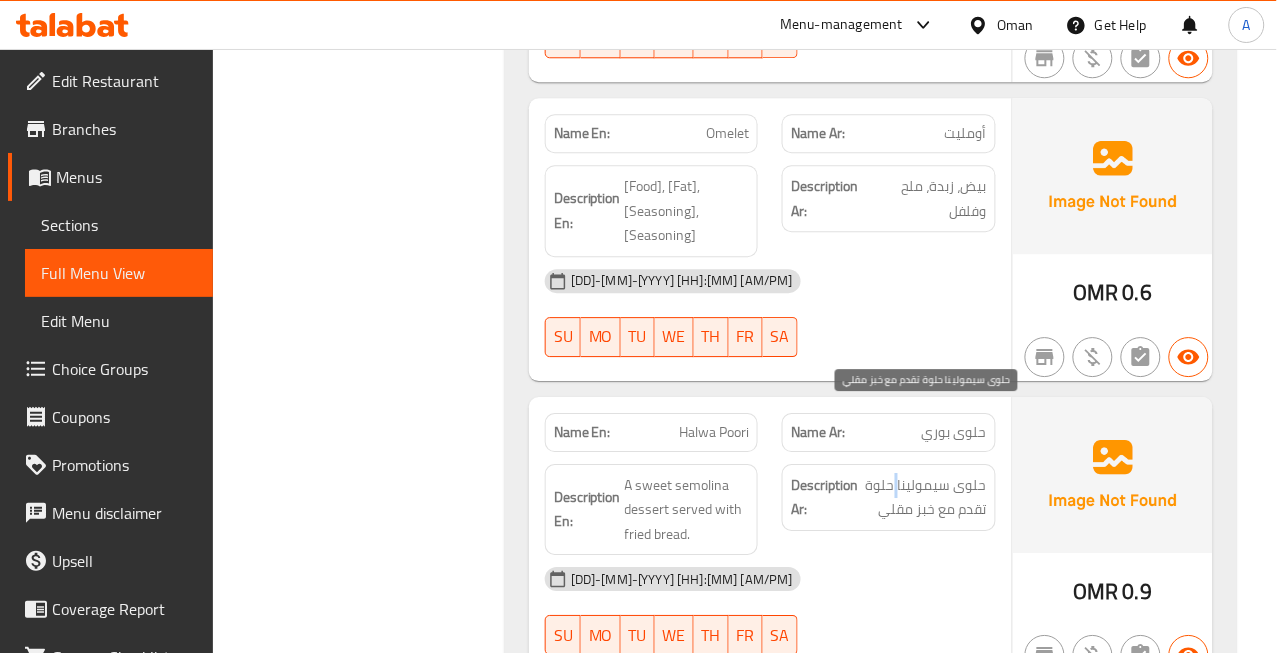 click on "حلوى سيمولينا حلوة تقدم مع خبز مقلي" at bounding box center [924, 497] 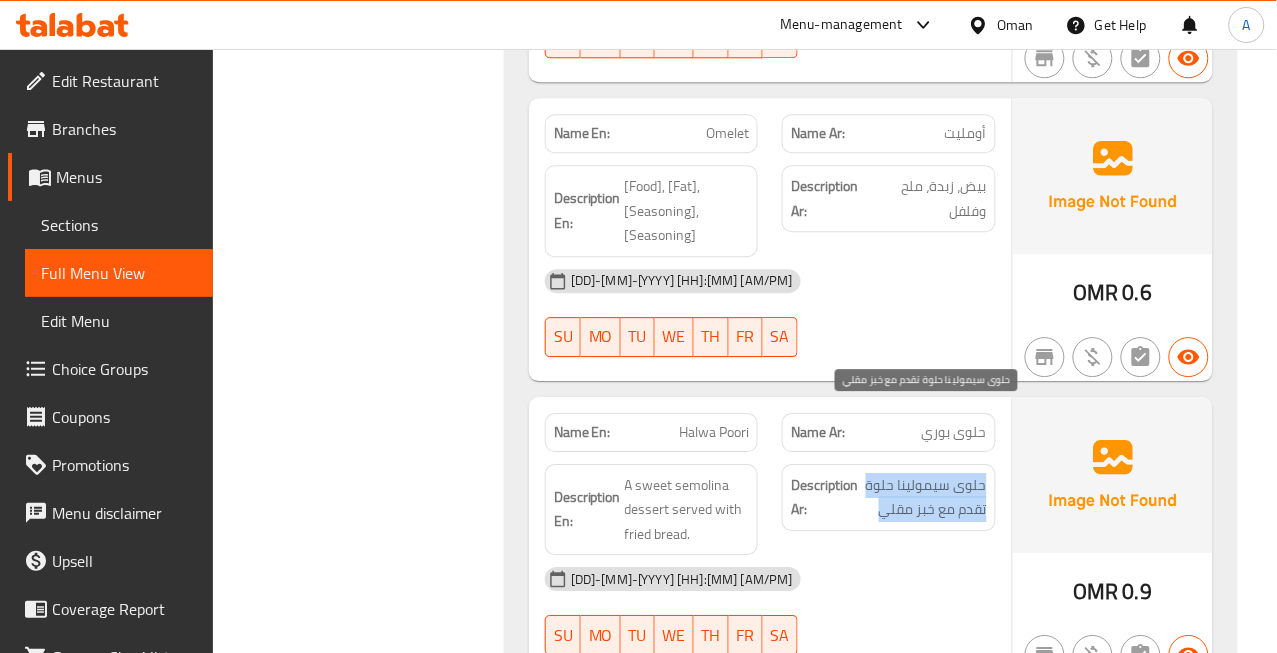 click on "حلوى سيمولينا حلوة تقدم مع خبز مقلي" at bounding box center [924, 497] 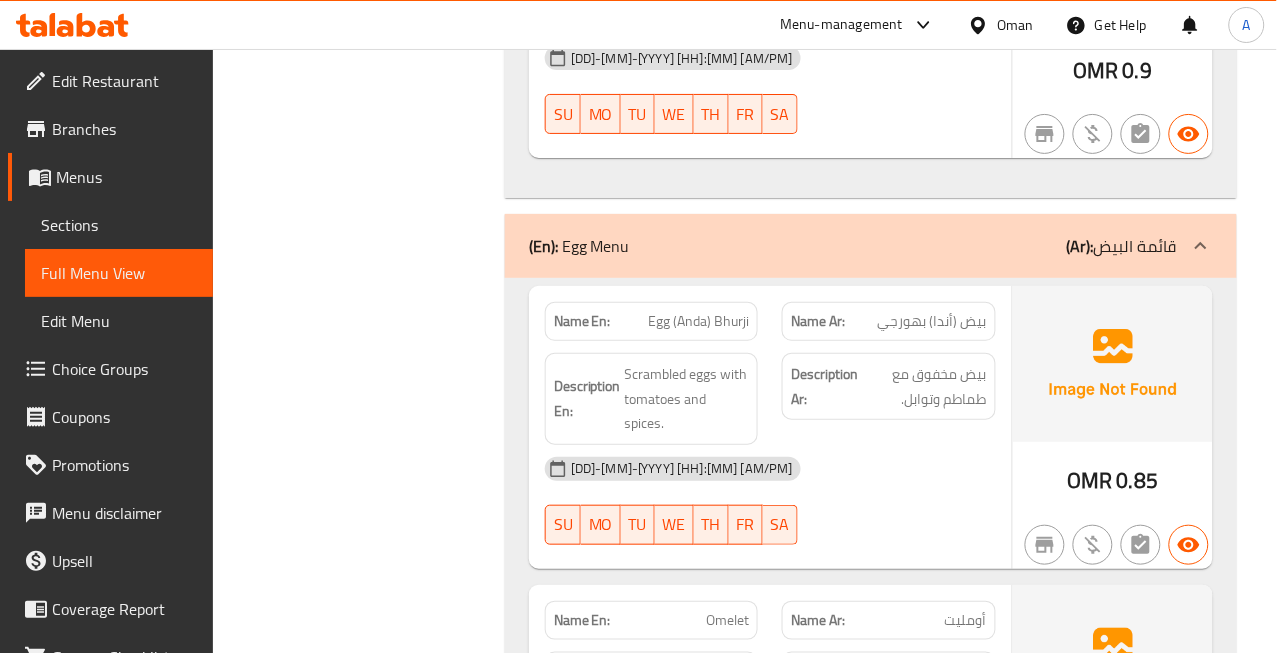 scroll, scrollTop: 3333, scrollLeft: 0, axis: vertical 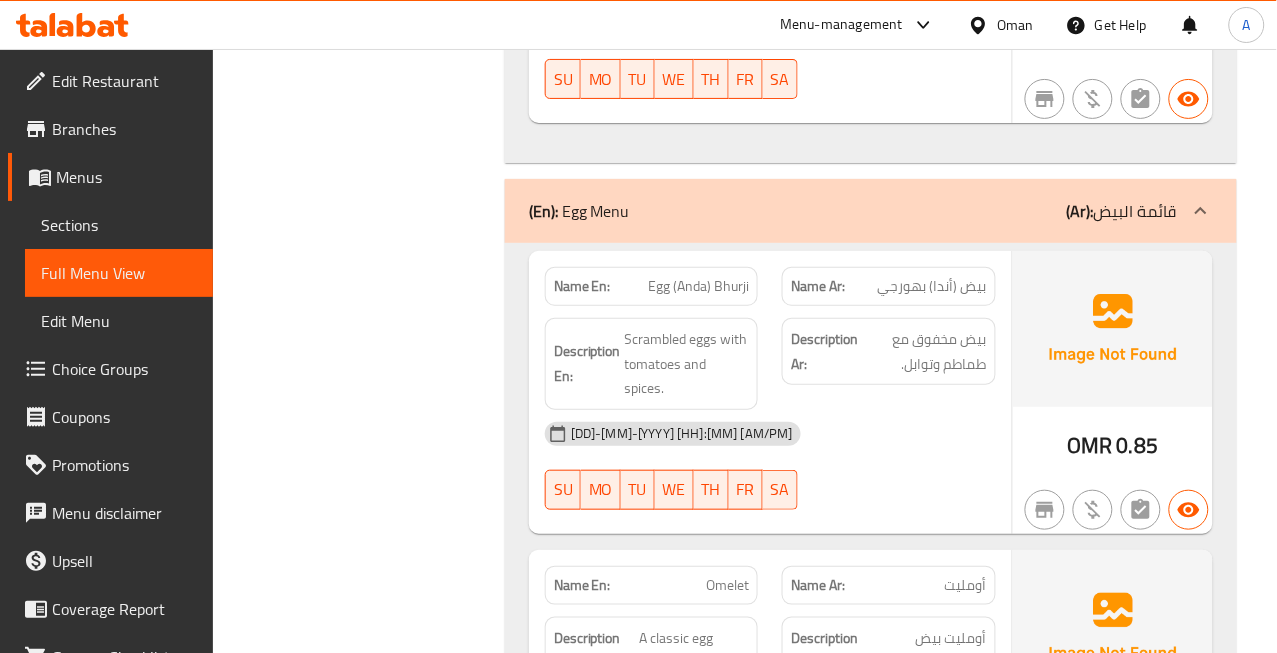 click on "بيض (أندا) بهورجي" at bounding box center [962, -2957] 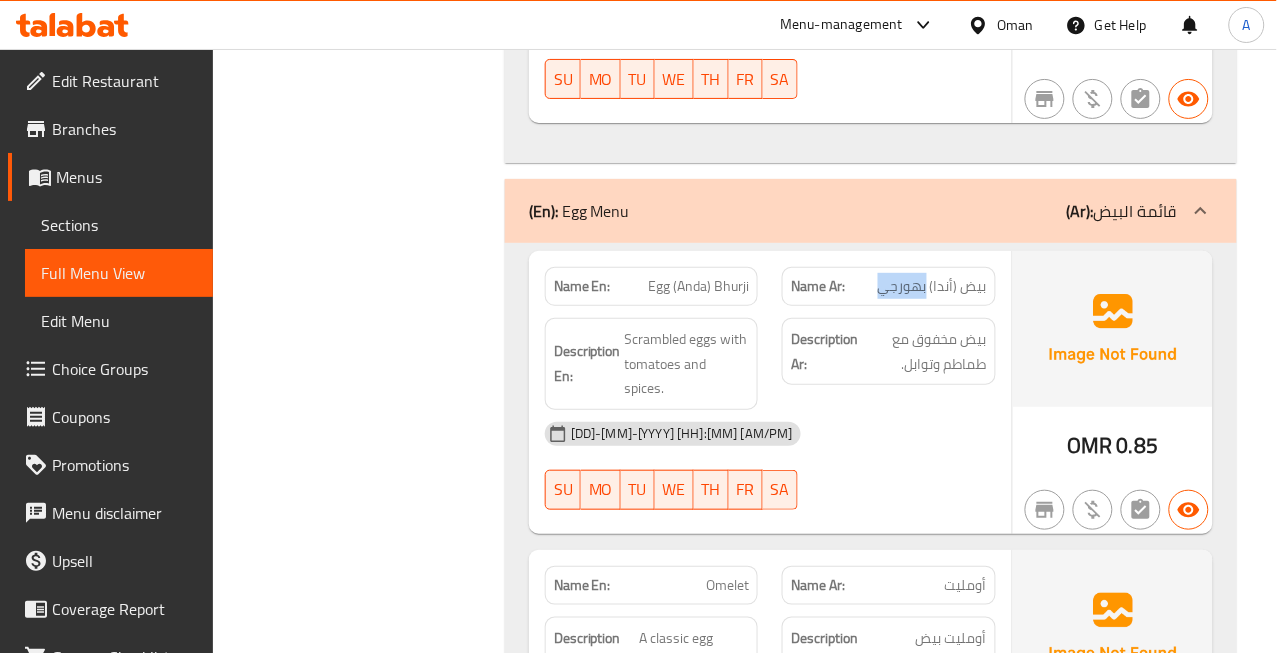 click on "بيض (أندا) بهورجي" at bounding box center (962, -2957) 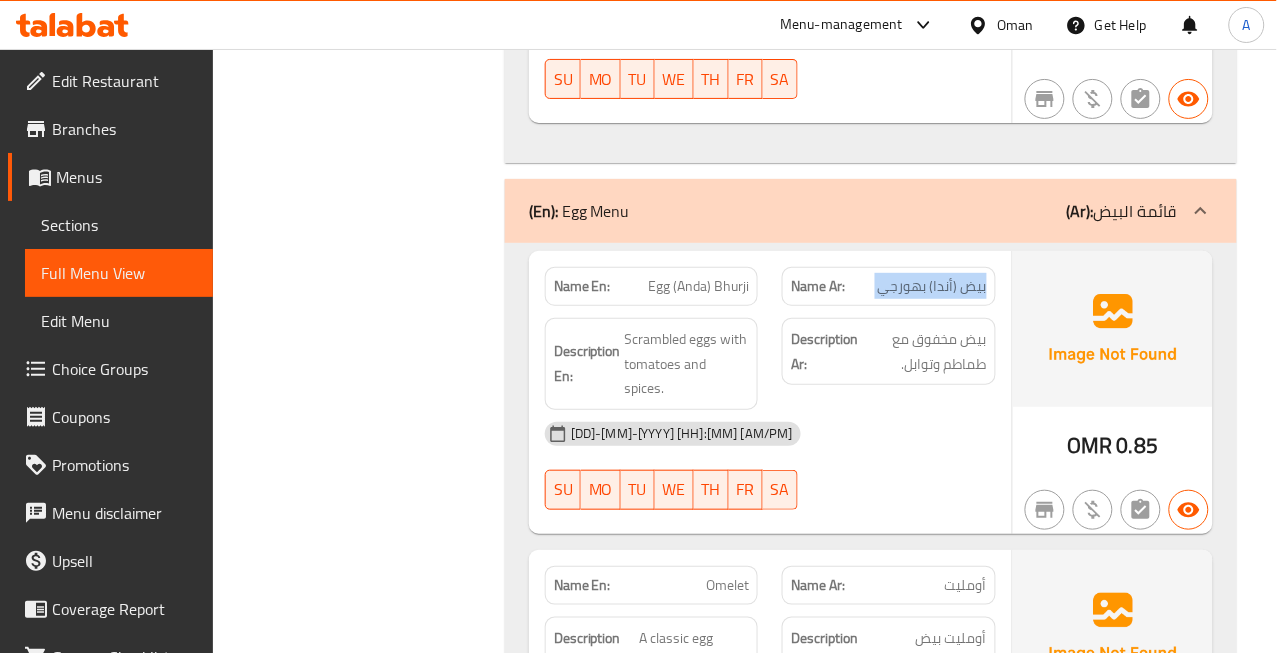 click on "بيض (أندا) بهورجي" at bounding box center [962, -2957] 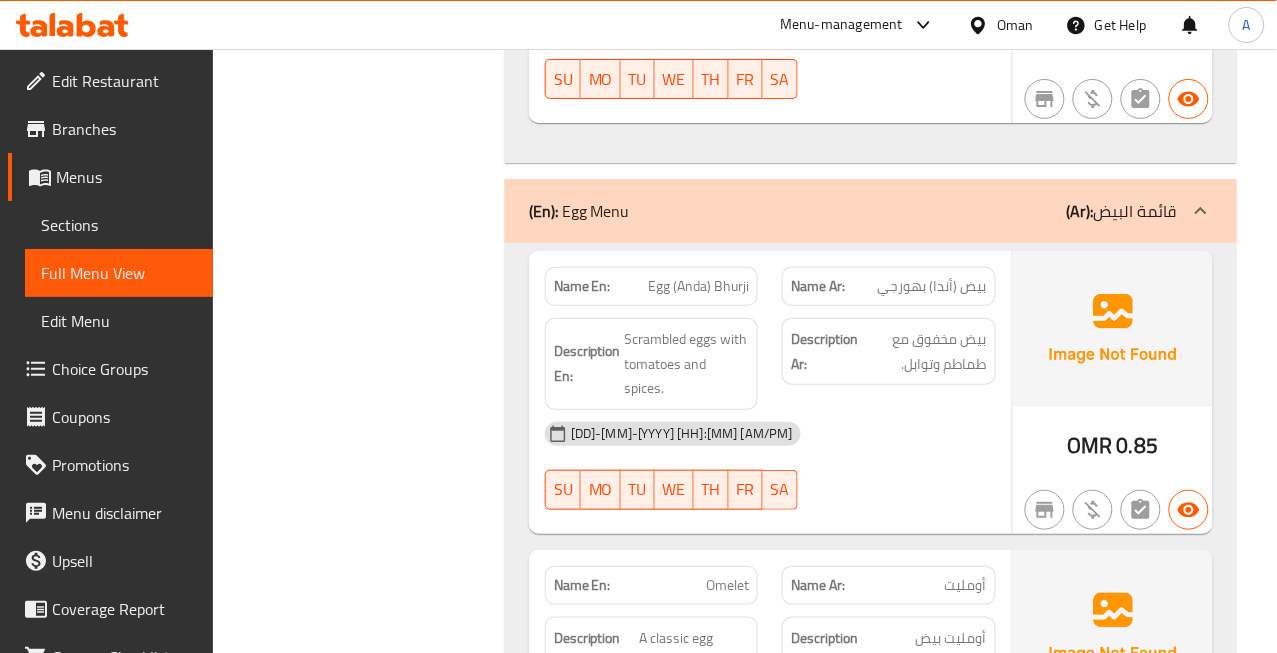 click on "Egg (Anda) Bhurji" at bounding box center (706, -2957) 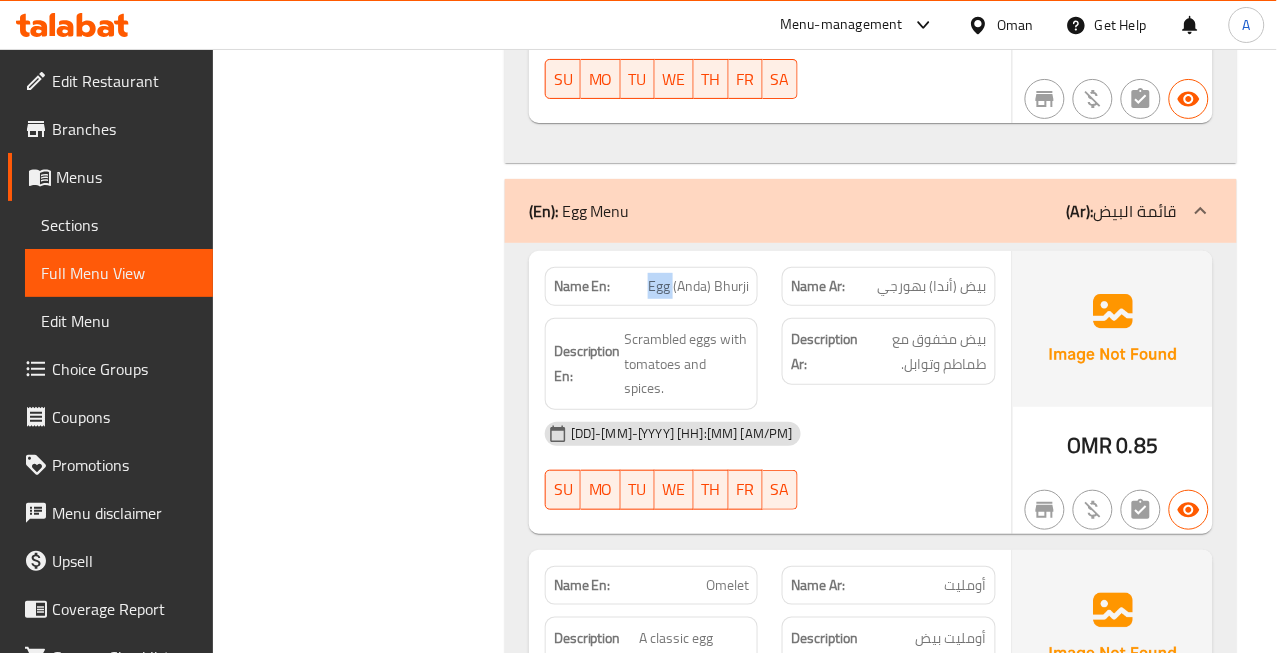 click on "Egg (Anda) Bhurji" at bounding box center (706, -2957) 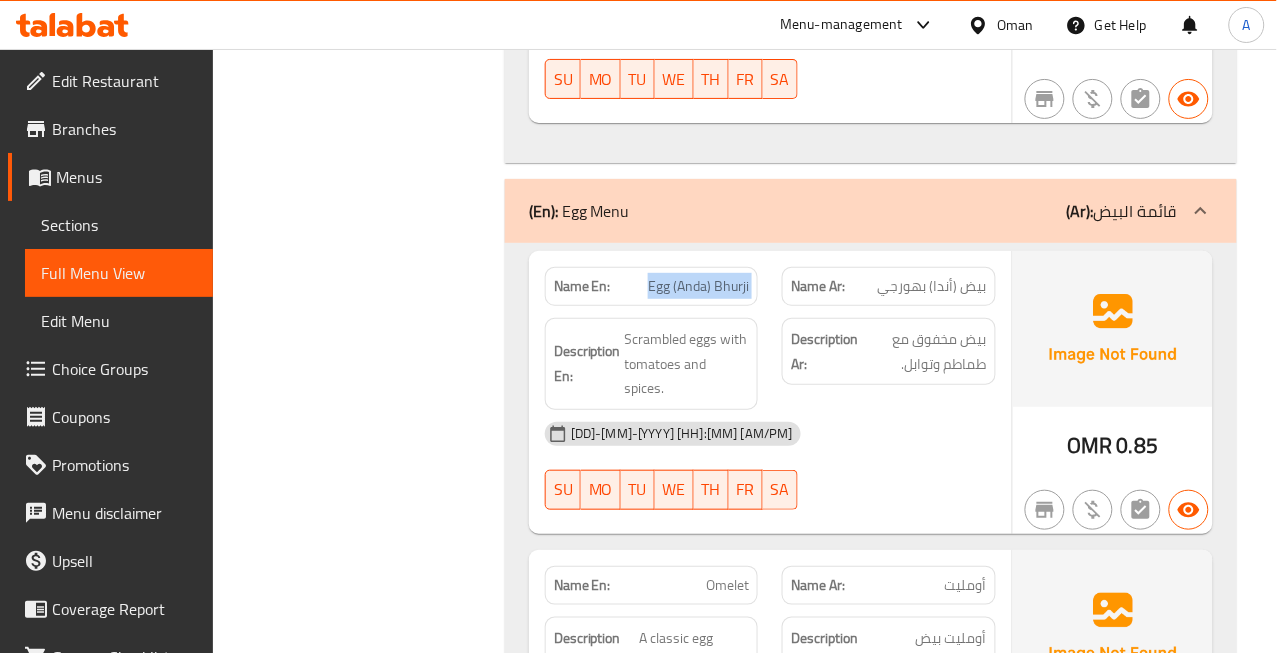 click on "Egg (Anda) Bhurji" at bounding box center [706, -2957] 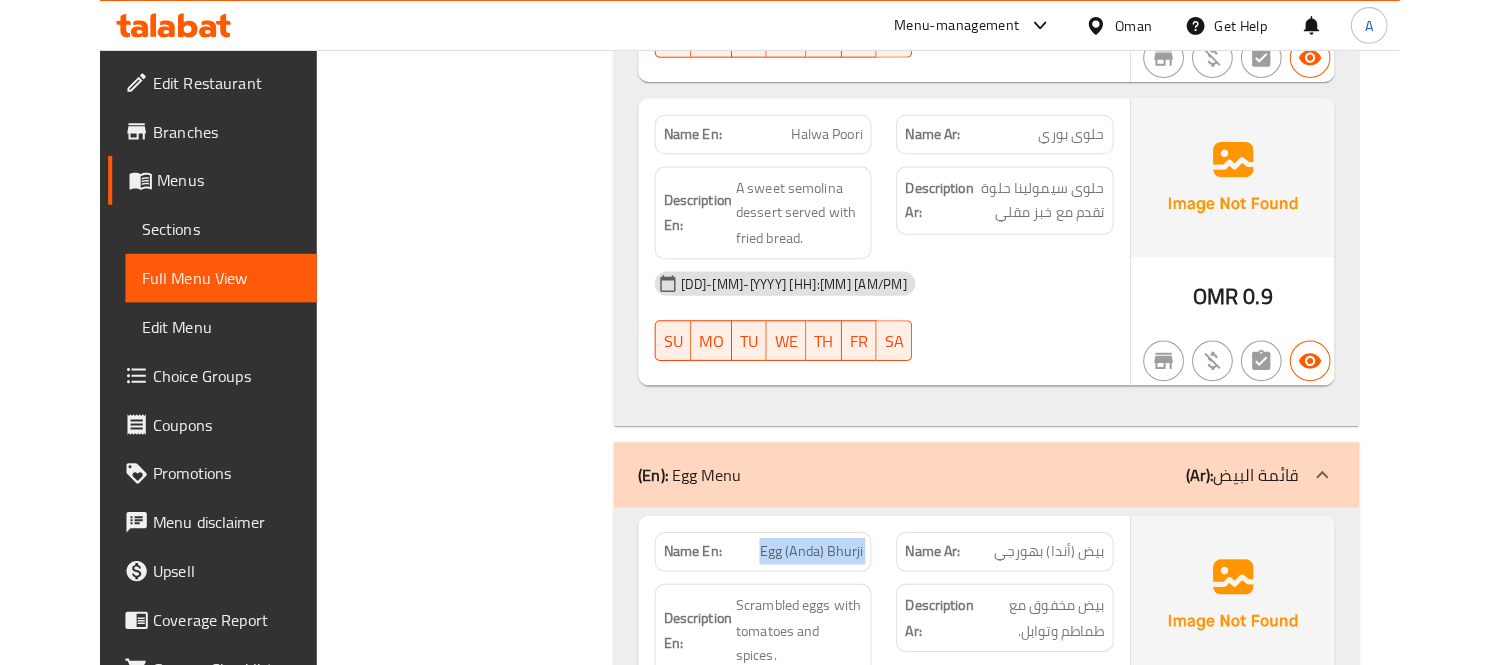 scroll, scrollTop: 3111, scrollLeft: 0, axis: vertical 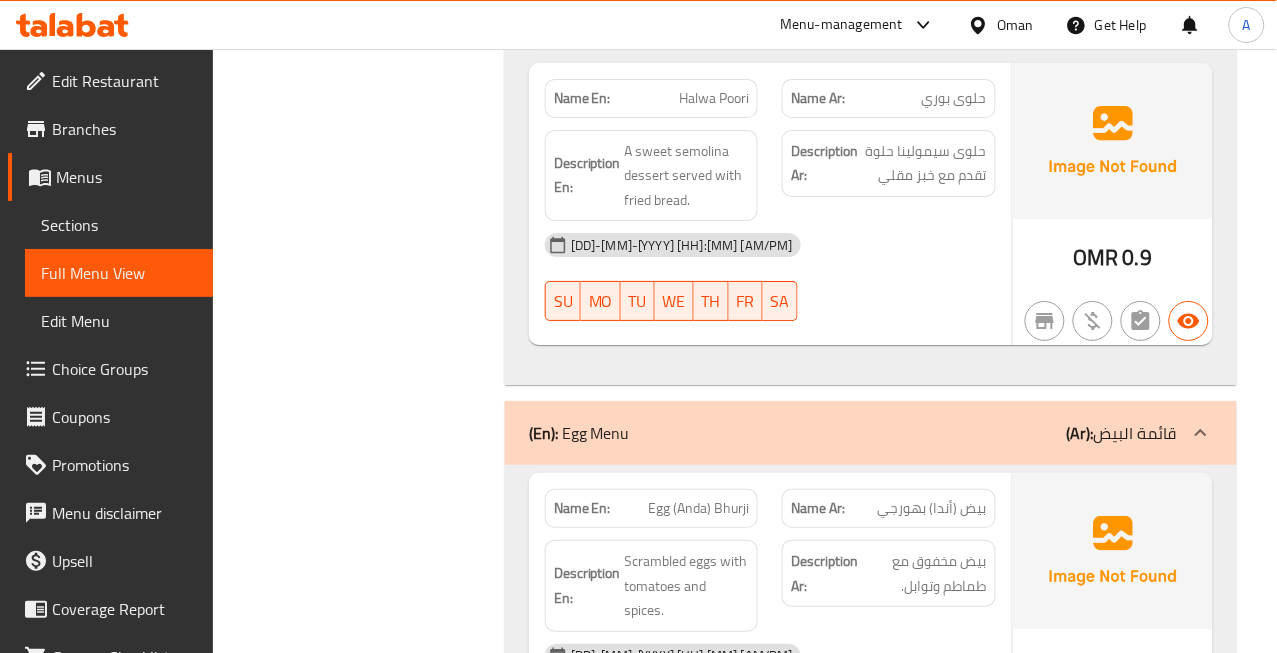 click on "[DD-MM-YYYY] [HH:MM] [PM]" at bounding box center [770, 245] 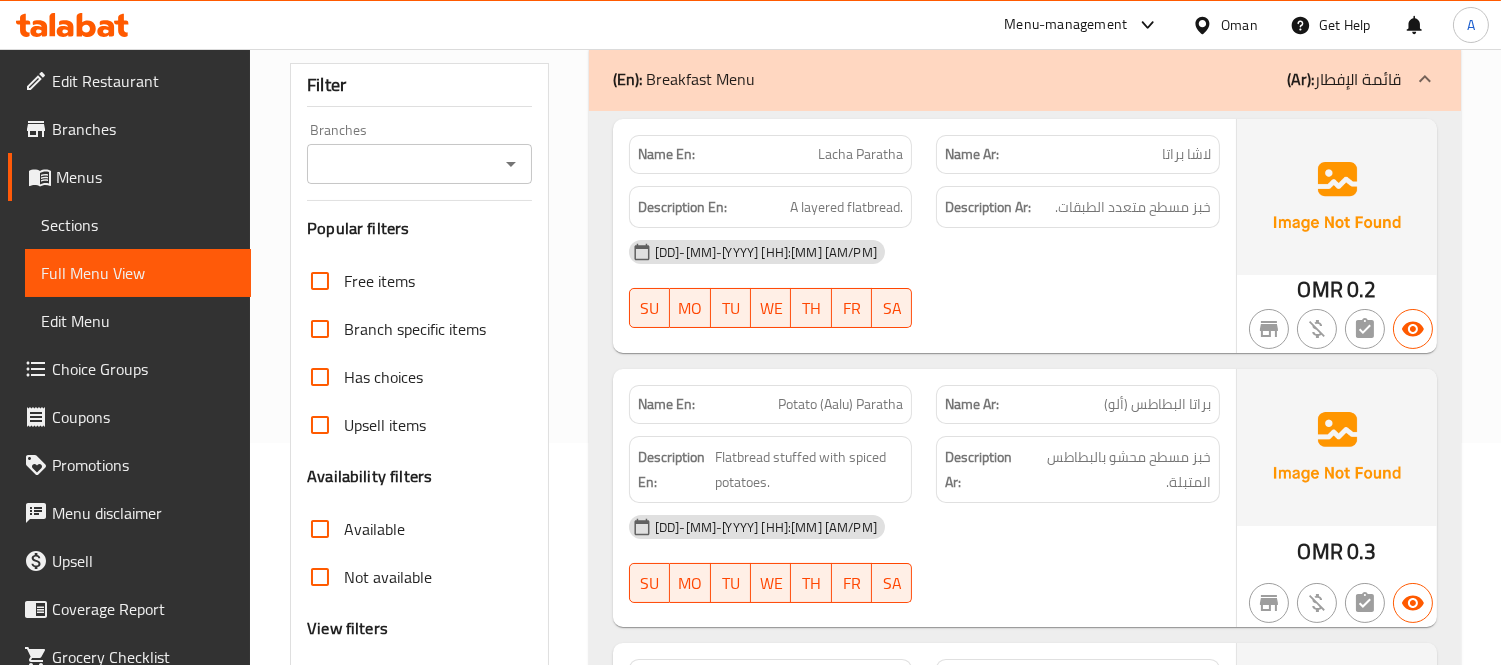 scroll, scrollTop: 0, scrollLeft: 0, axis: both 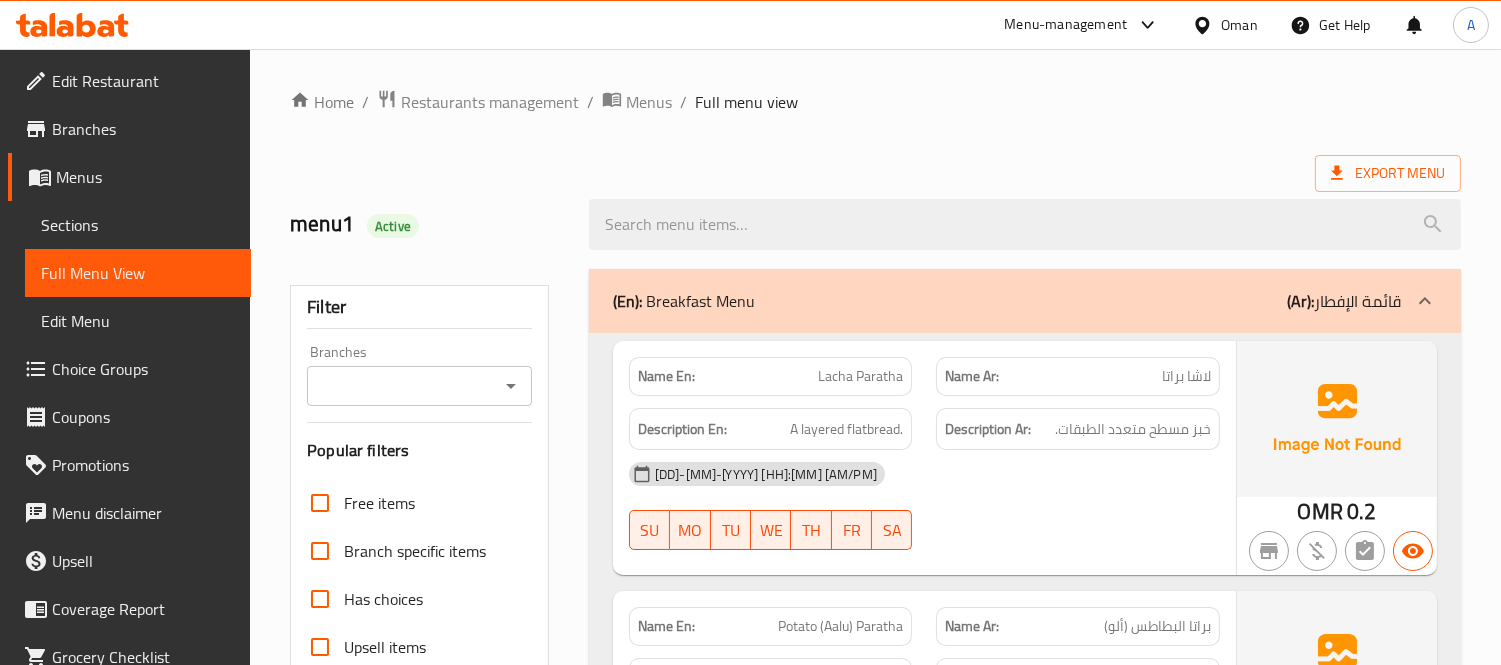 click on "(En):   Breakfast Menu (Ar): قائمة الإفطار" at bounding box center (1007, 301) 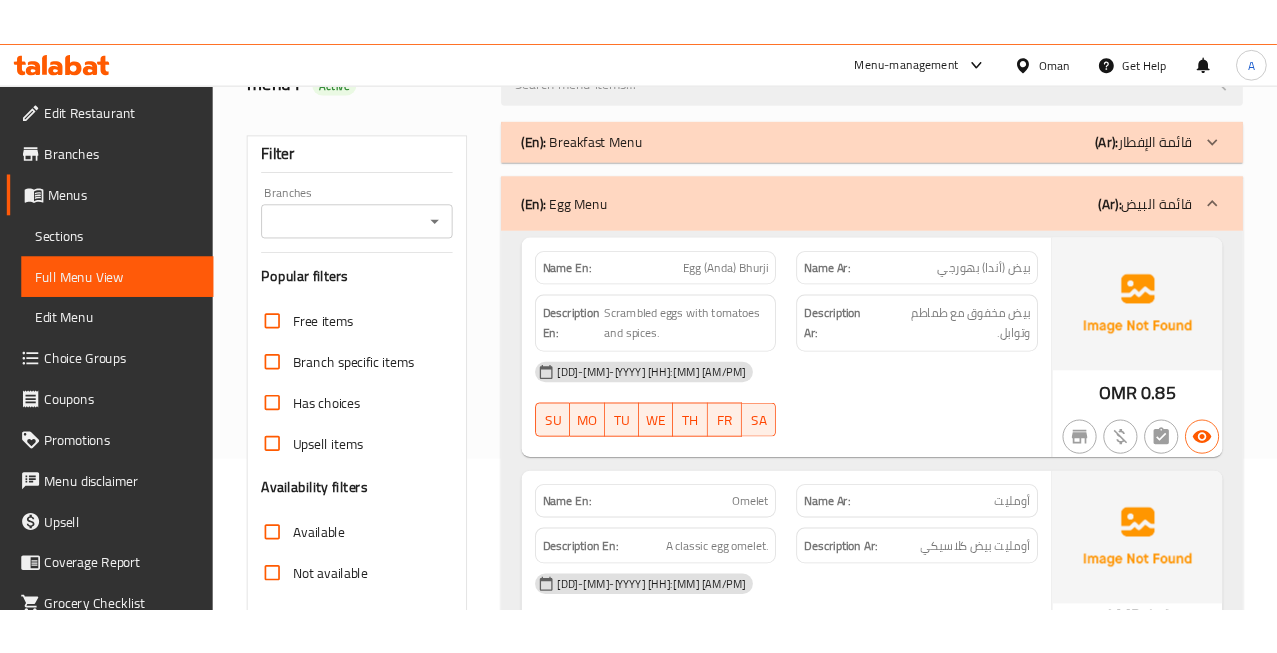 scroll, scrollTop: 222, scrollLeft: 0, axis: vertical 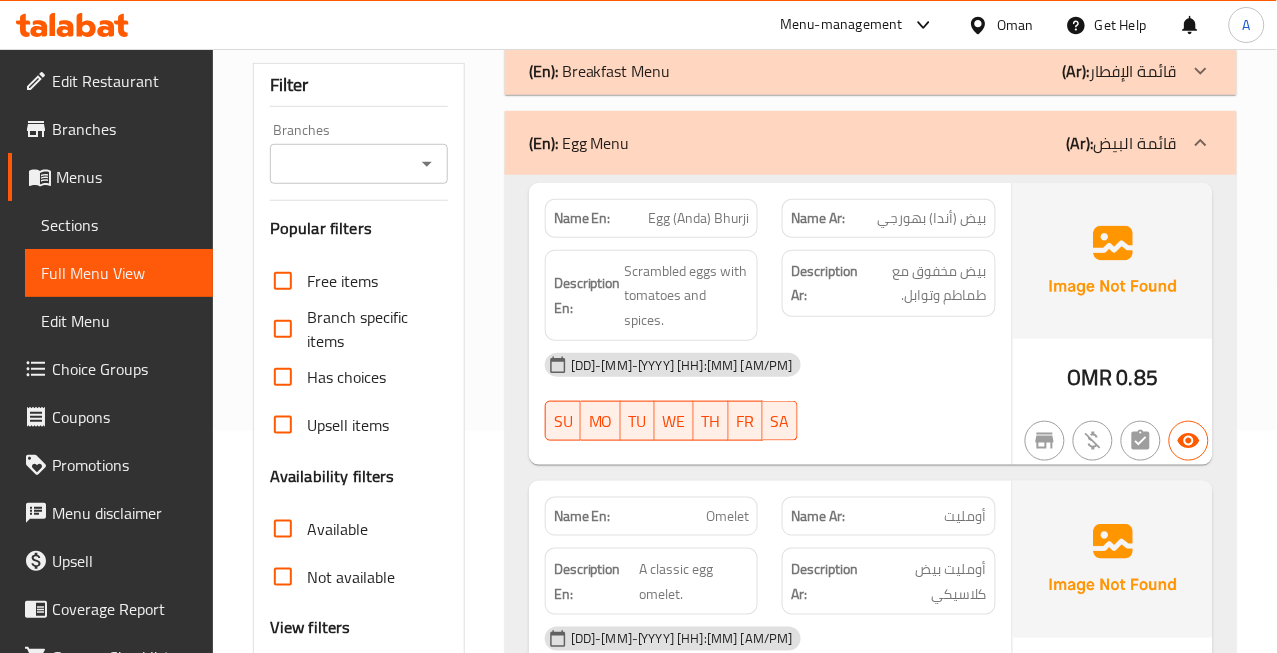 click on "Egg (Anda) Bhurji" at bounding box center (698, 218) 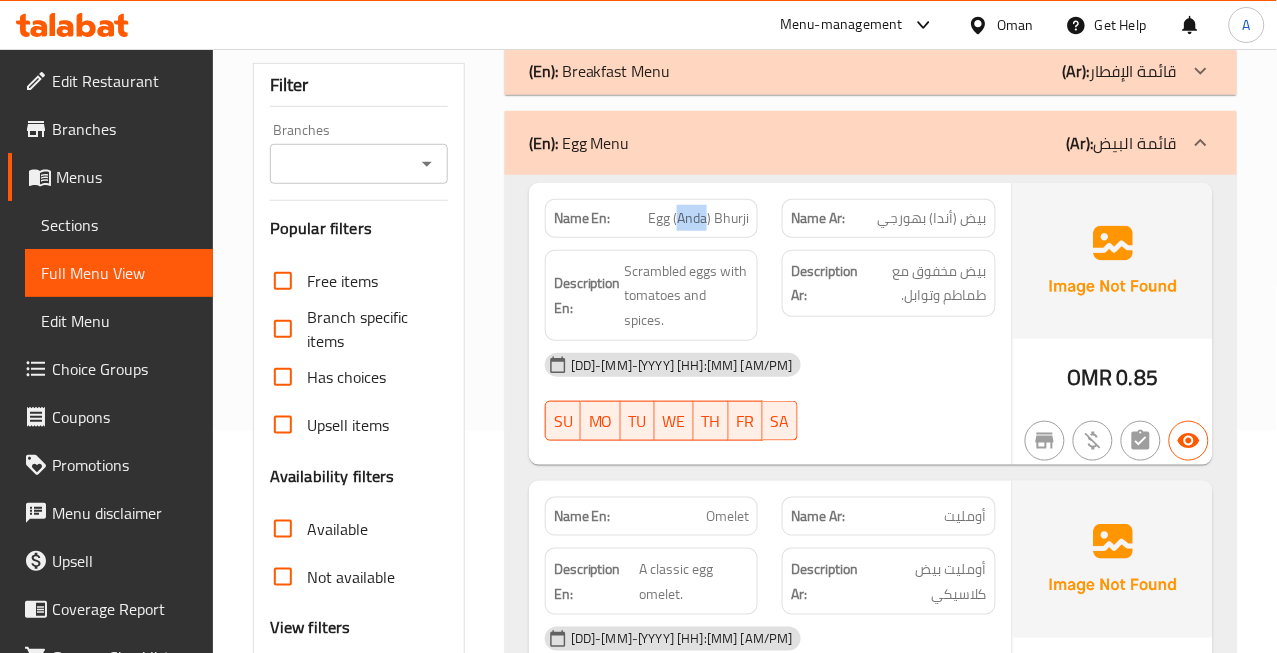 click on "Egg (Anda) Bhurji" at bounding box center (698, 218) 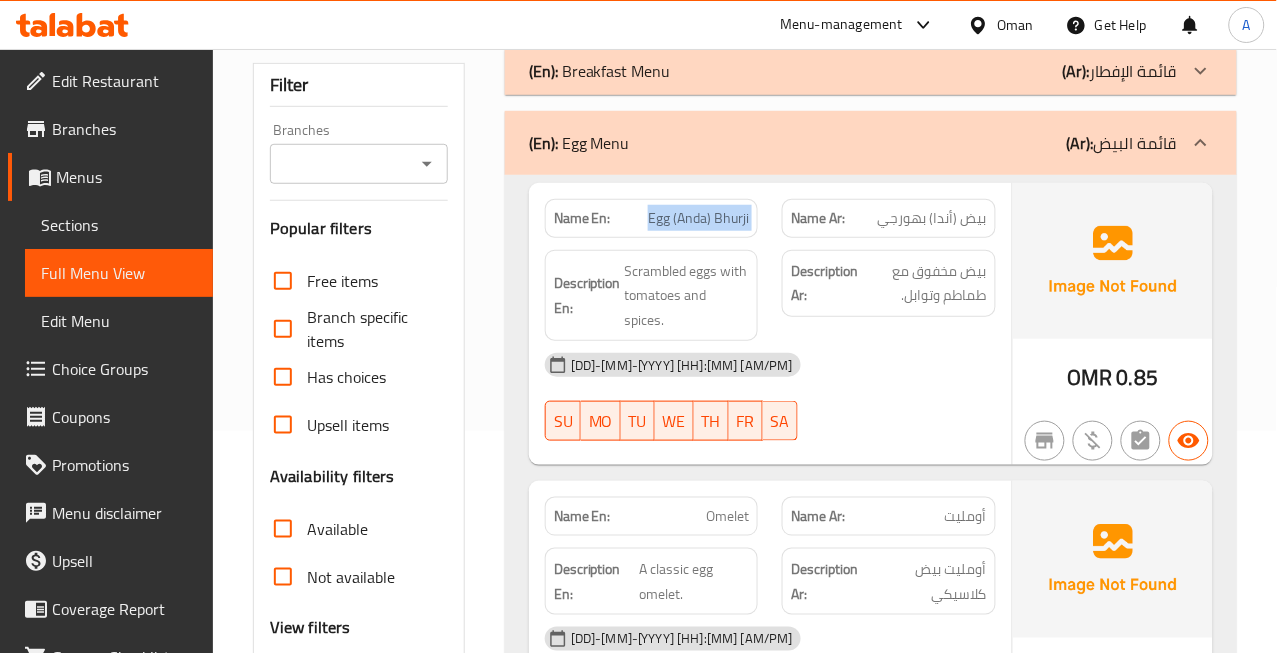 click on "Egg (Anda) Bhurji" at bounding box center (698, 218) 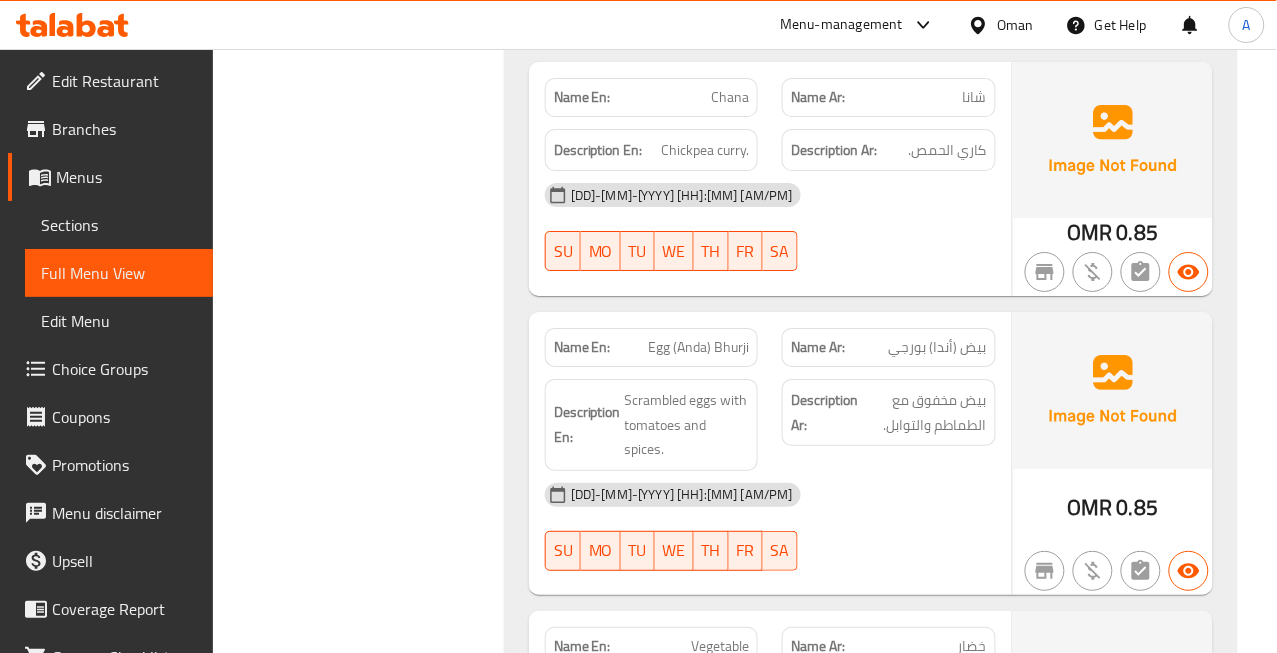 scroll, scrollTop: 3224, scrollLeft: 0, axis: vertical 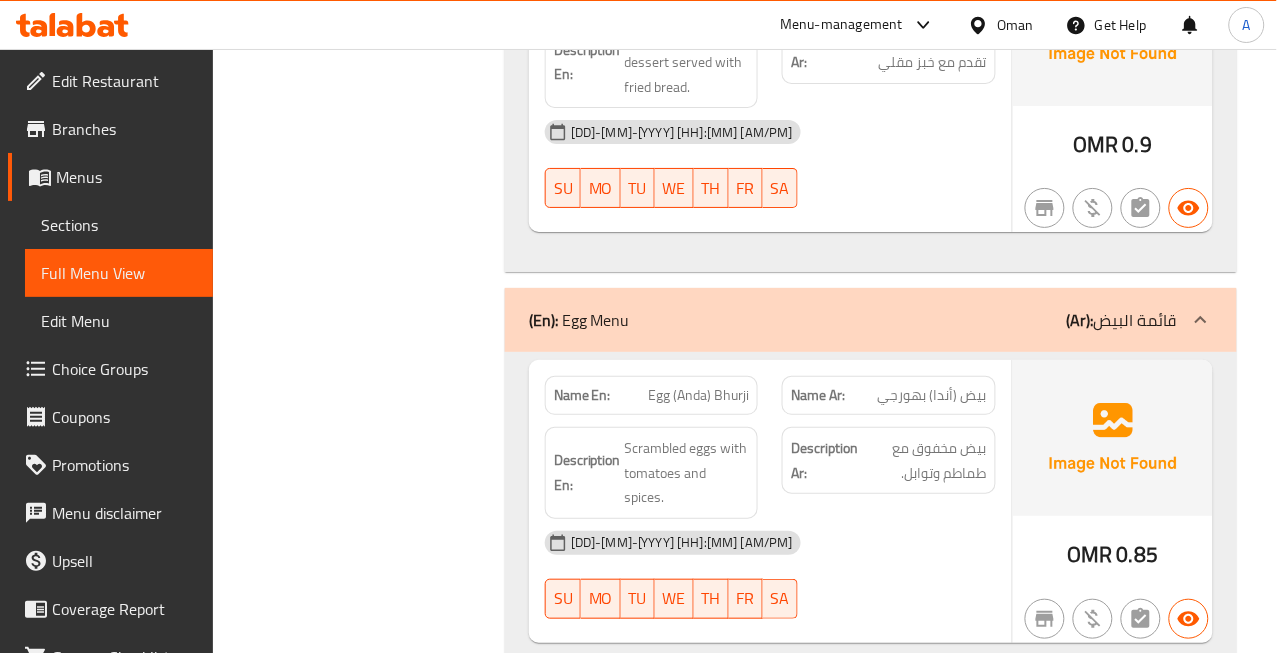 click on "بيض (أندا) بهورجي" at bounding box center [962, -2848] 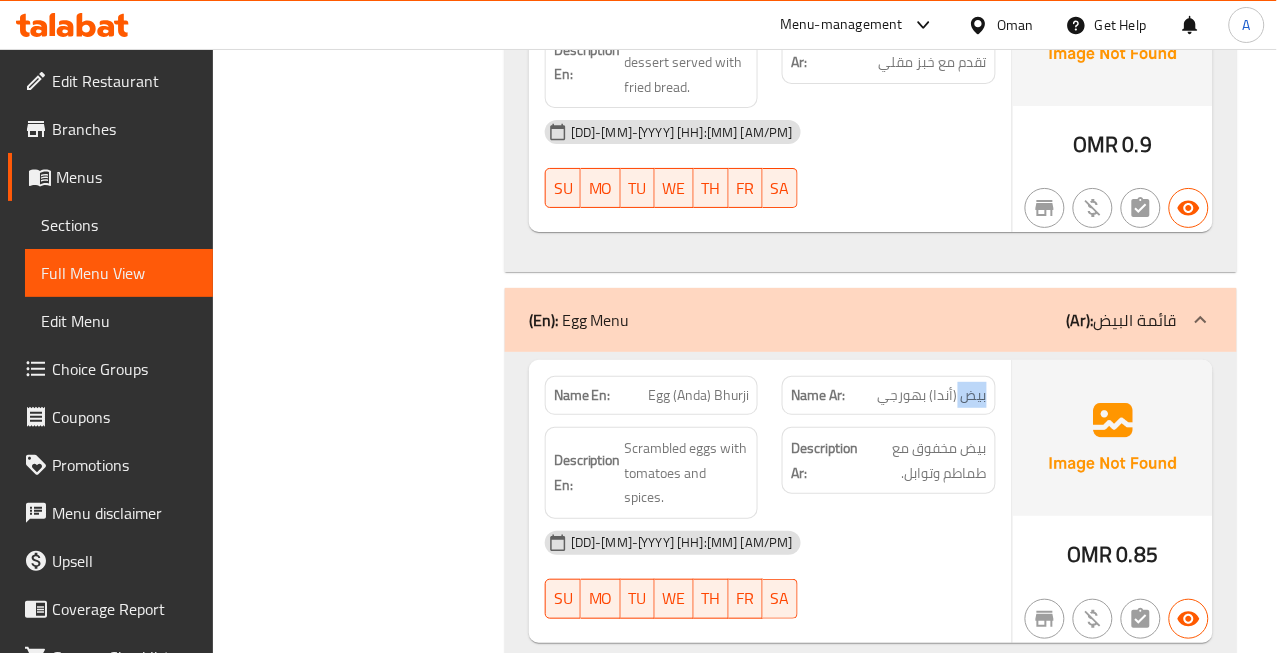 click on "بيض (أندا) بهورجي" at bounding box center (962, -2848) 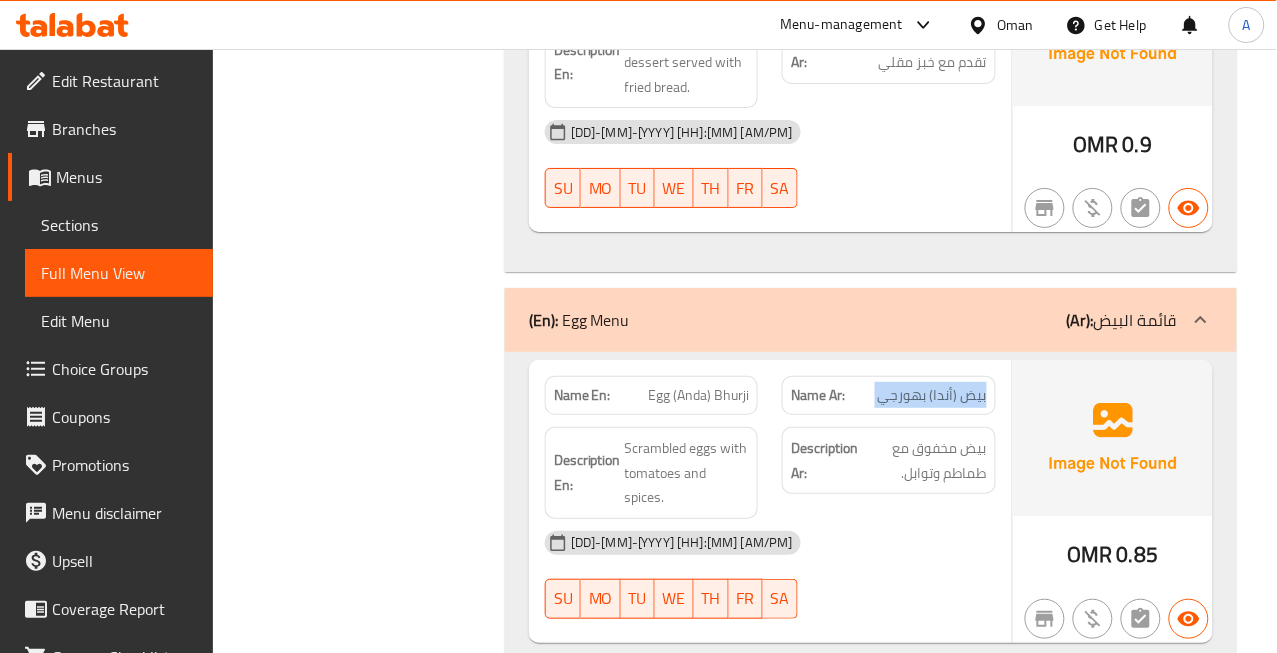 click on "بيض (أندا) بهورجي" at bounding box center [962, -2848] 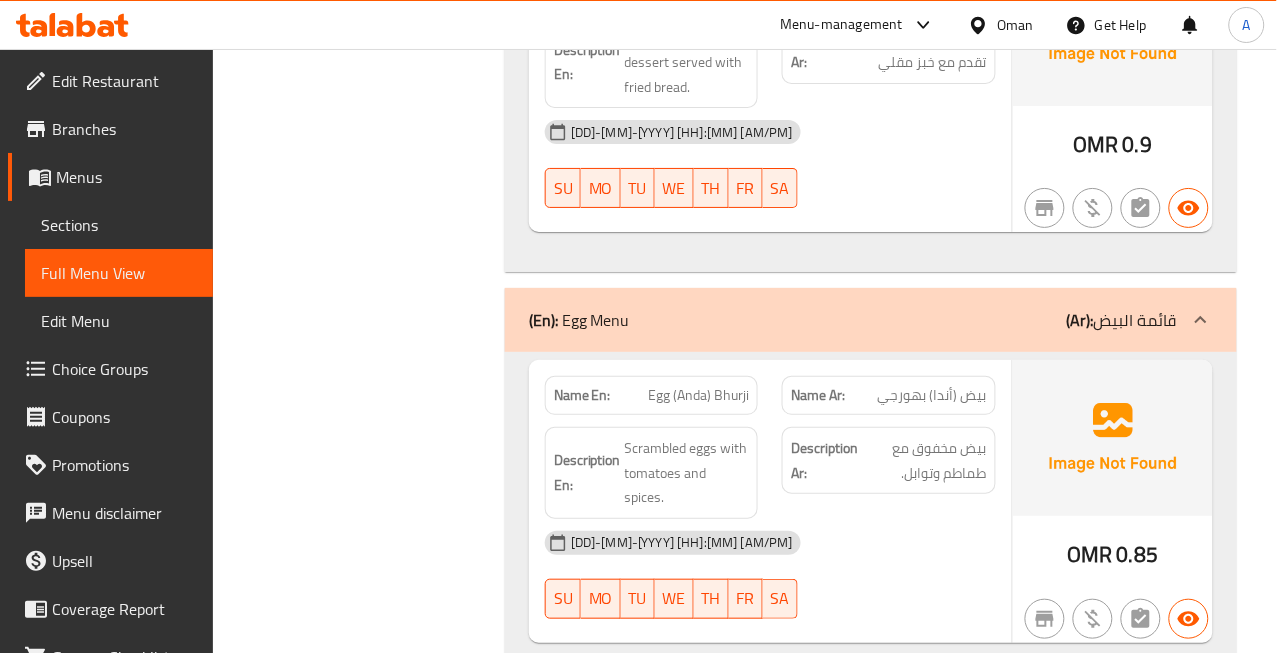 click on "Egg (Anda) Bhurji" at bounding box center (706, -2848) 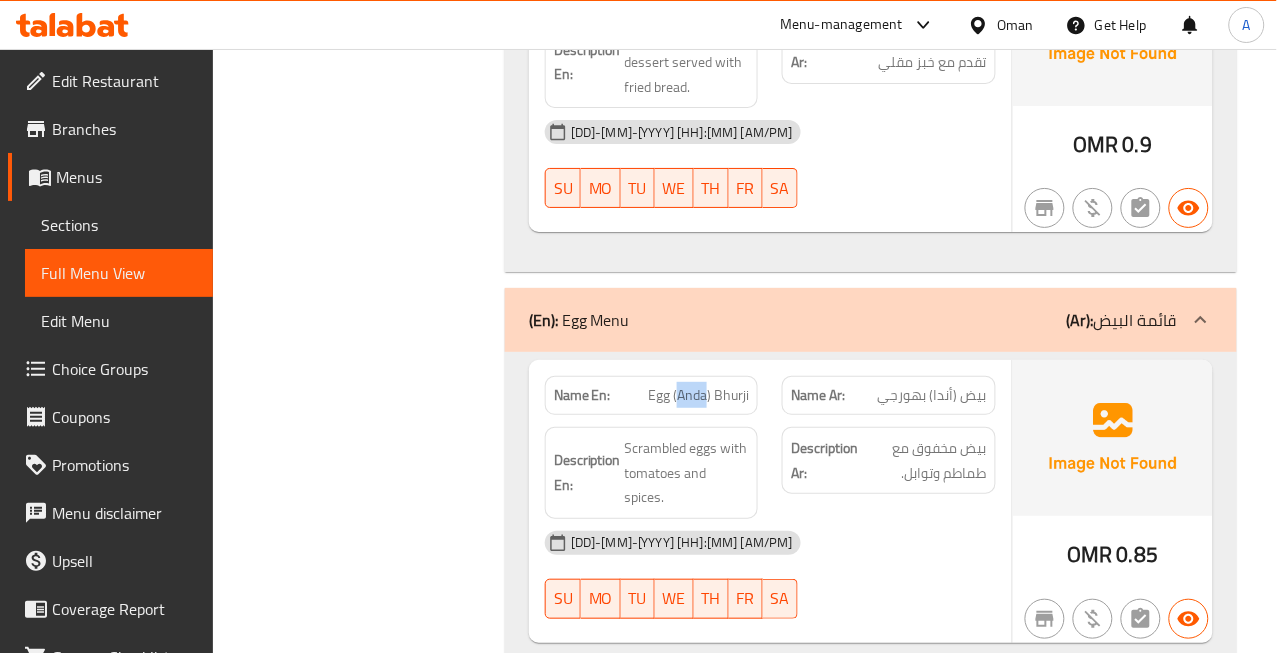 click on "Egg (Anda) Bhurji" at bounding box center (706, -2848) 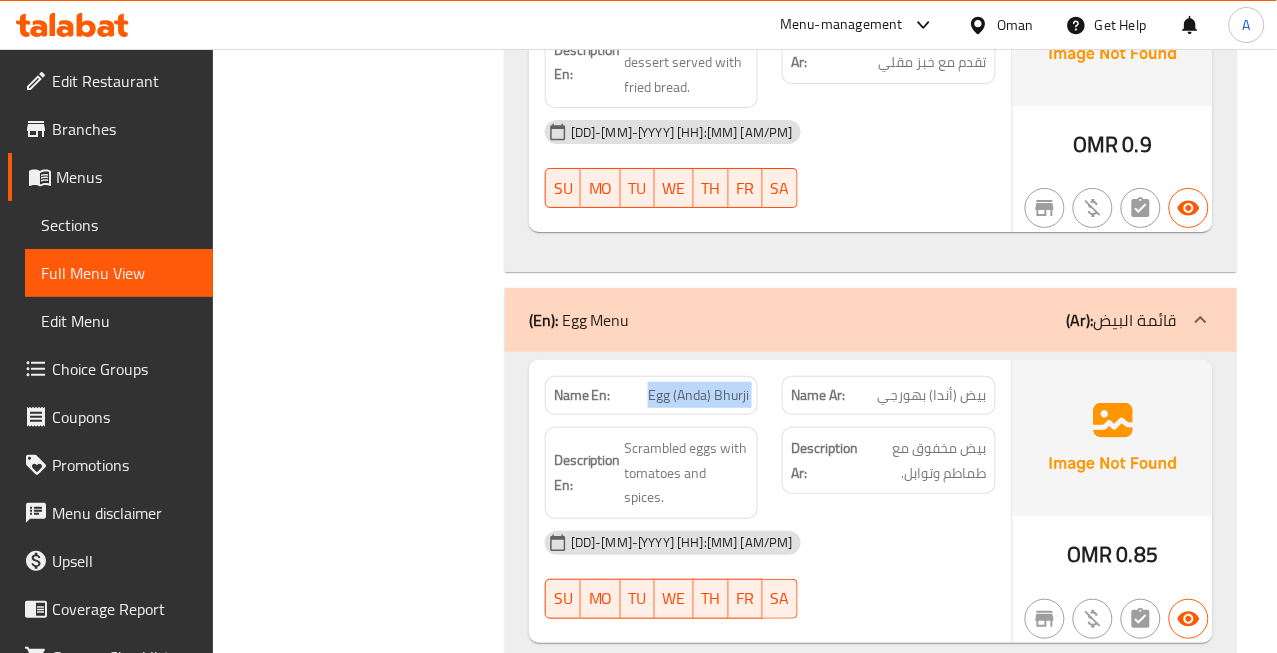click on "Egg (Anda) Bhurji" at bounding box center [706, -2848] 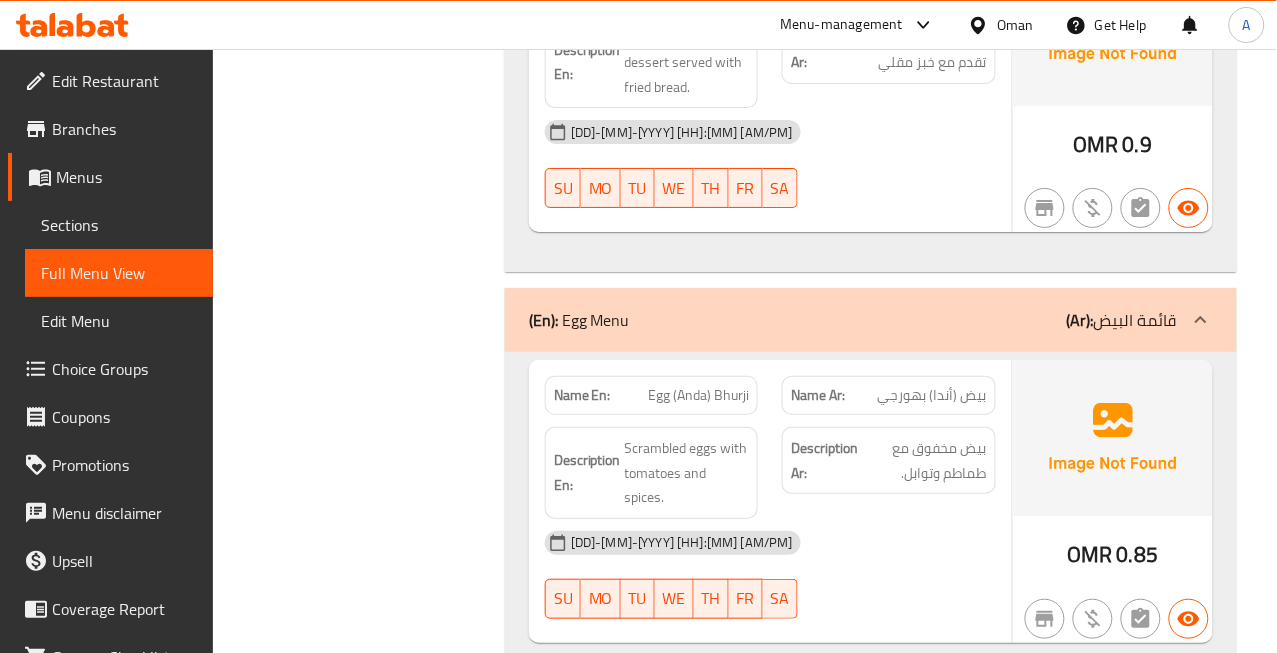 click on "بيض (أندا) بهورجي" at bounding box center (962, -2848) 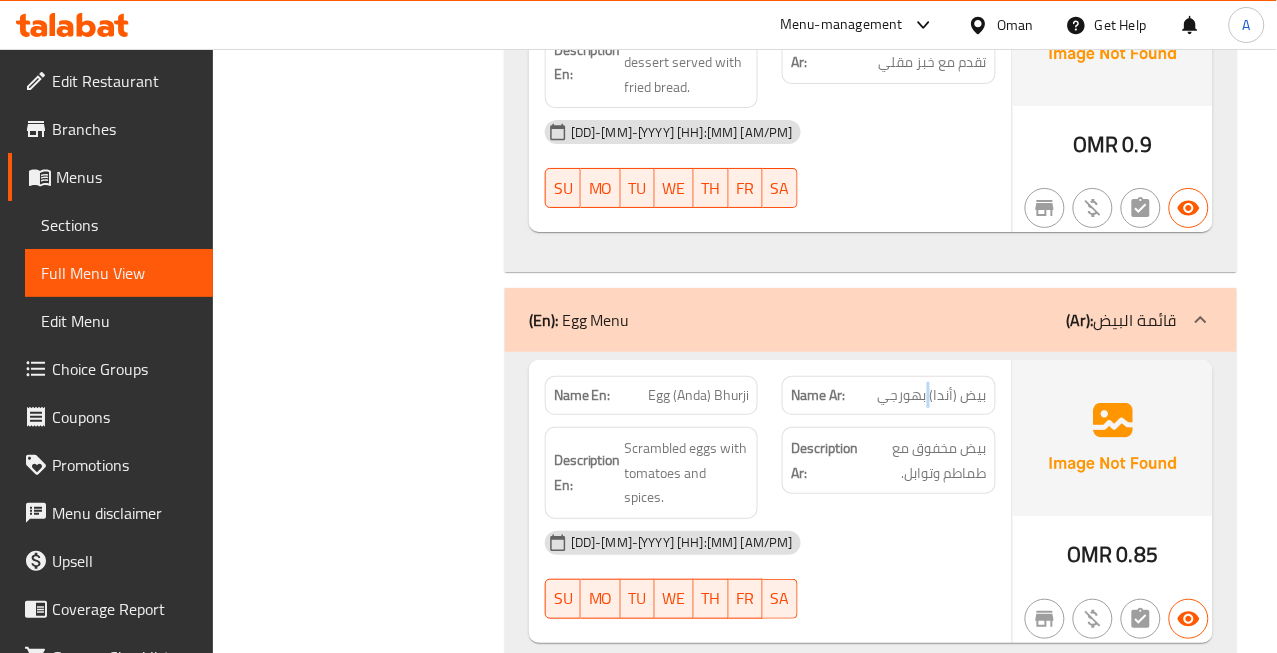 click on "بيض (أندا) بهورجي" at bounding box center [962, -2848] 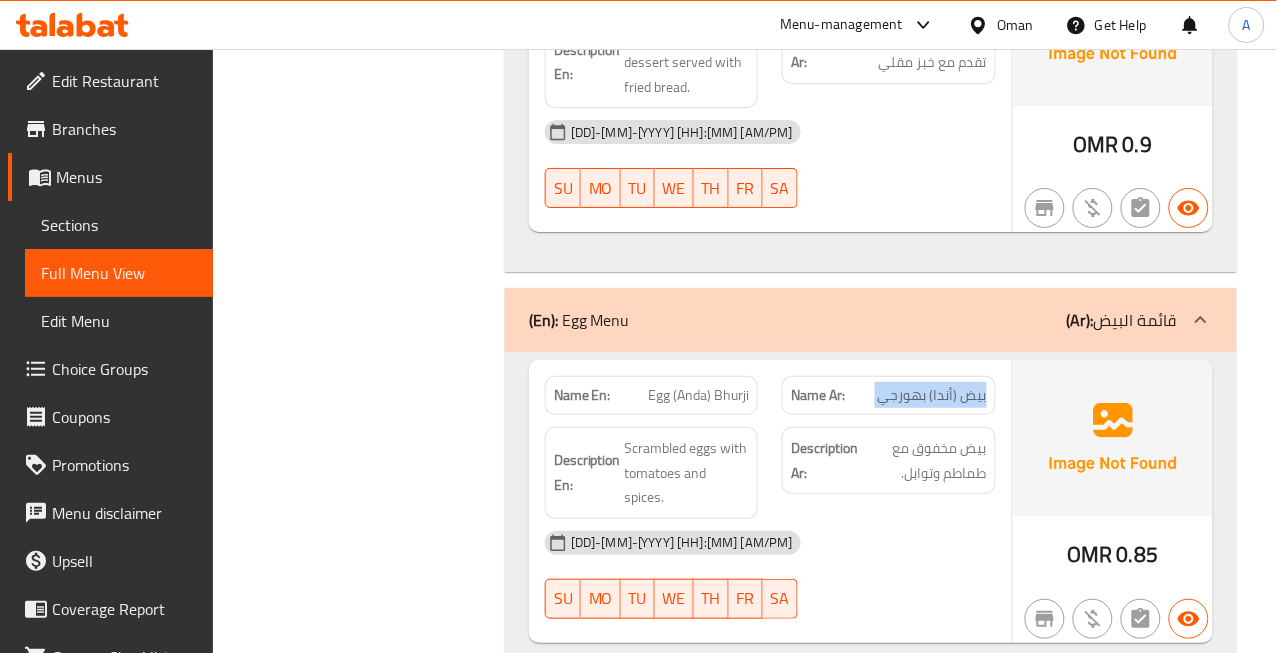 click on "بيض (أندا) بهورجي" at bounding box center [962, -2848] 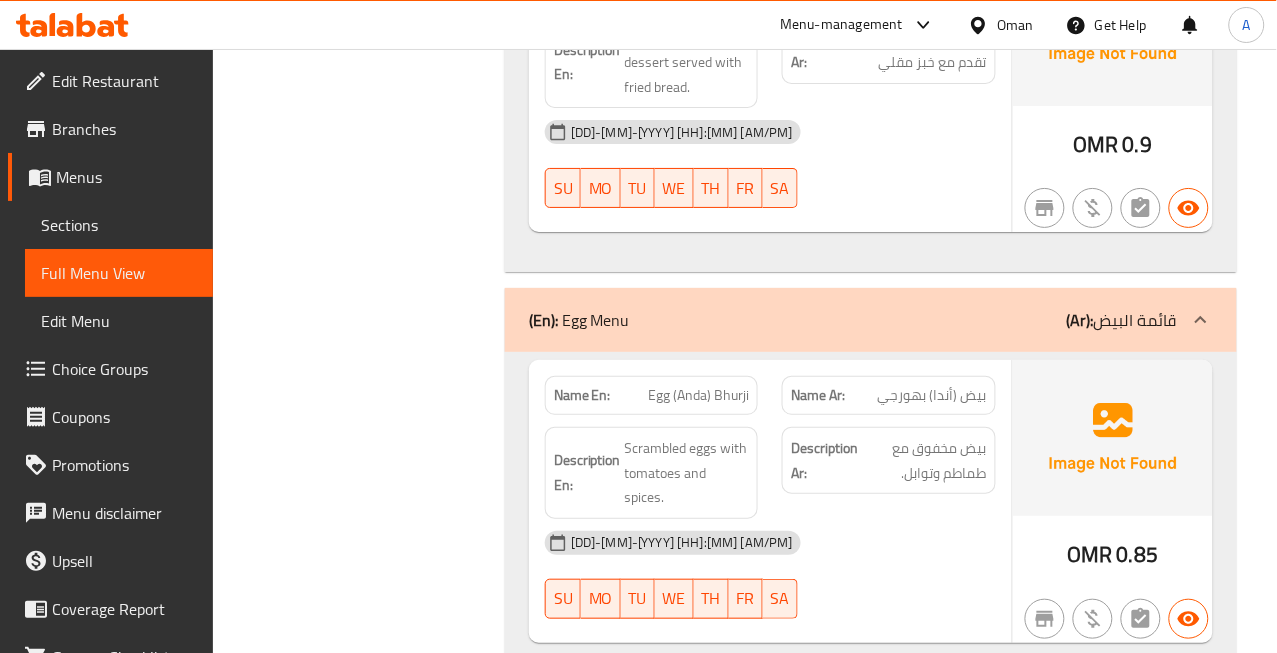 click on "Egg (Anda) Bhurji" at bounding box center [706, -2848] 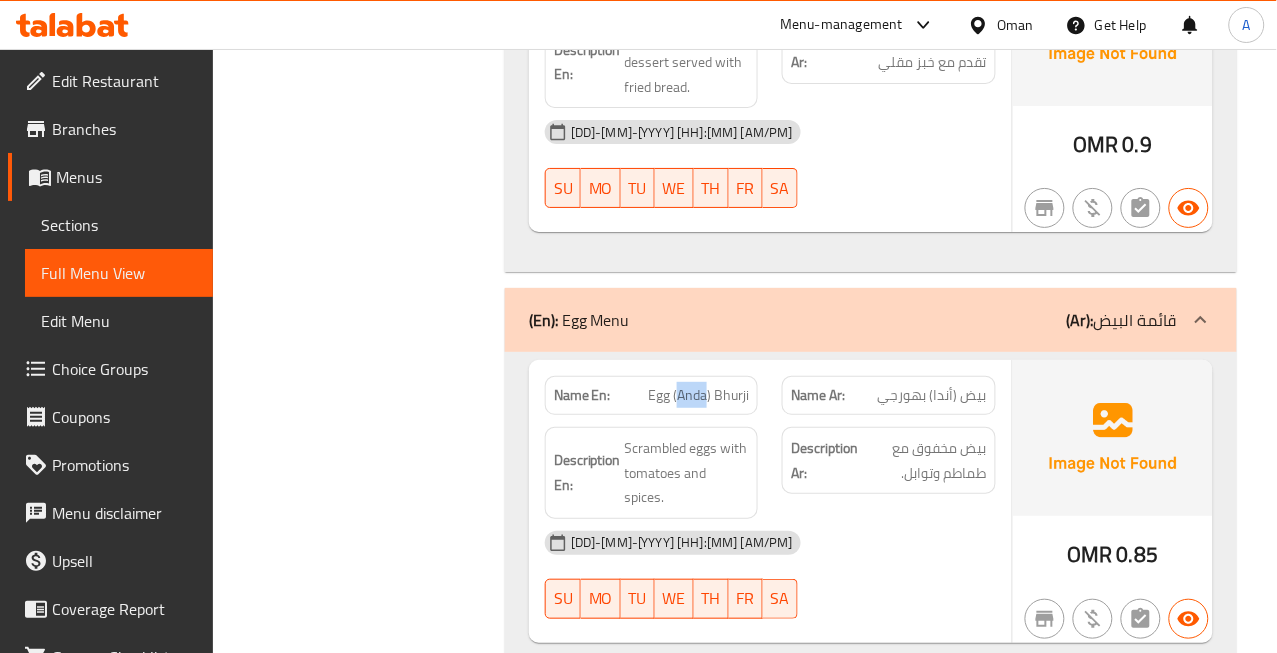 click on "Egg (Anda) Bhurji" at bounding box center (706, -2848) 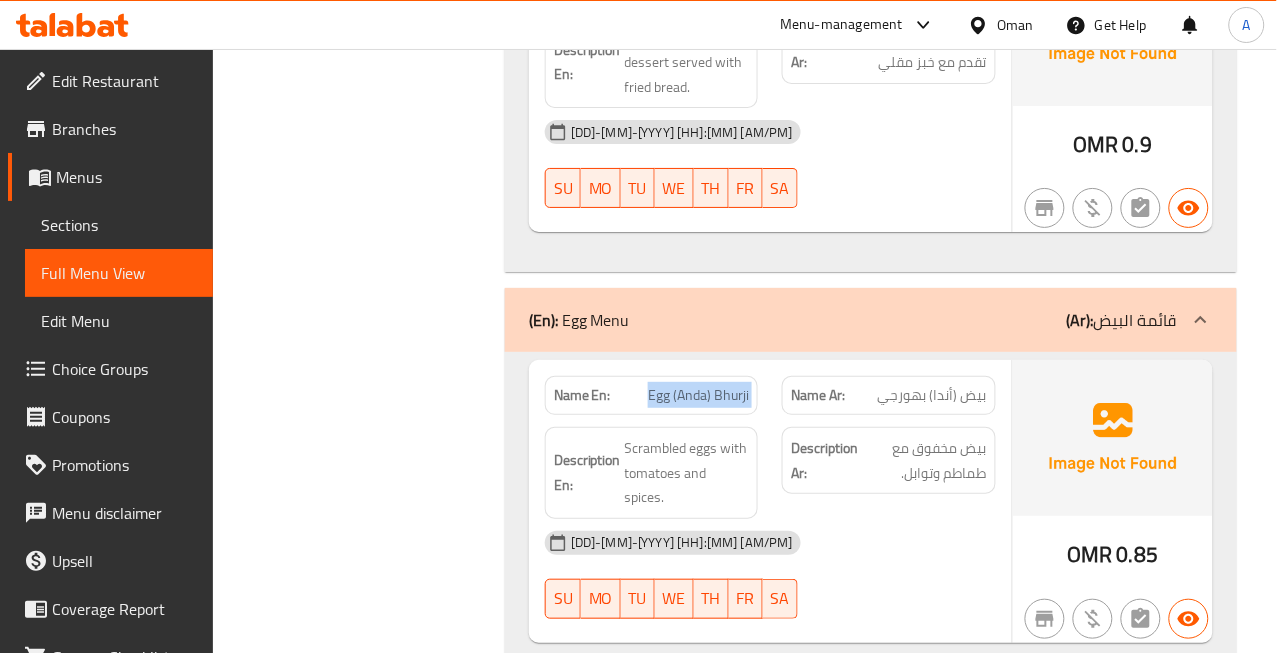 click on "Egg (Anda) Bhurji" at bounding box center [706, -2848] 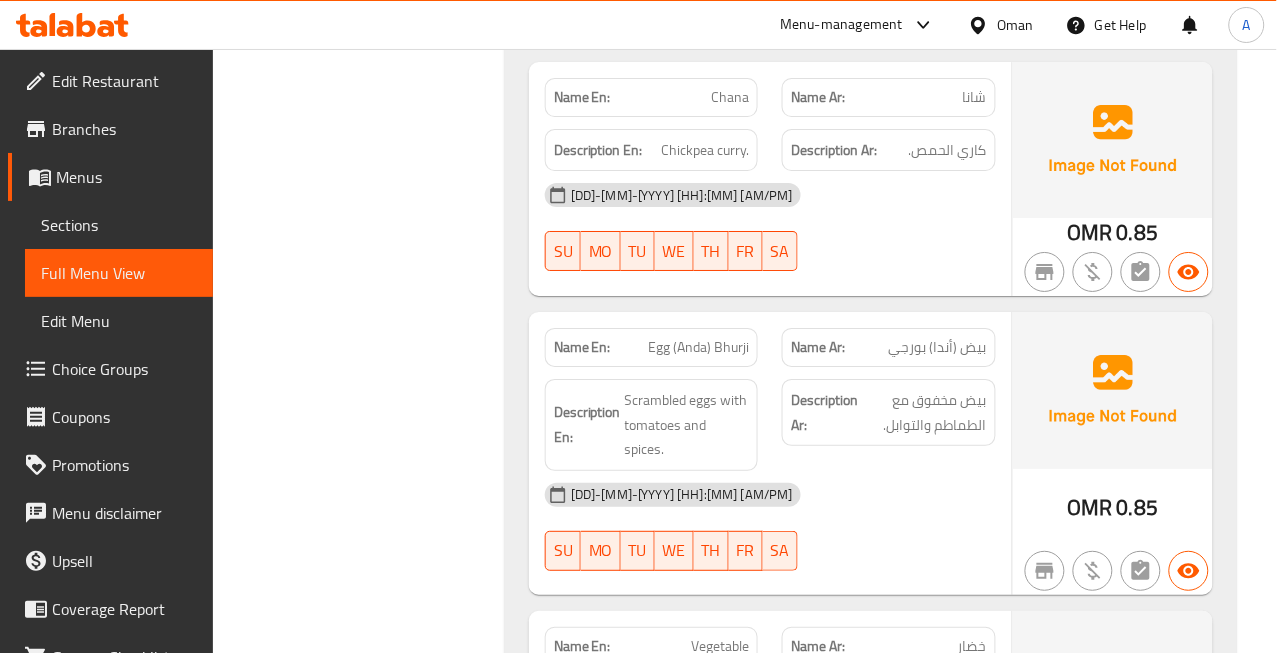 scroll, scrollTop: 3224, scrollLeft: 0, axis: vertical 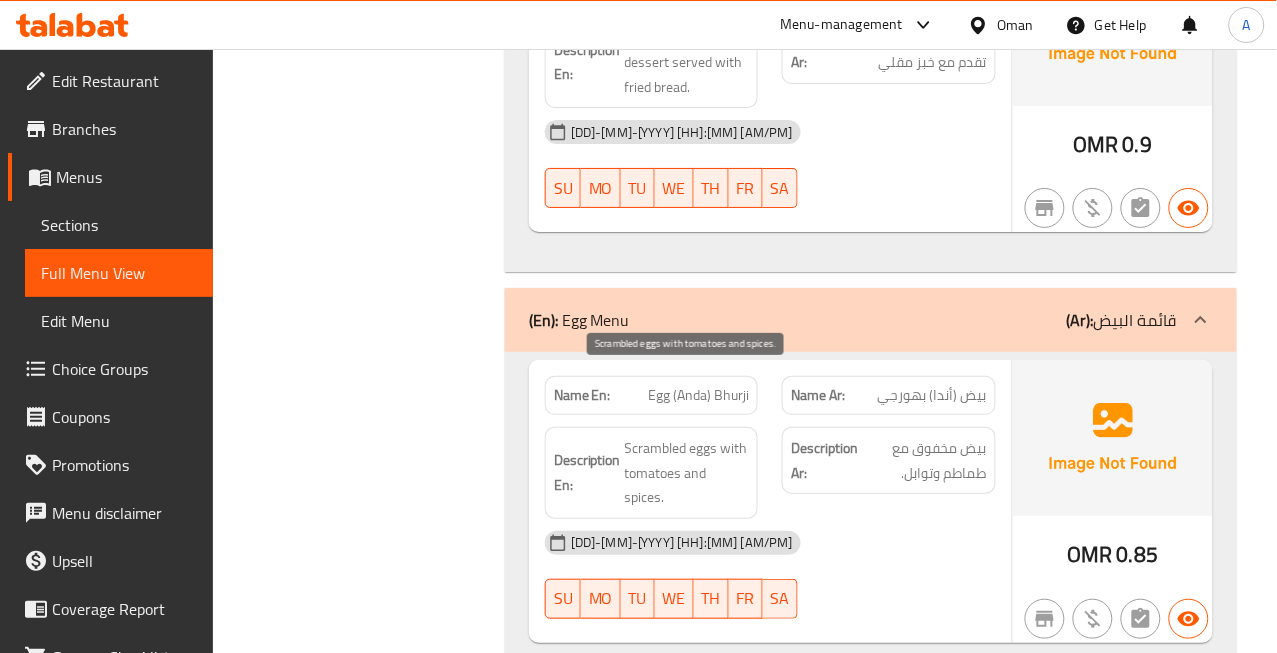 click on "Scrambled eggs with tomatoes and spices." at bounding box center [687, 473] 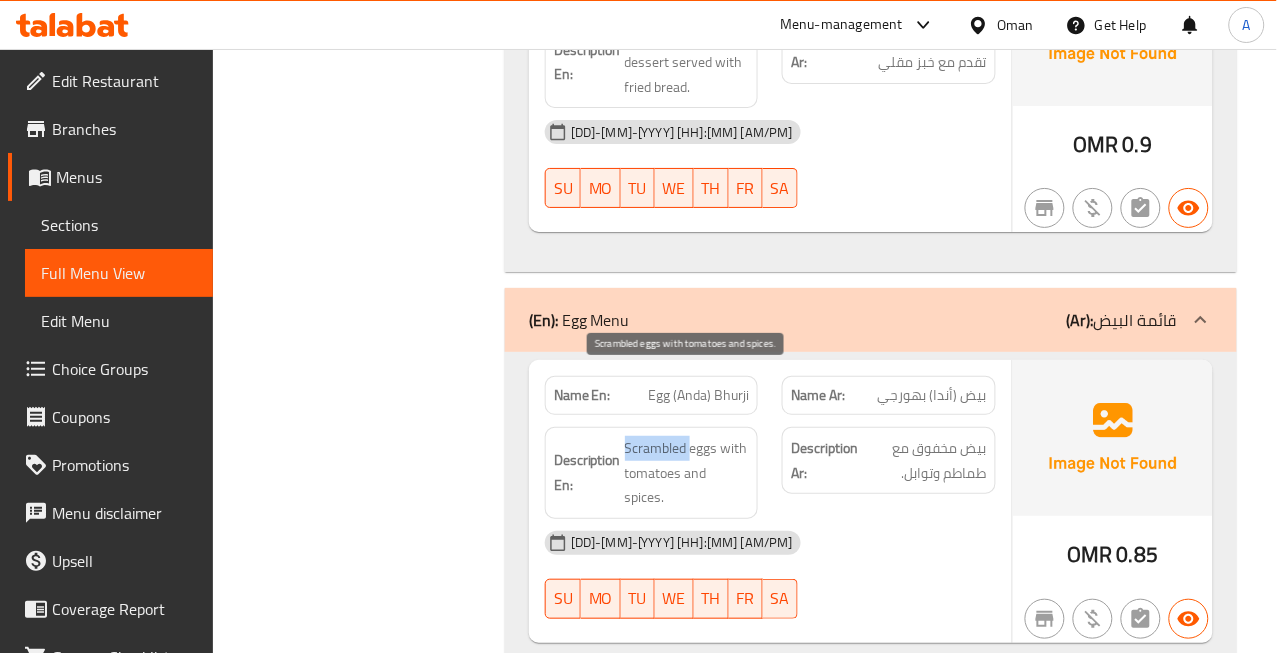 click on "Scrambled eggs with tomatoes and spices." at bounding box center (687, 473) 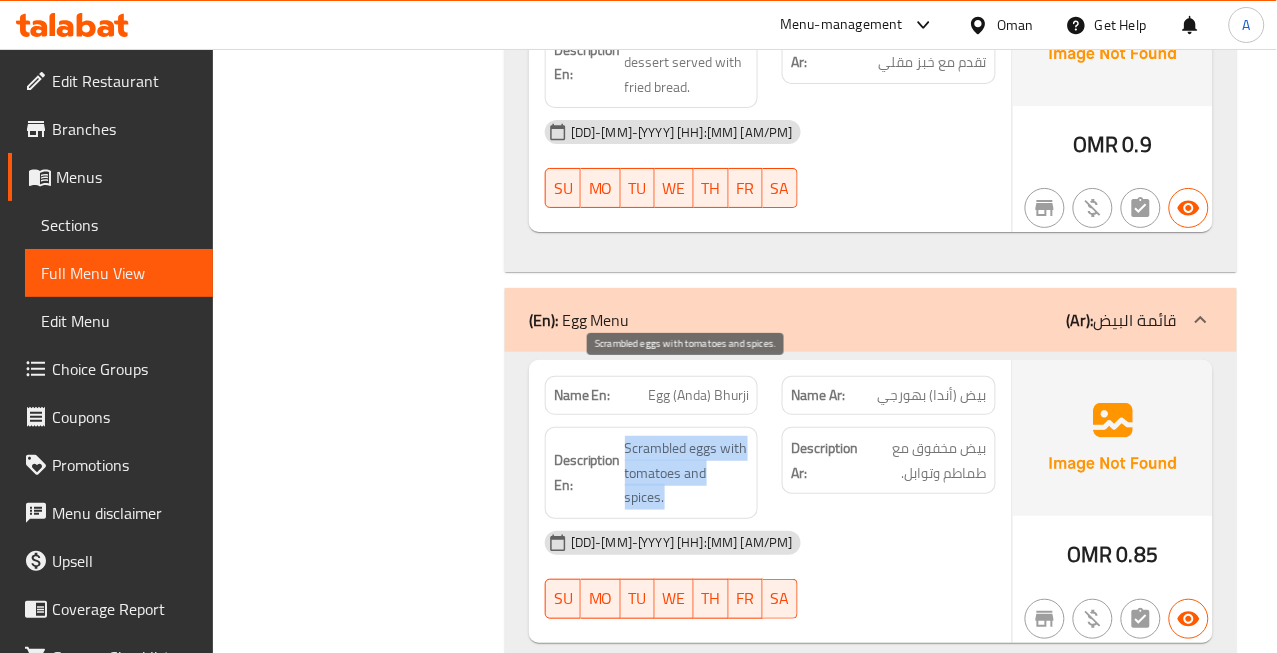 click on "Scrambled eggs with tomatoes and spices." at bounding box center [687, 473] 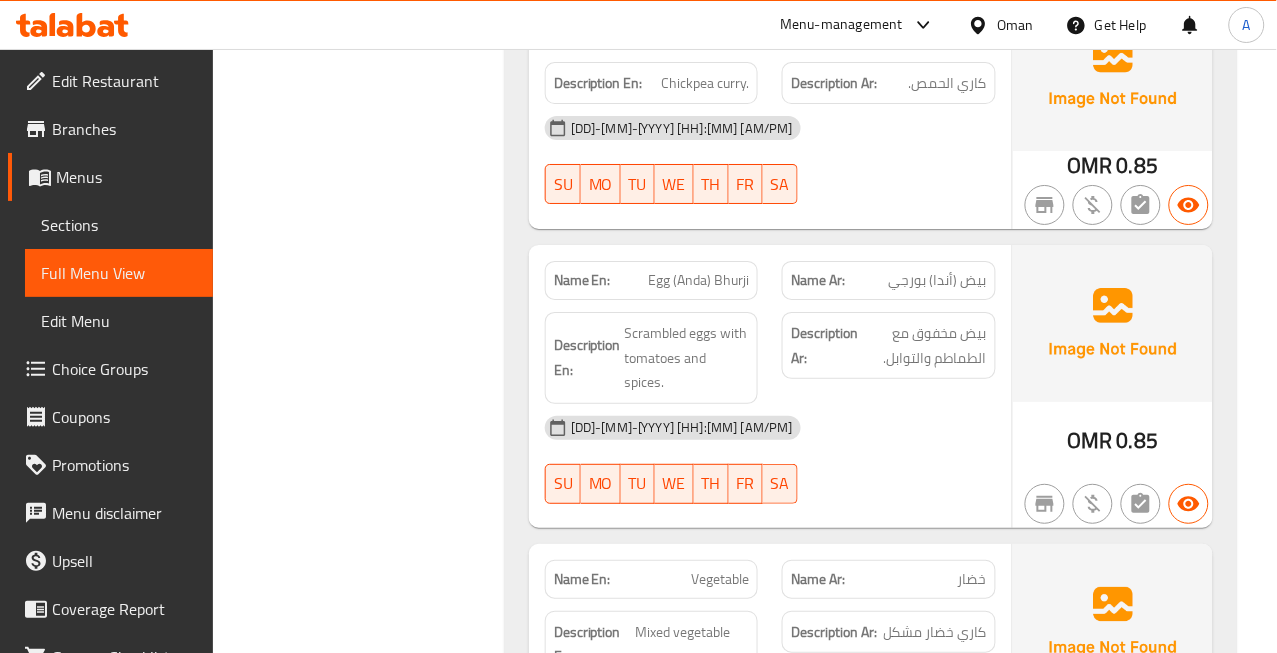 scroll, scrollTop: 3291, scrollLeft: 0, axis: vertical 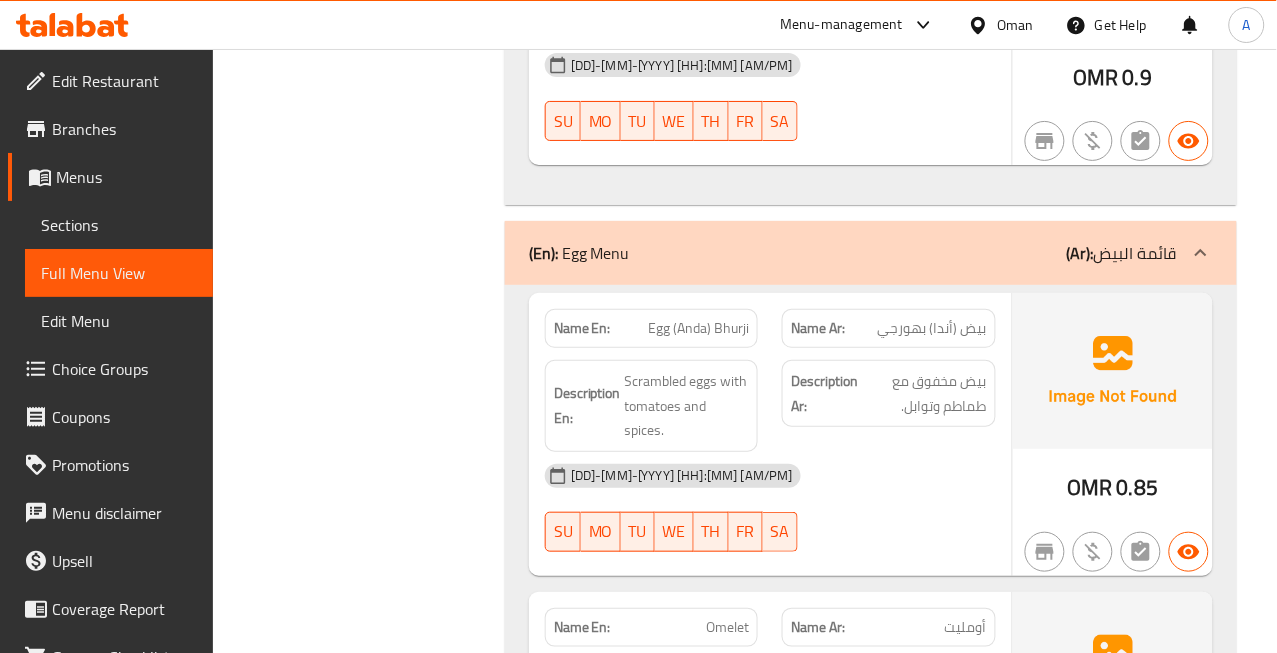 click on "Egg (Anda) Bhurji" at bounding box center (706, -2915) 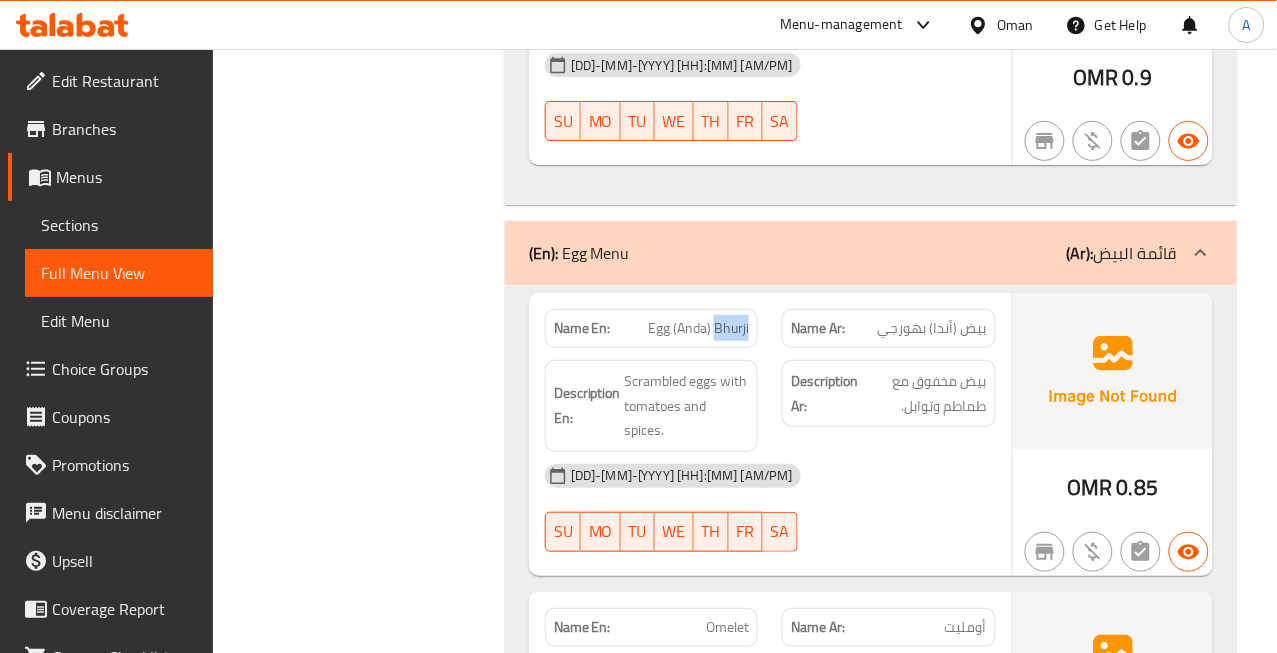 click on "Egg (Anda) Bhurji" at bounding box center (706, -2915) 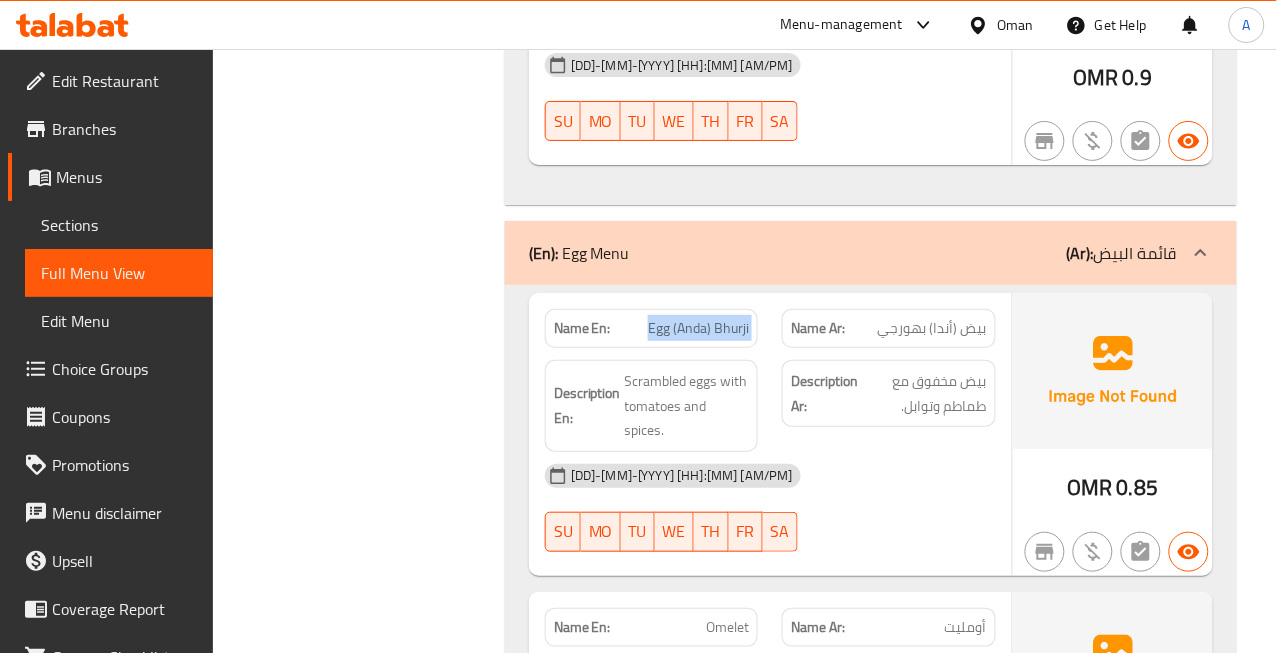 click on "Egg (Anda) Bhurji" at bounding box center [706, -2915] 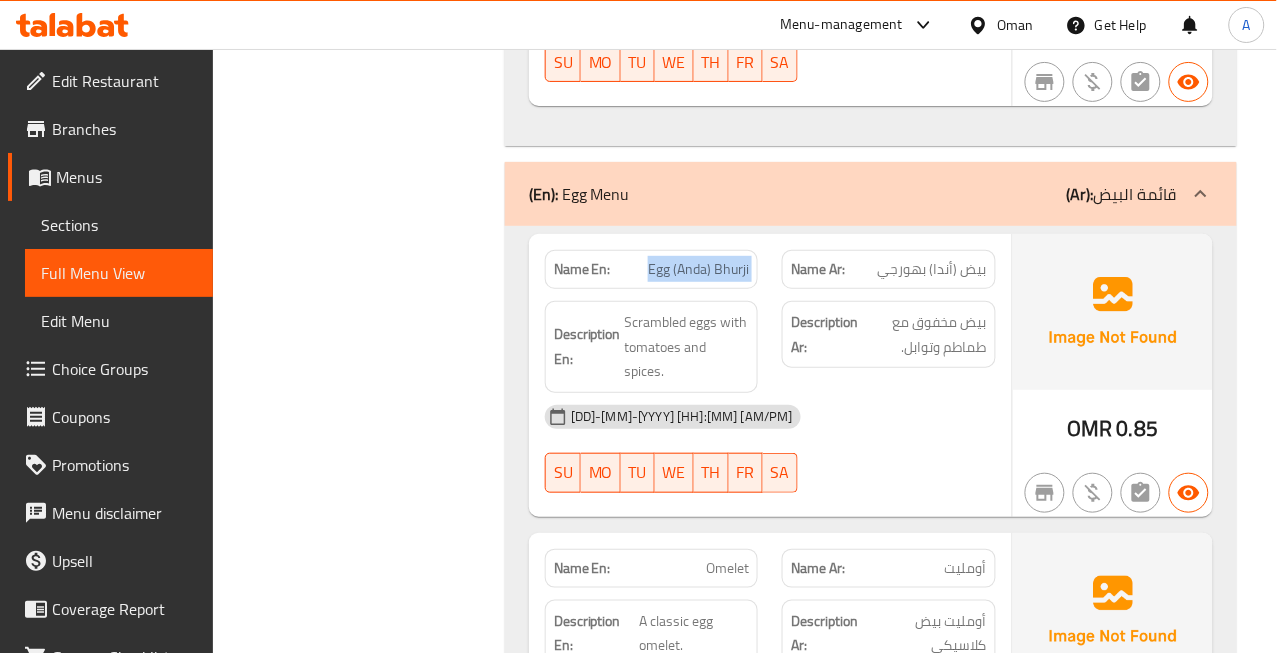 scroll, scrollTop: 3402, scrollLeft: 0, axis: vertical 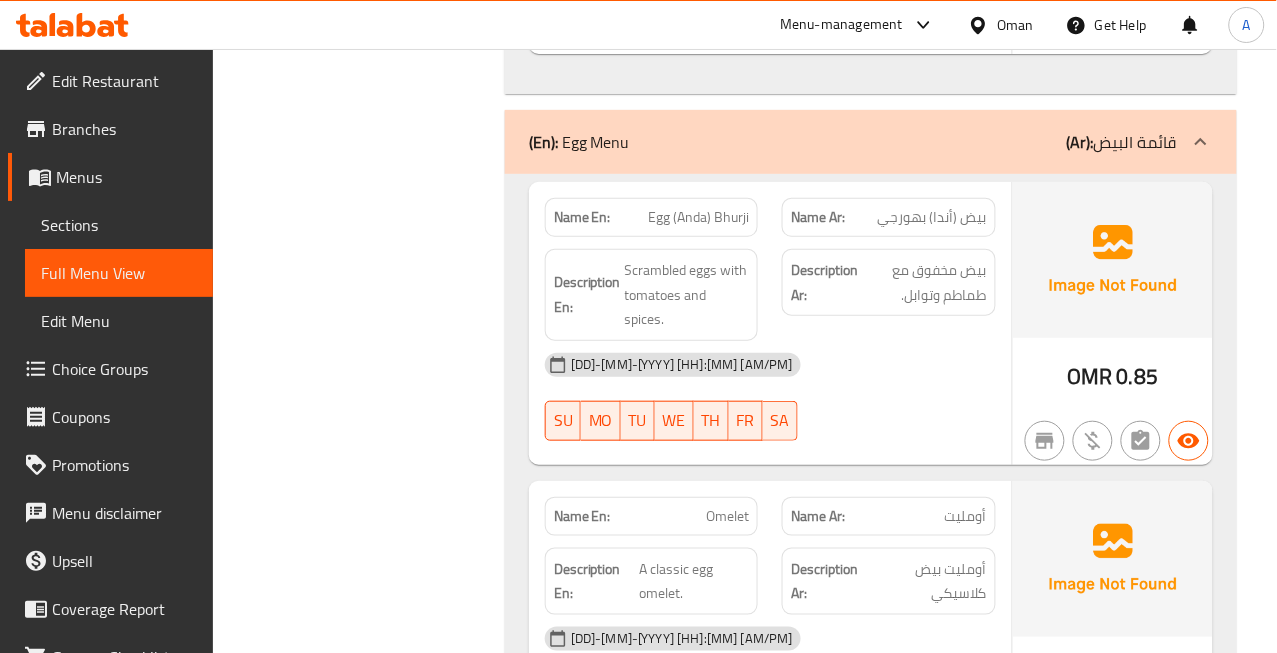 click on "Omelet" at bounding box center (686, -2752) 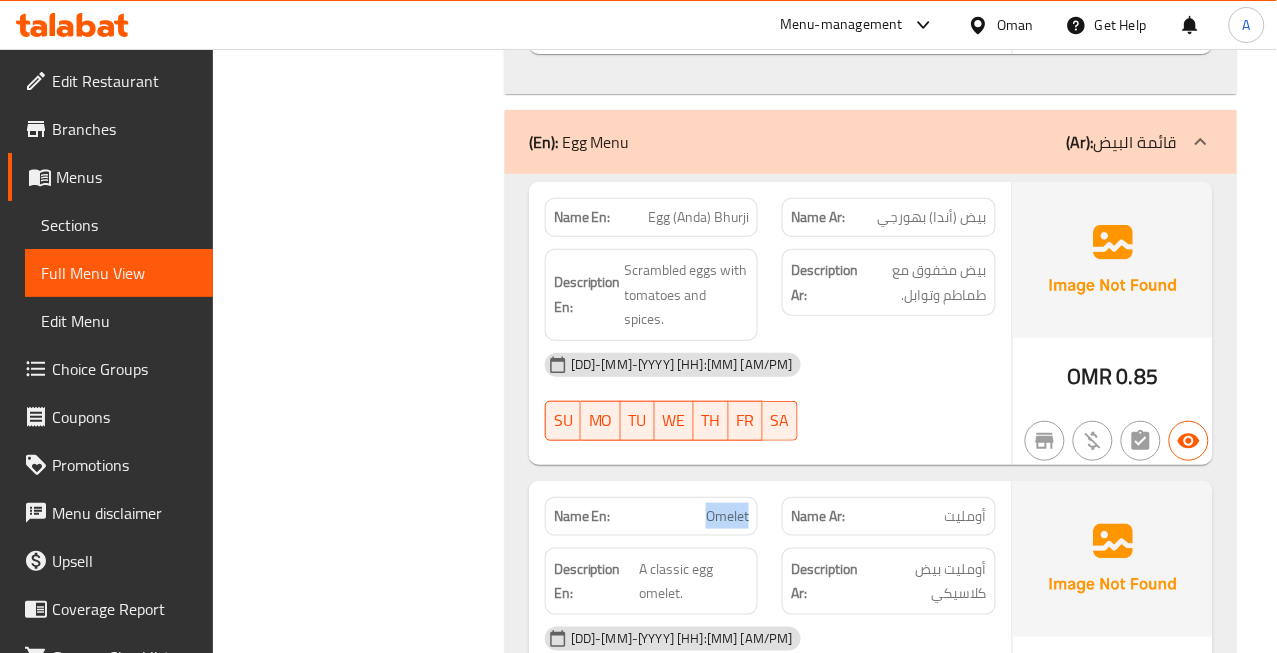 click on "Omelet" at bounding box center (686, -2752) 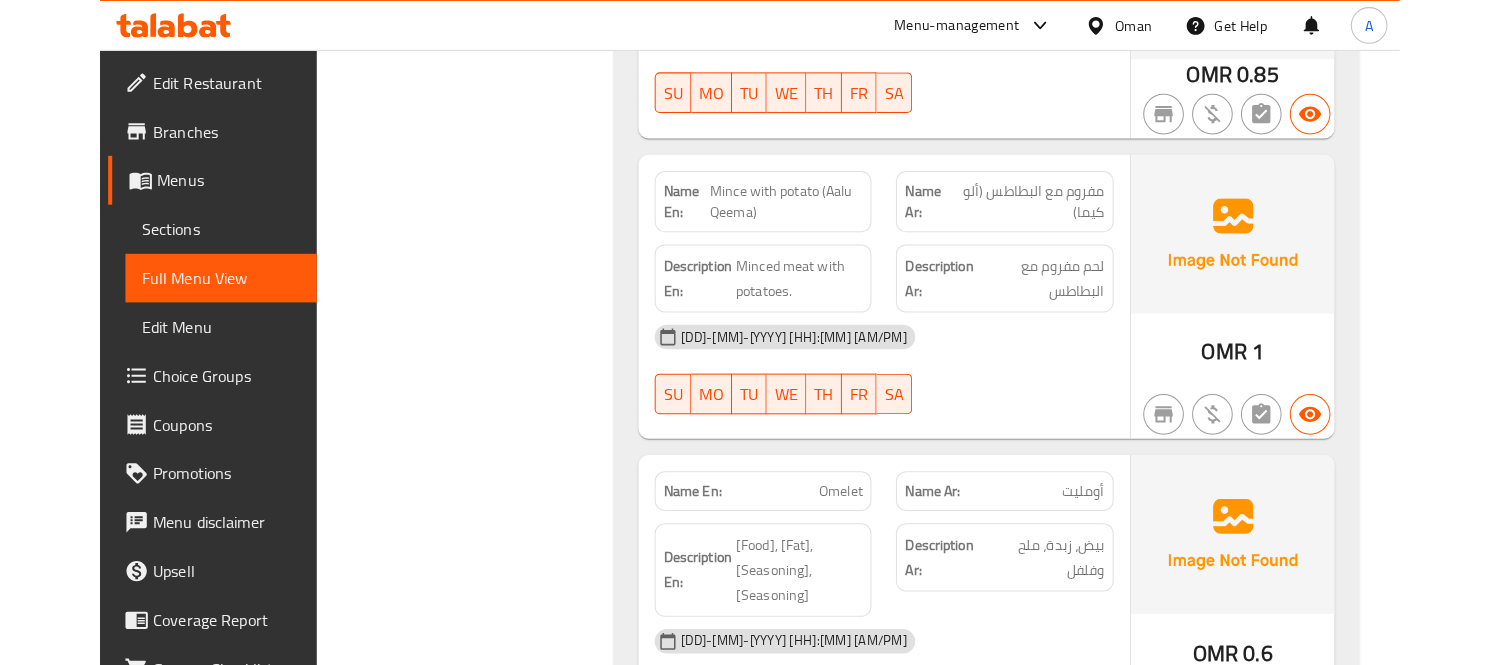 scroll, scrollTop: 3498, scrollLeft: 0, axis: vertical 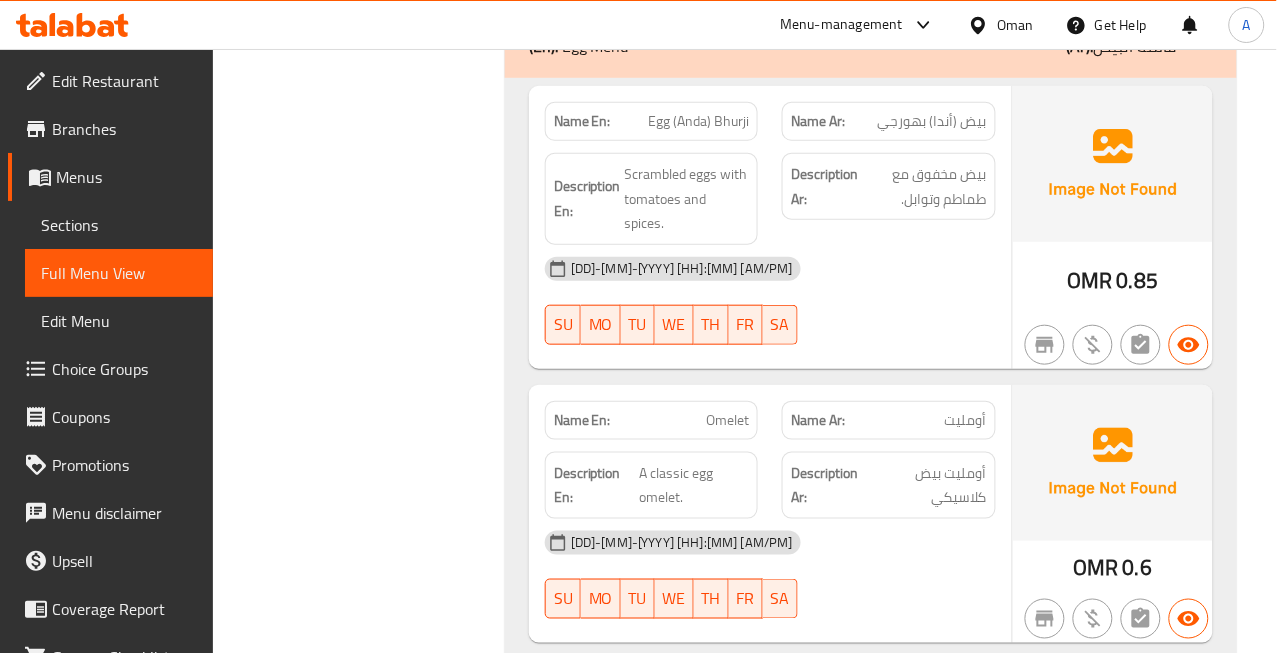 click on "Omelet" at bounding box center (686, -2848) 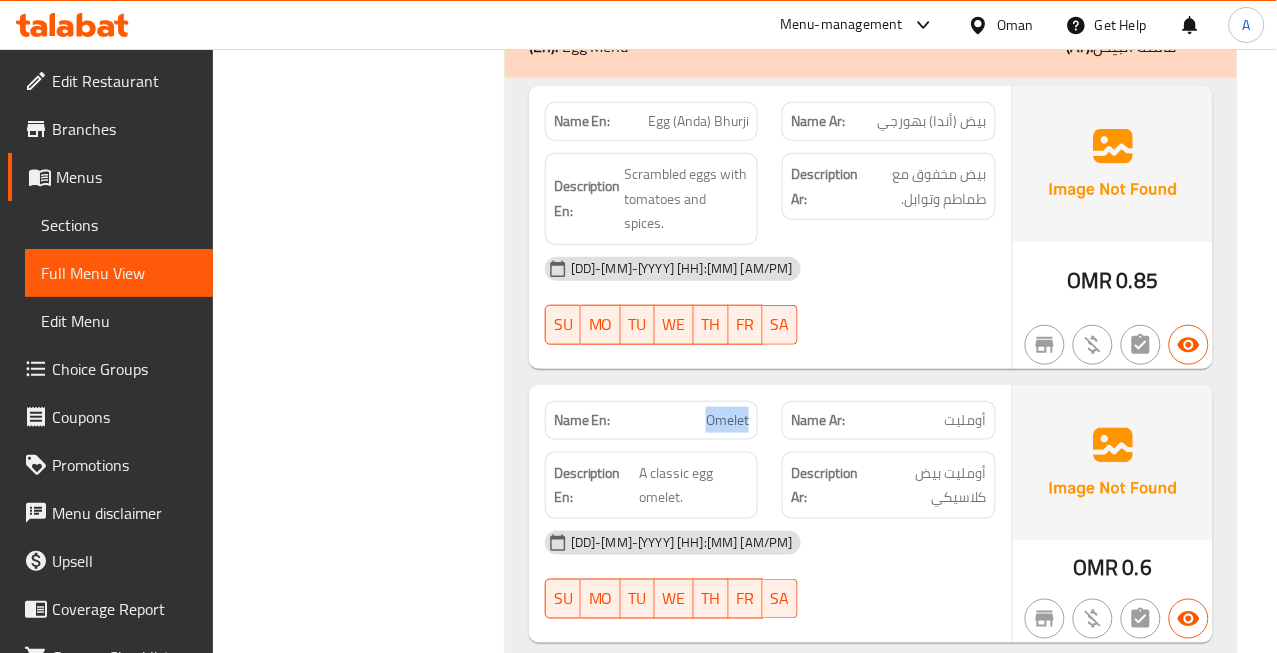 click on "Omelet" at bounding box center (686, -2848) 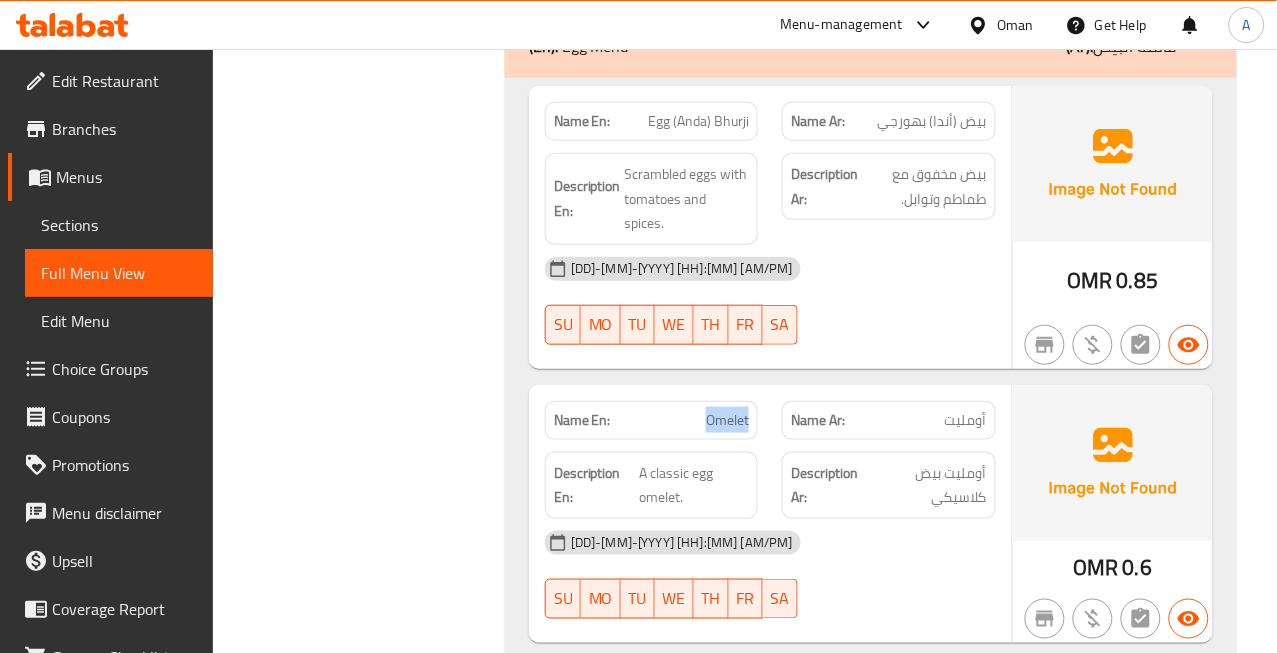 copy on "Omelet" 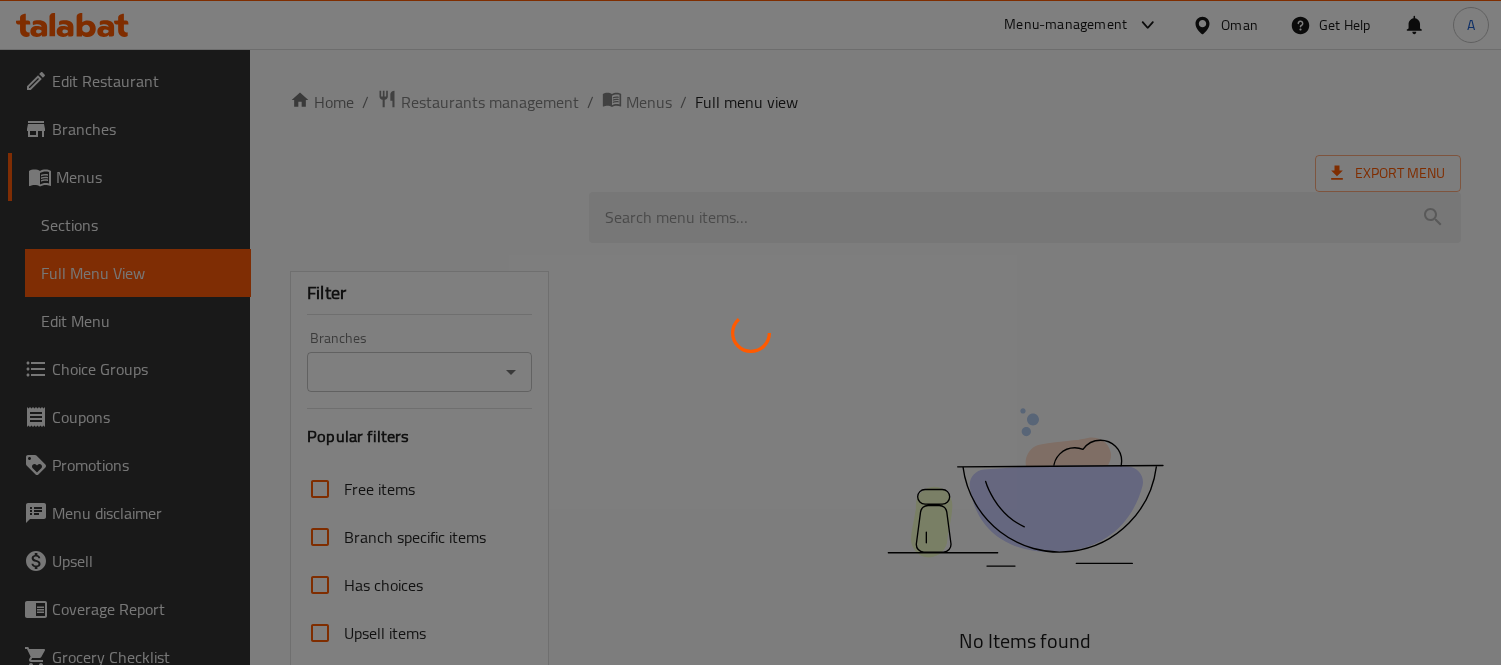 scroll, scrollTop: 0, scrollLeft: 0, axis: both 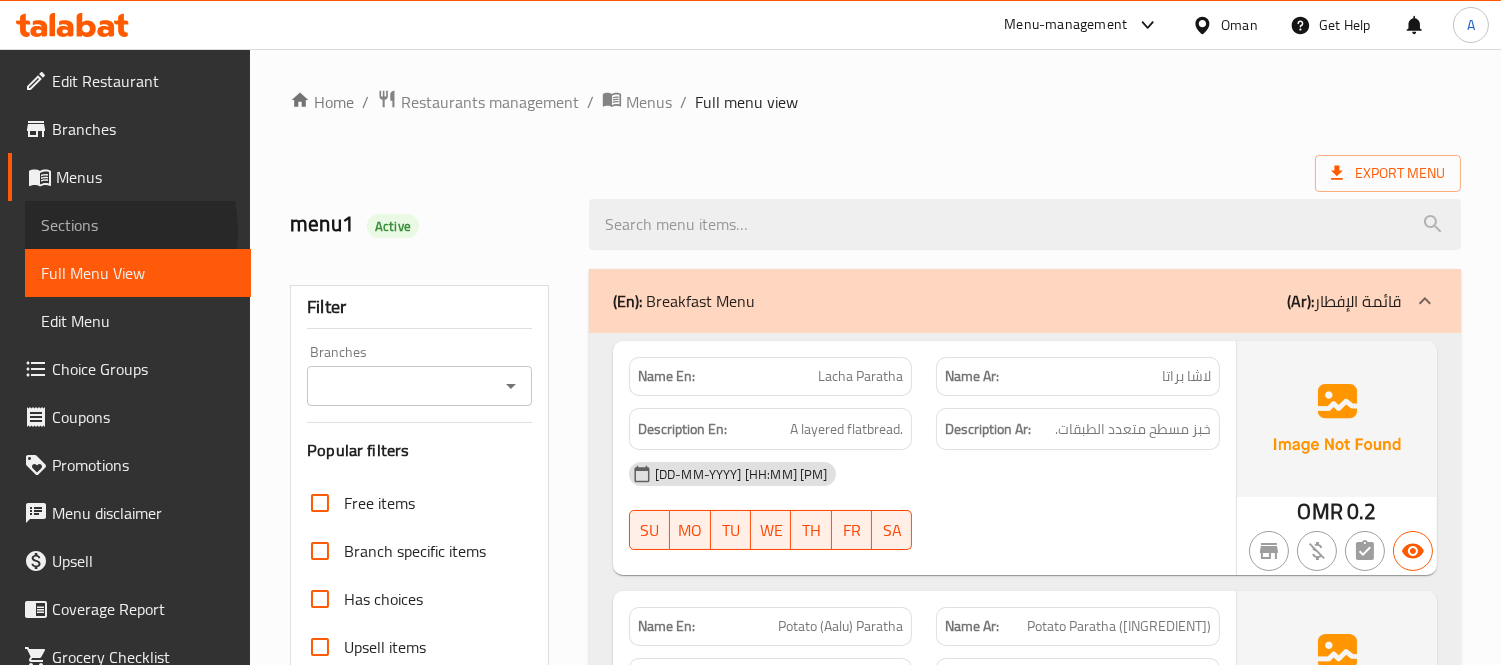 click on "Sections" at bounding box center (138, 225) 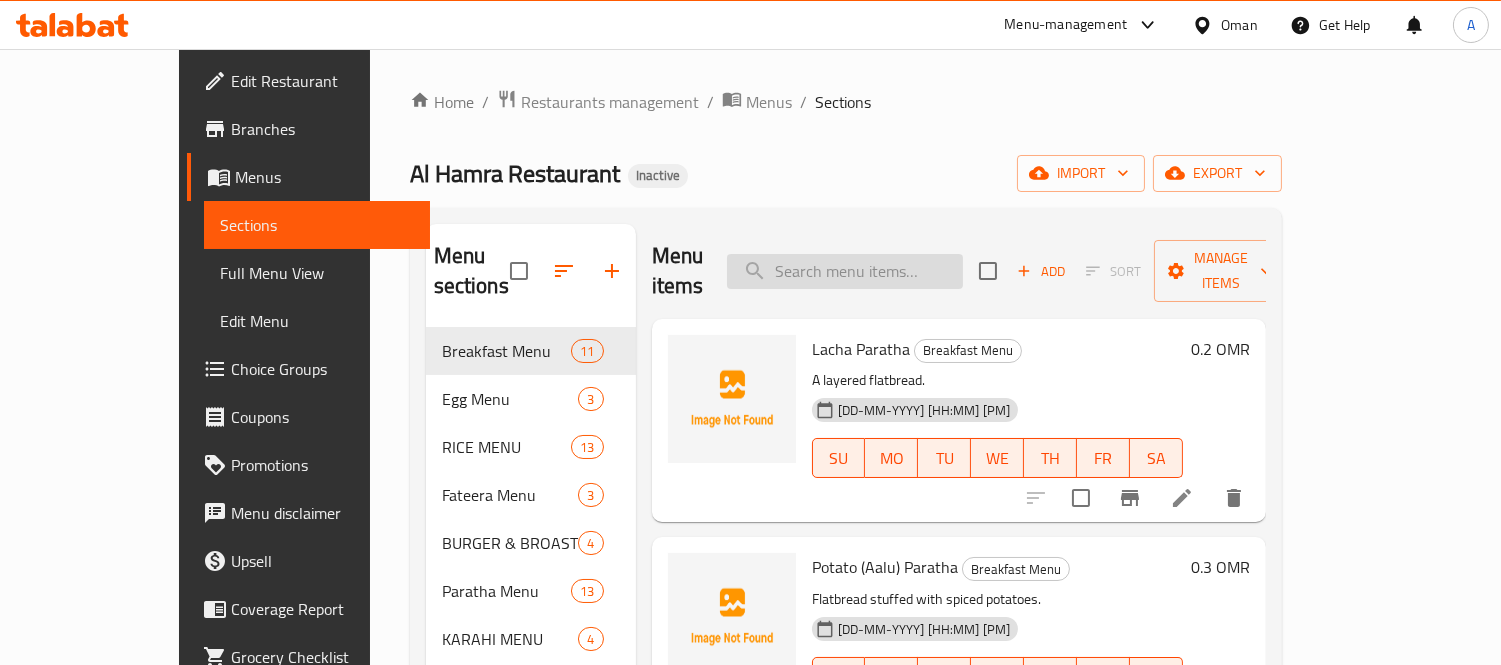 click at bounding box center (845, 271) 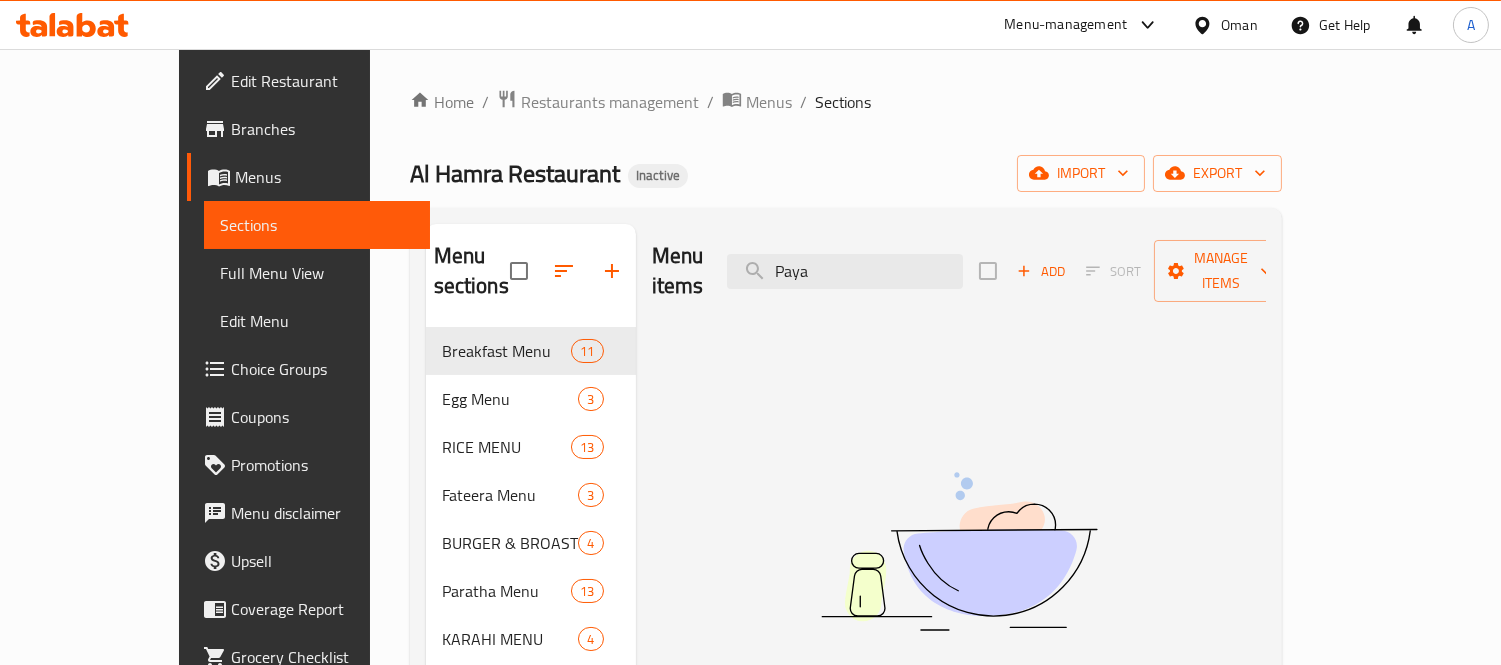 type on "Paya" 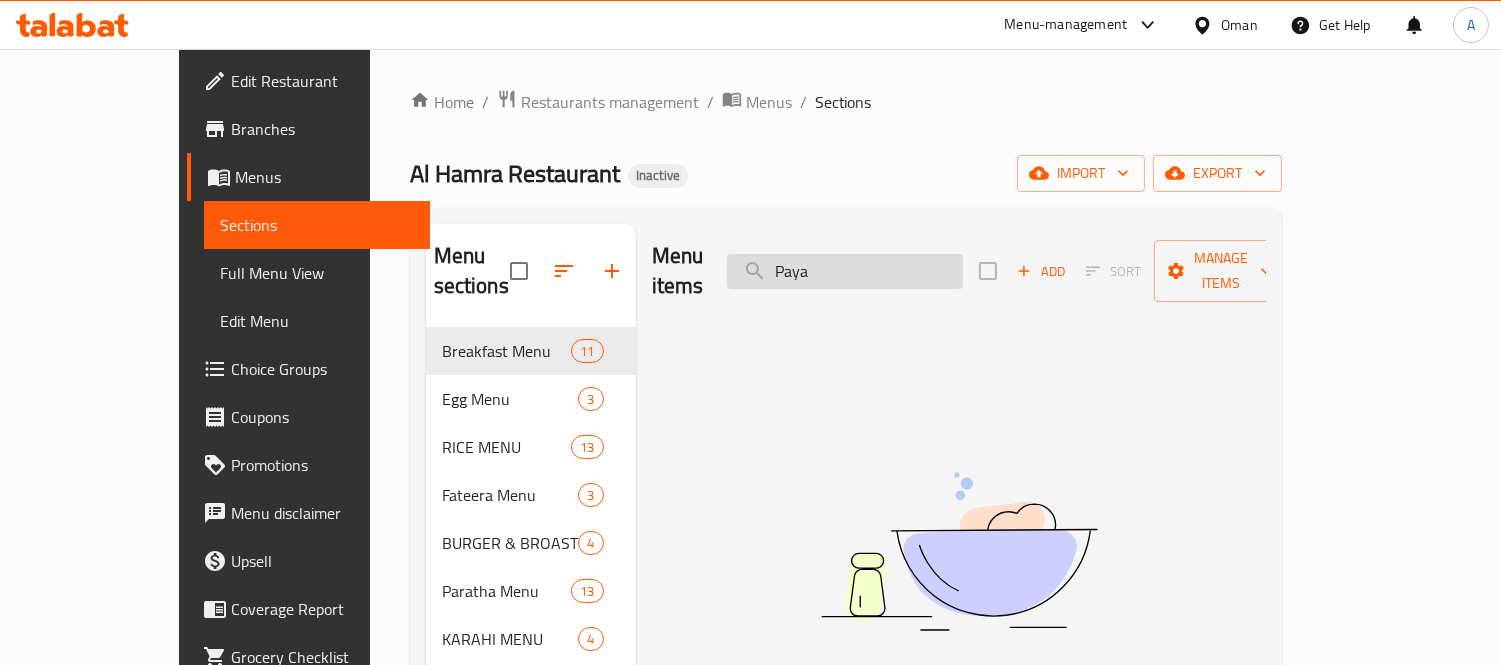click on "Paya" at bounding box center (845, 271) 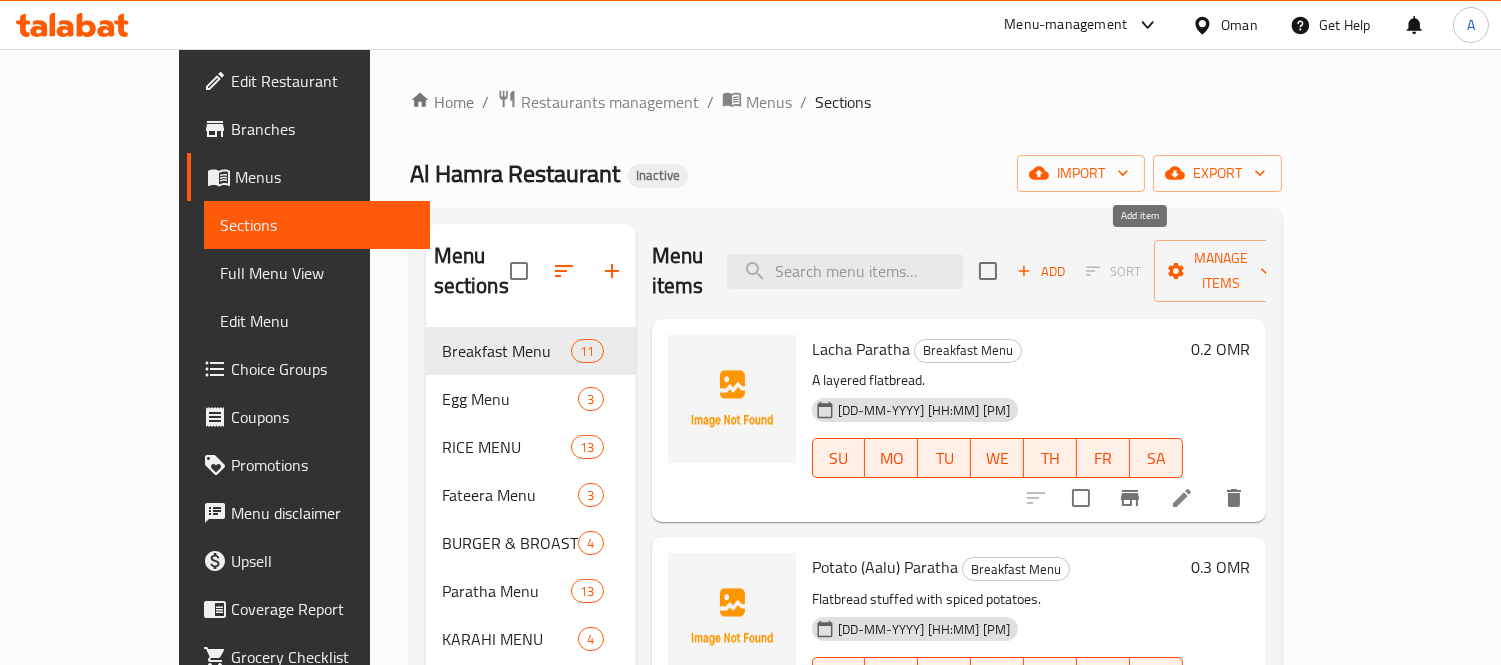 type 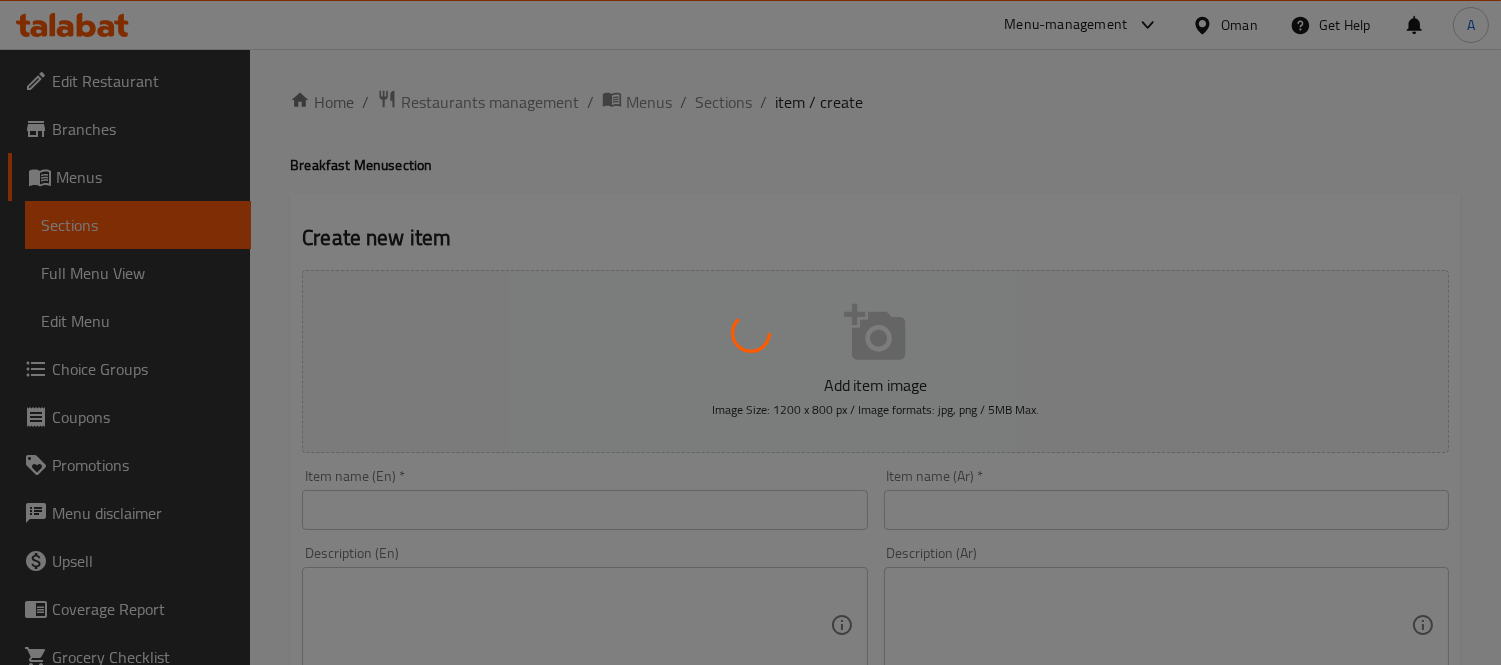 click at bounding box center (750, 332) 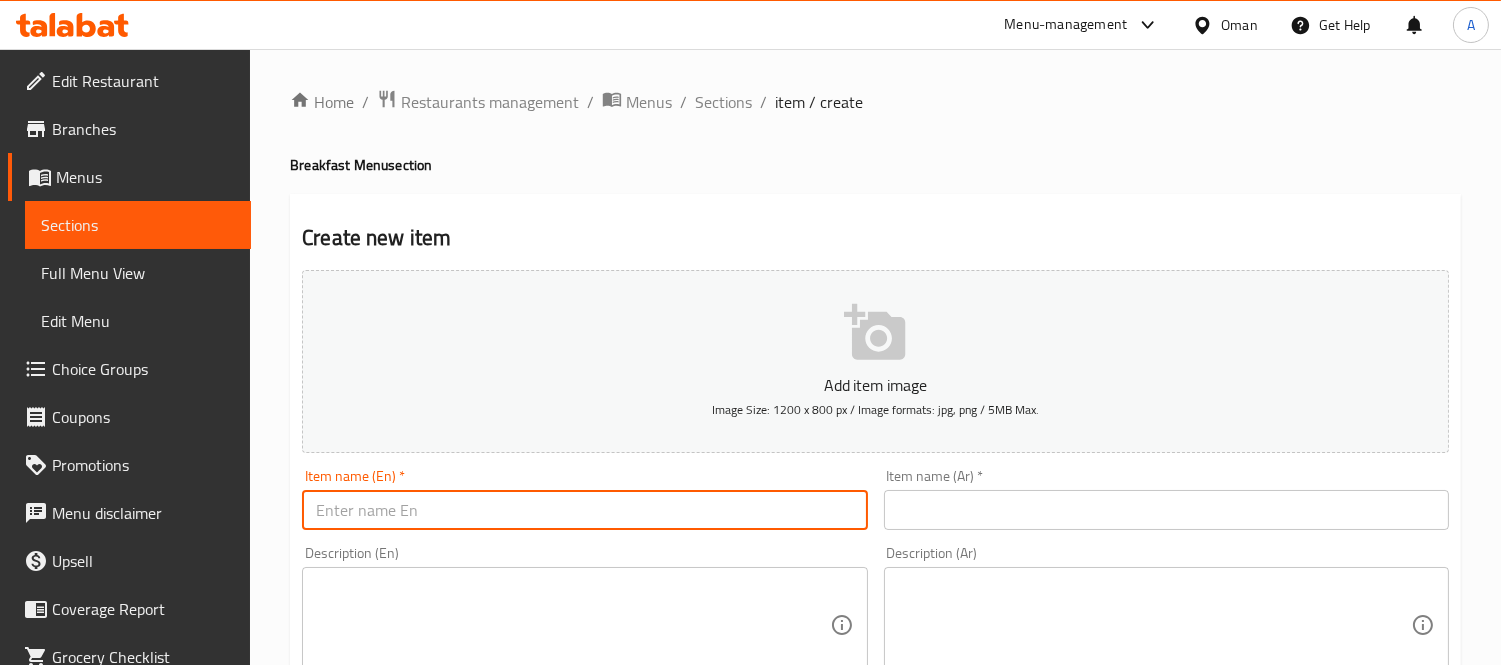 click at bounding box center (584, 510) 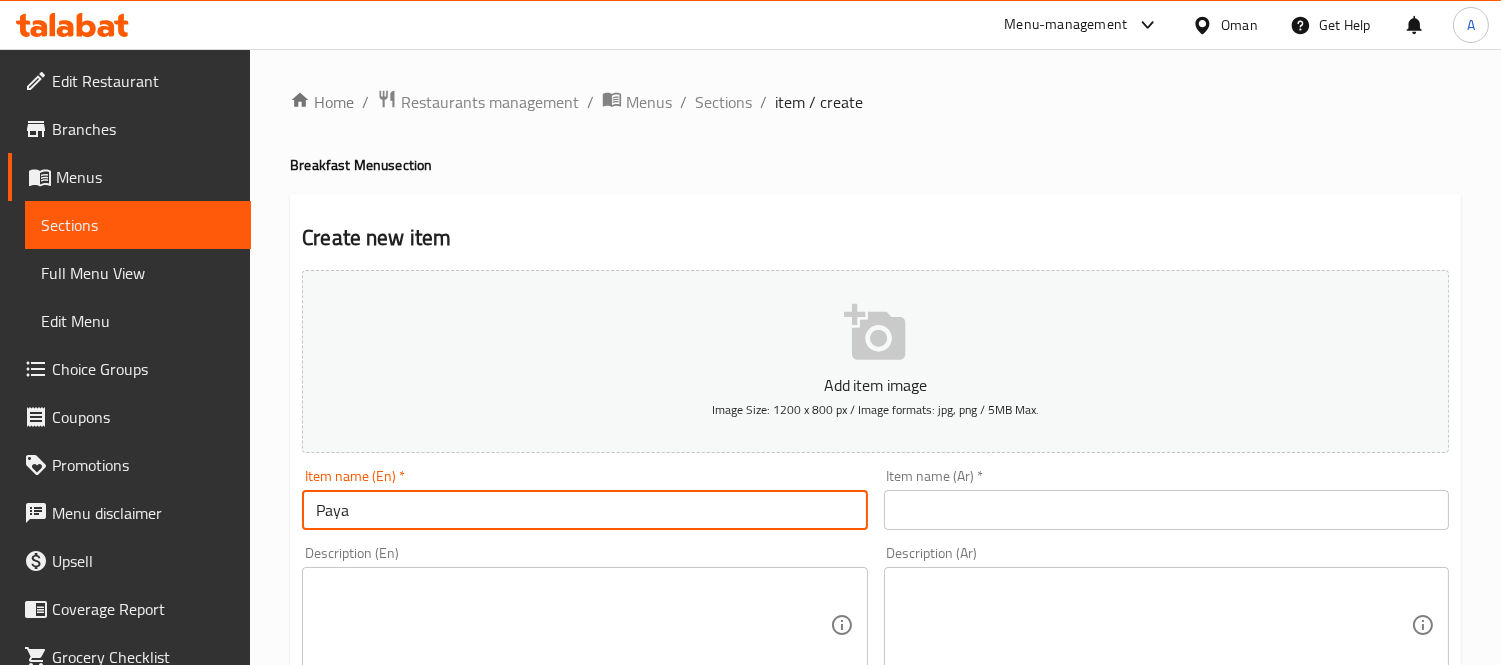 type on "Paya" 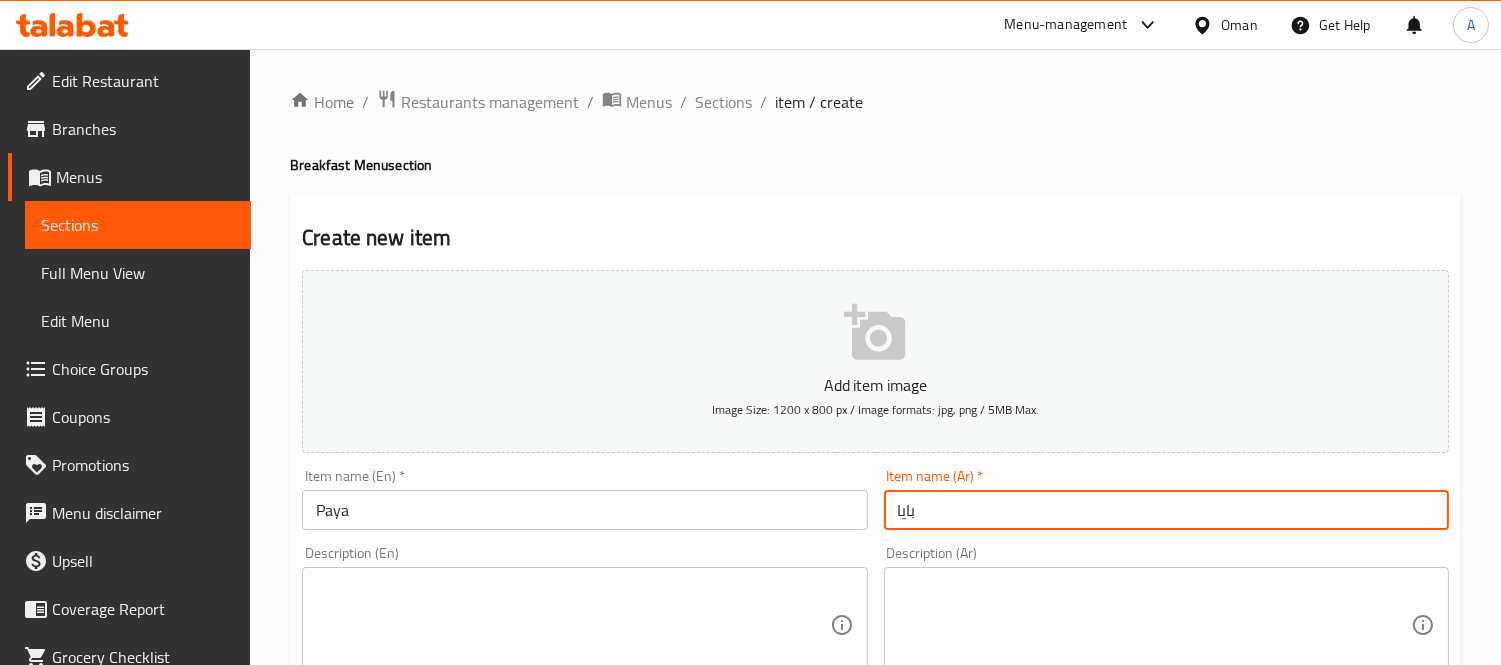type on "بايا" 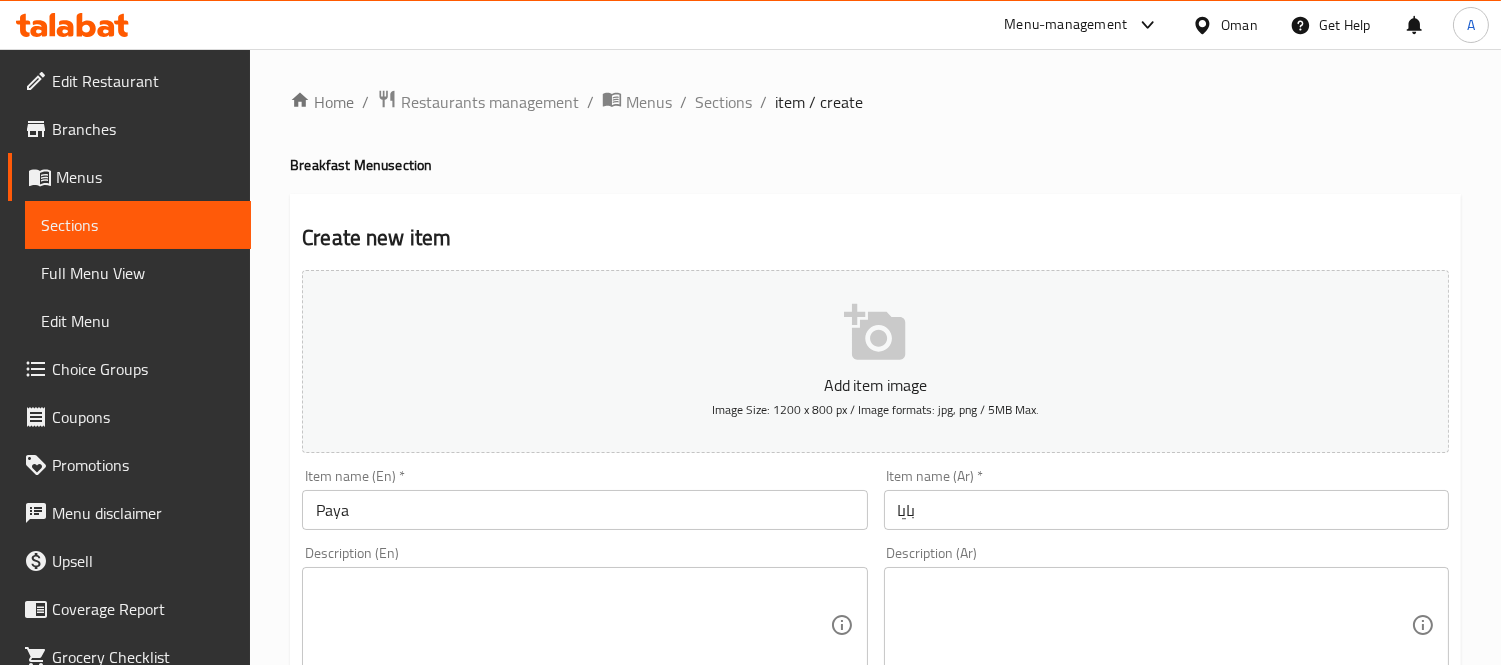 click on "Create new item Add item image Image Size: 1200 x 800 px / Image formats: jpg, png / 5MB Max. Item name (En)   * Paya Item name (En)  * Item name (Ar)   * بايا Item name (Ar)  * Description (En) Description (En) Description (Ar) Description (Ar) Product barcode Product barcode Product sku Product sku Price   * OMR 0 Price  * Price on selection Free item Start Date Start Date End Date End Date Available Days SU MO TU WE TH FR SA Available from ​ ​ Available to ​ ​ Status Active Inactive Exclude from GEM Variations & Choices Add variant ASSIGN CHOICE GROUP Create" at bounding box center [875, 776] 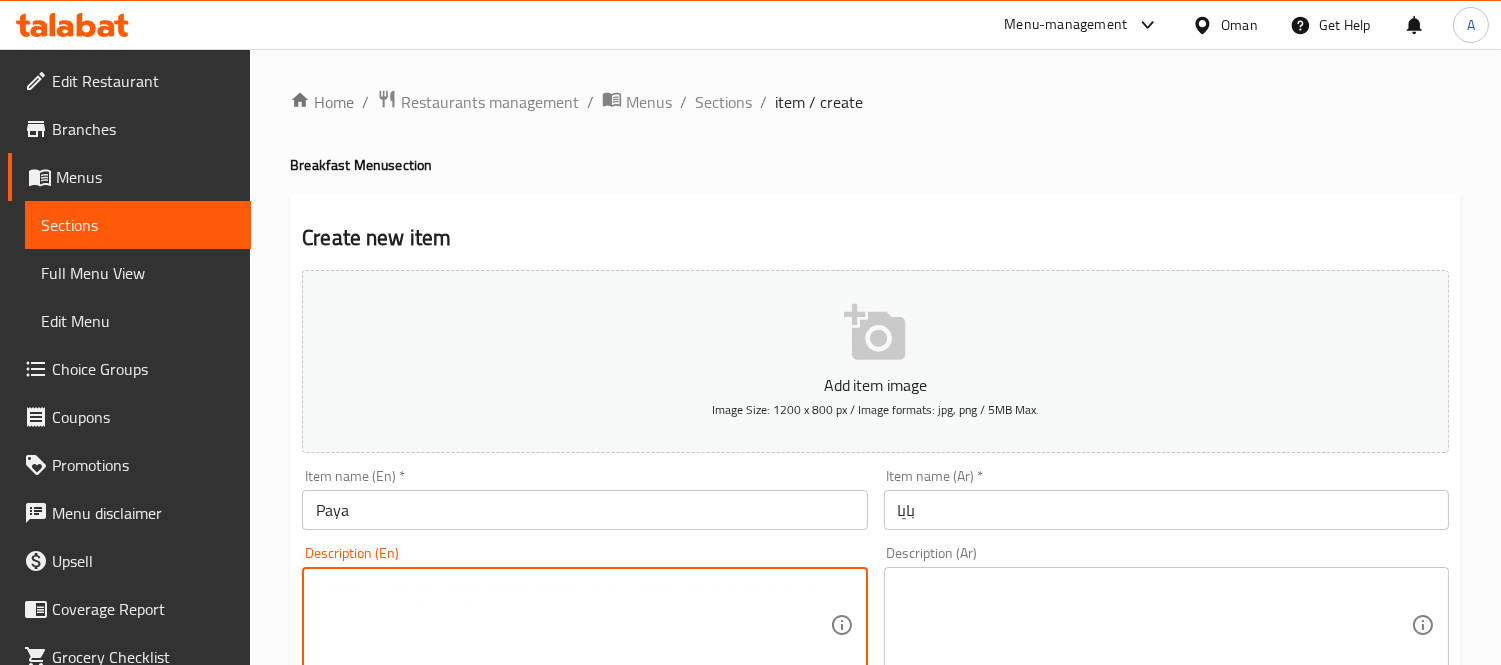 paste on "Lamb trotters curry" 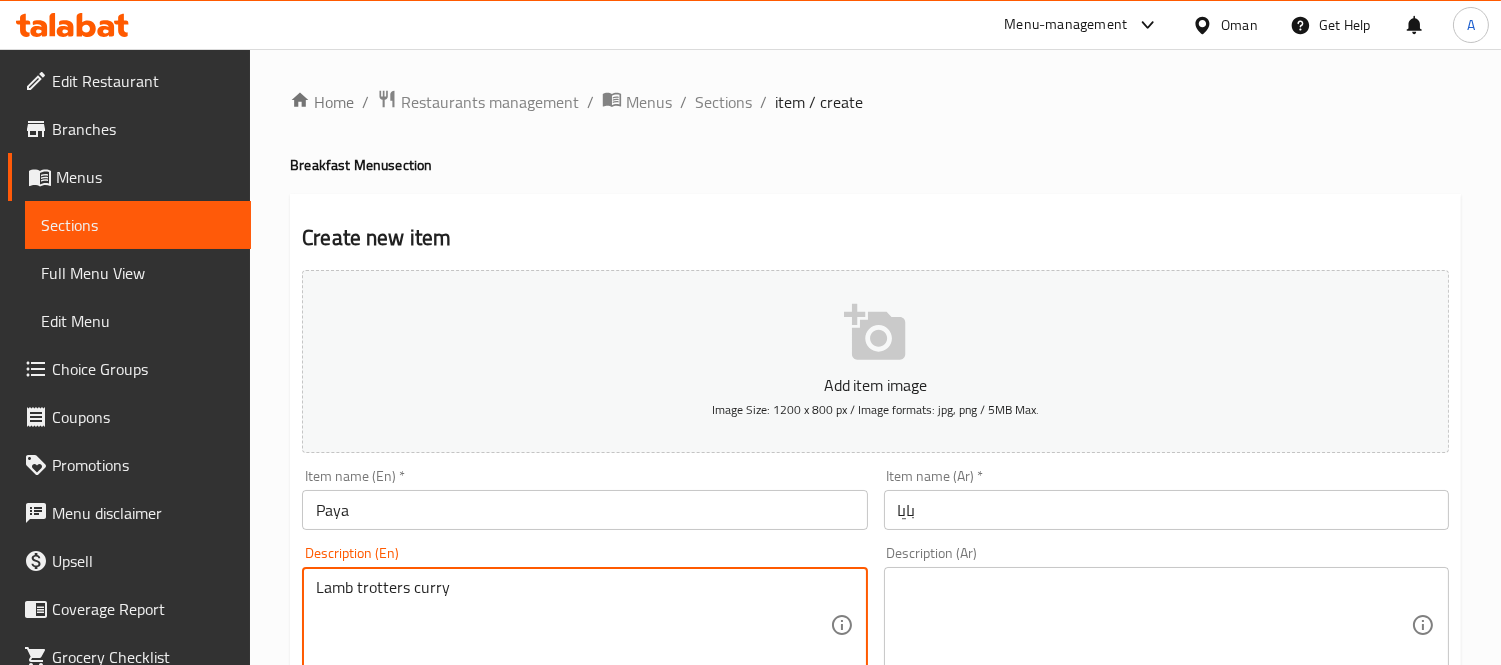 type on "Lamb trotters curry" 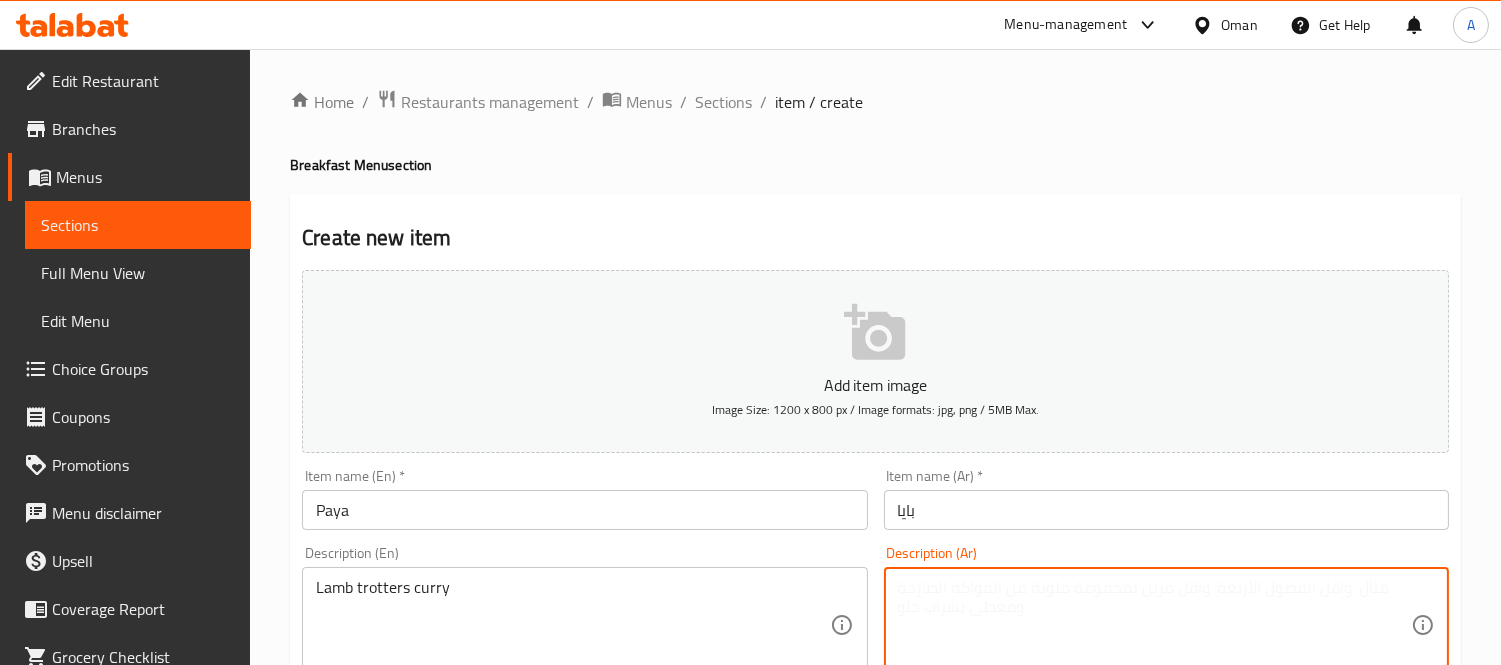 paste on "كاري أقدام الضأن" 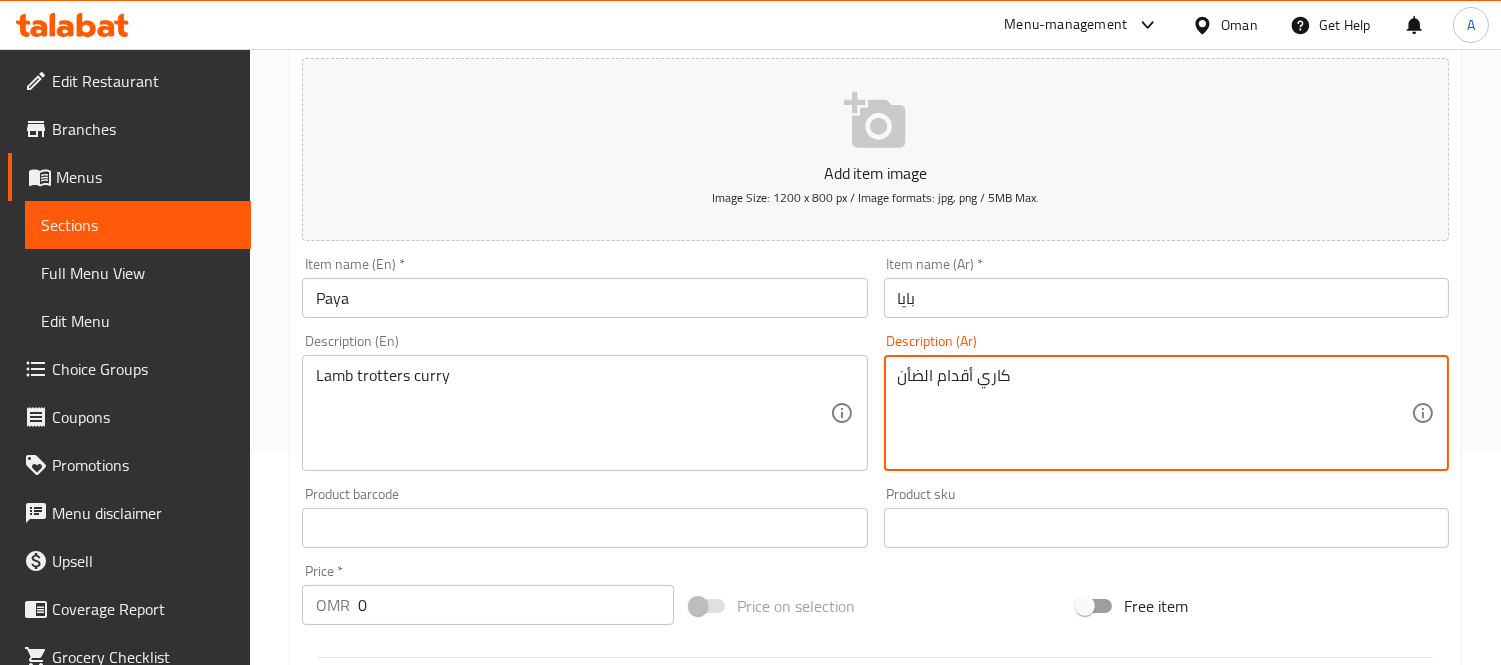 scroll, scrollTop: 222, scrollLeft: 0, axis: vertical 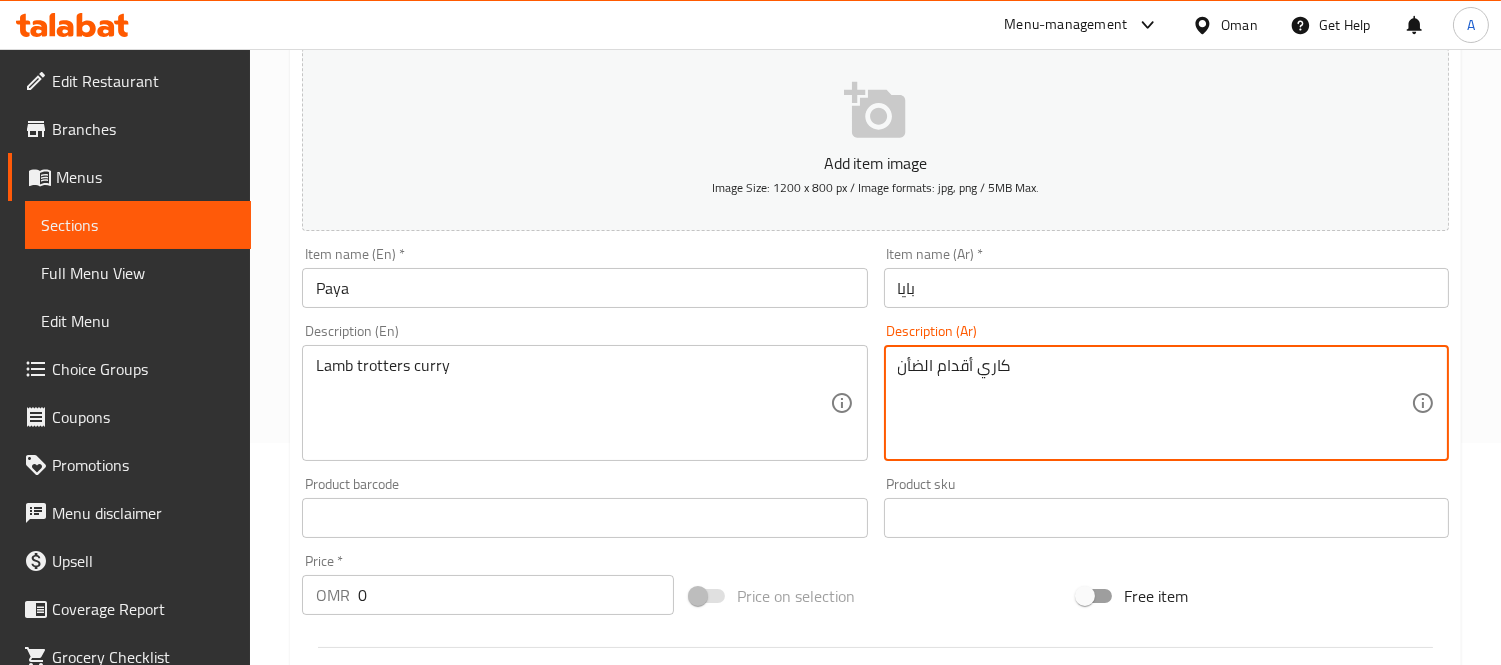 click on "كاري أقدام الضأن" at bounding box center [1154, 403] 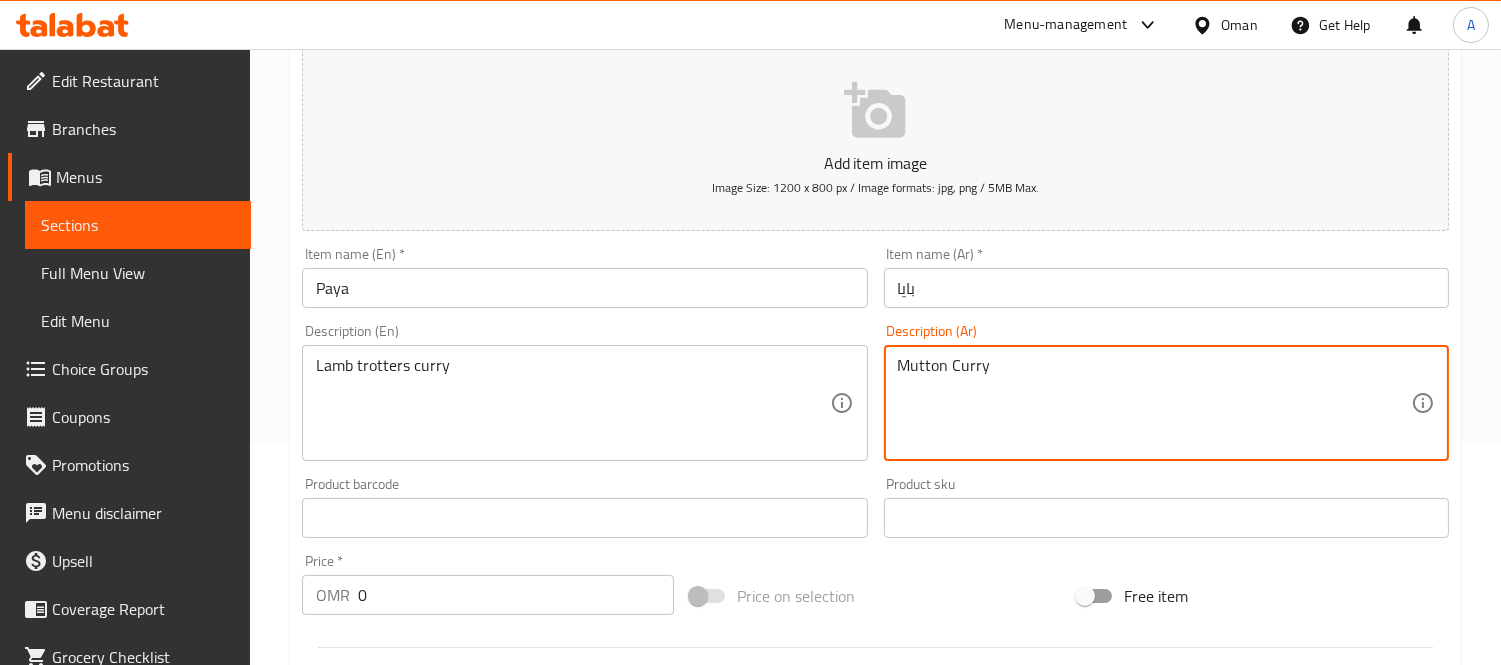type on "Mutton Curry" 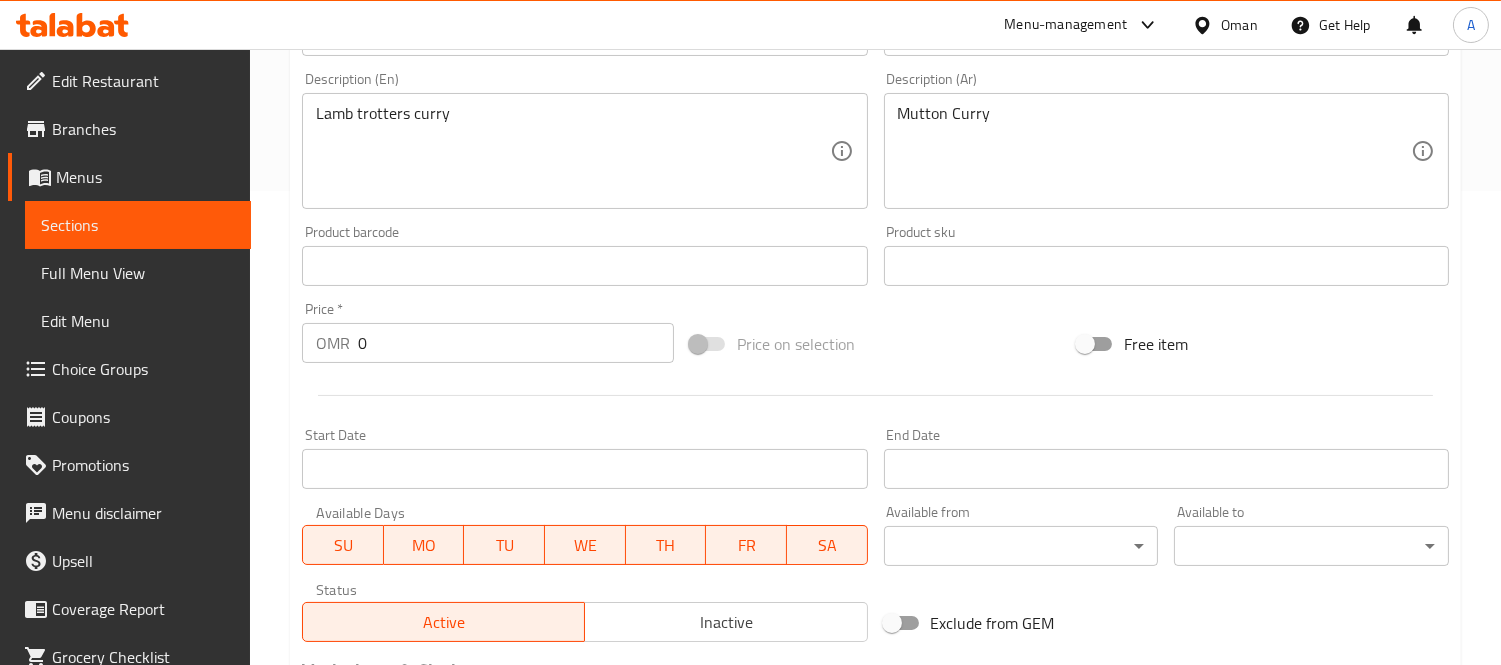 scroll, scrollTop: 744, scrollLeft: 0, axis: vertical 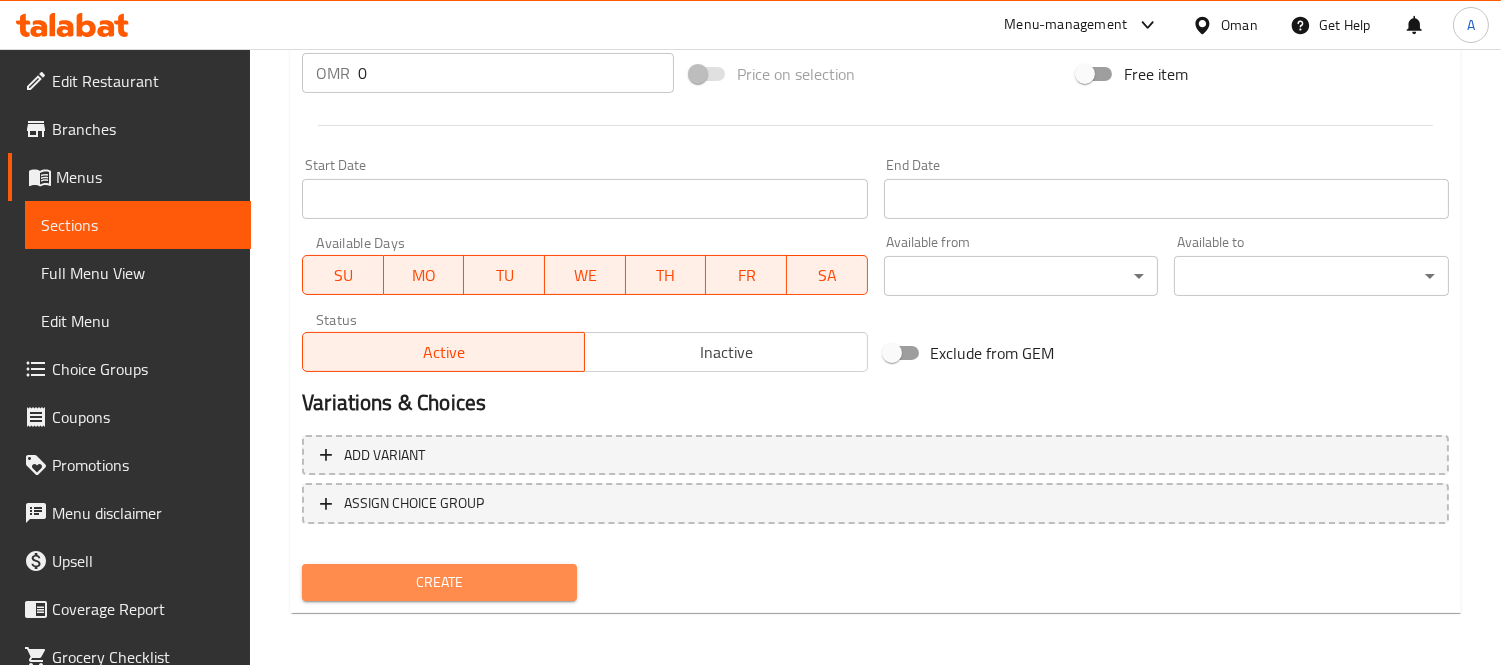click on "Create" at bounding box center (439, 582) 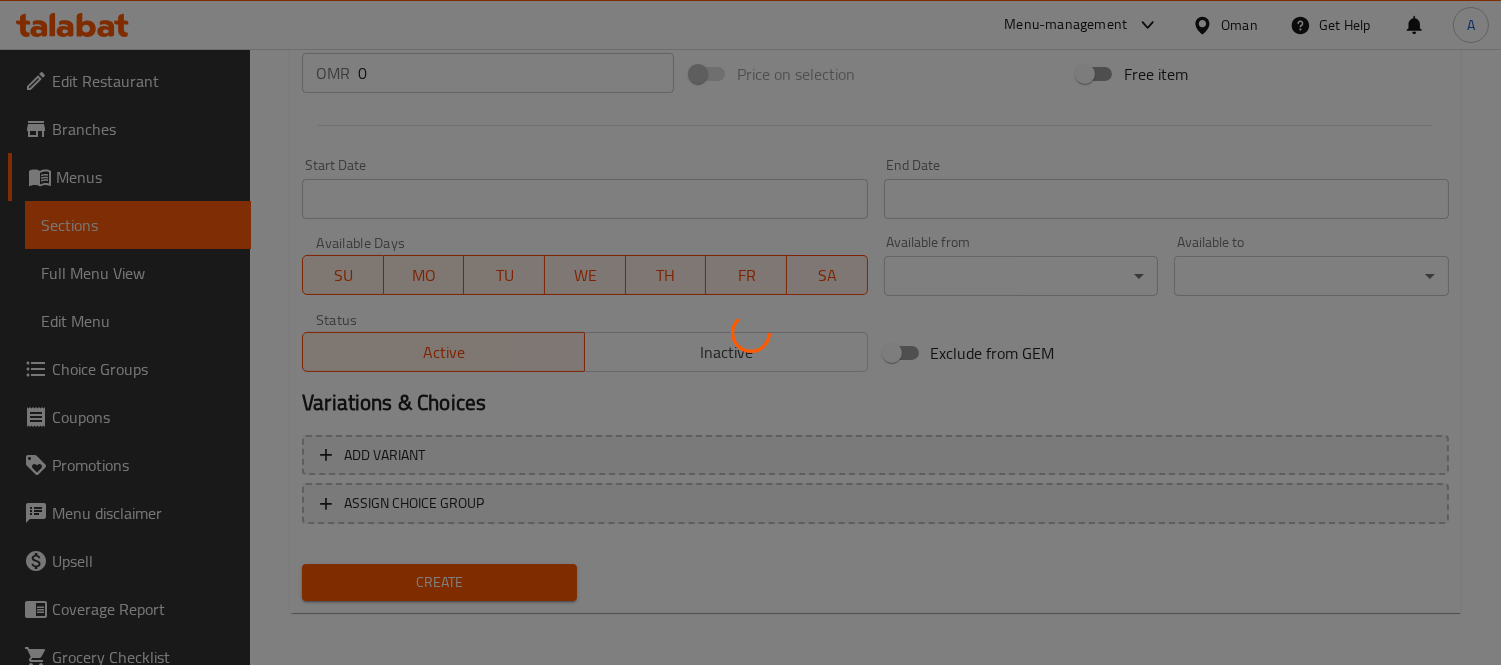 type 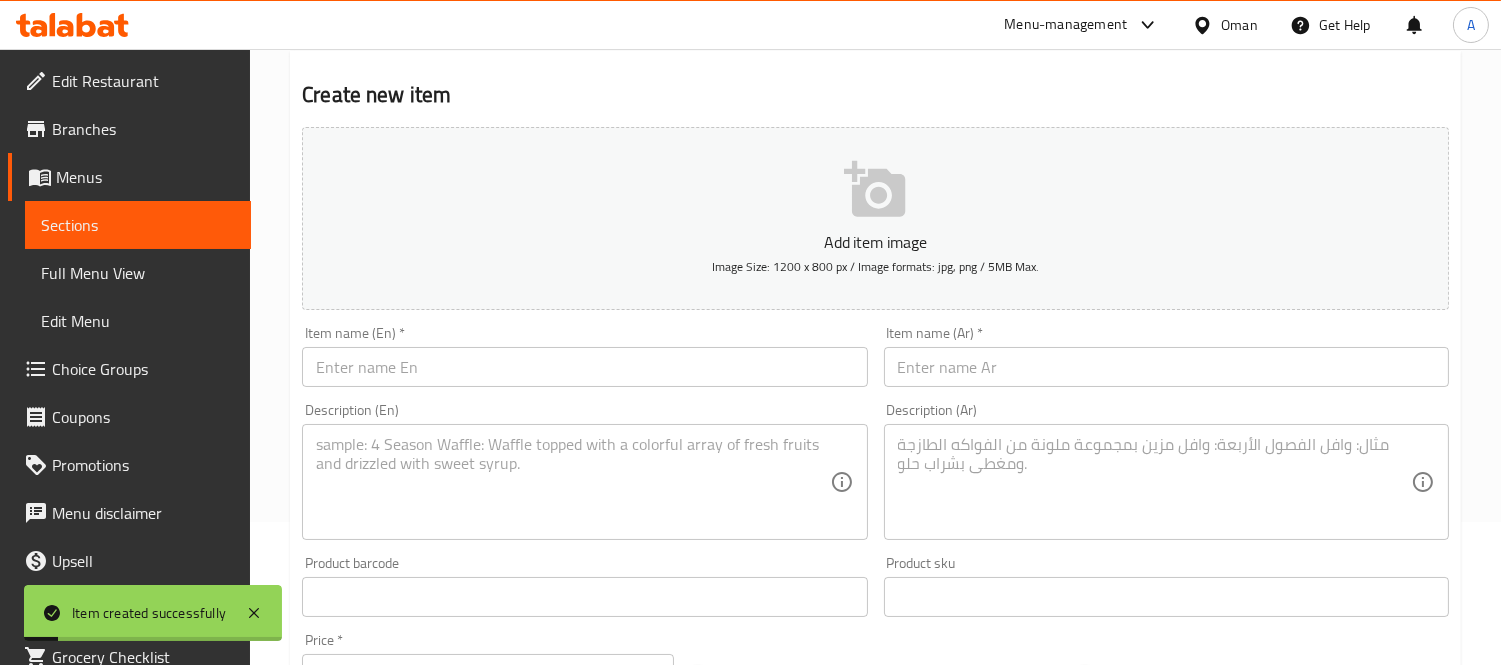 scroll, scrollTop: 0, scrollLeft: 0, axis: both 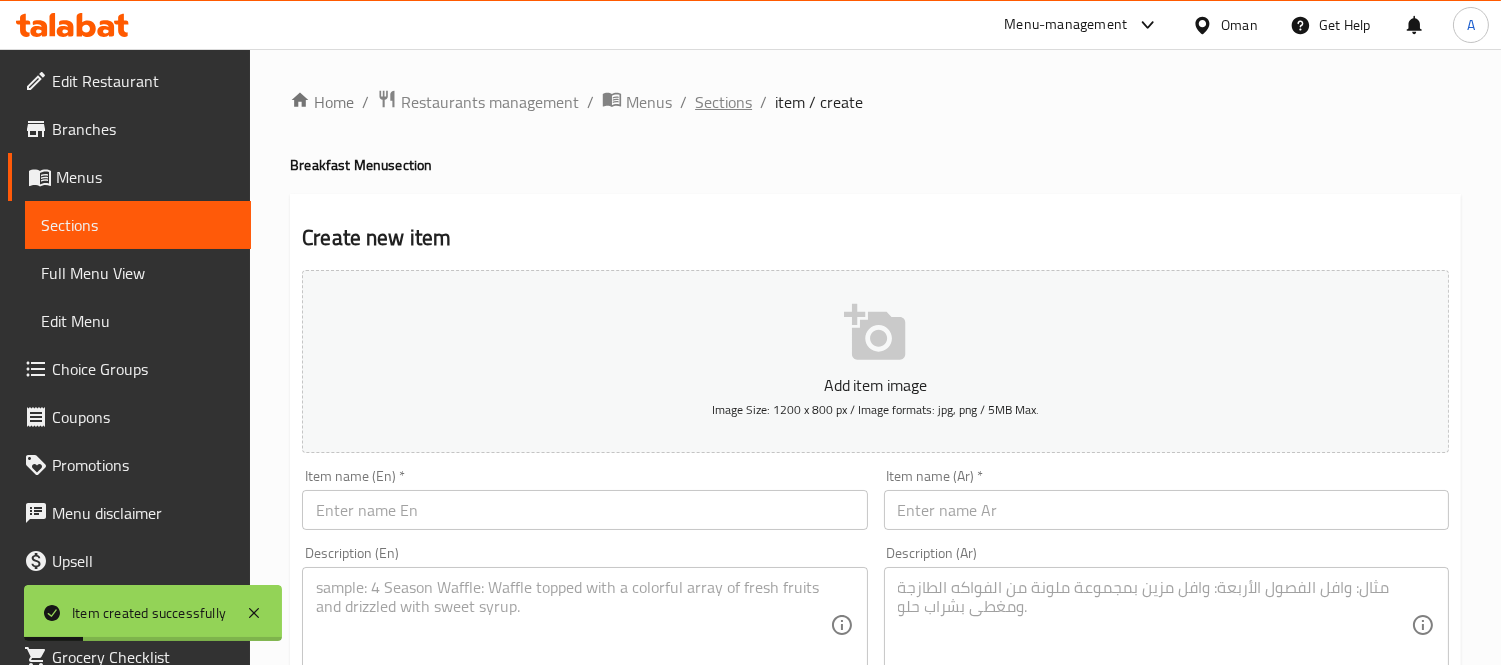 click on "Sections" at bounding box center (723, 102) 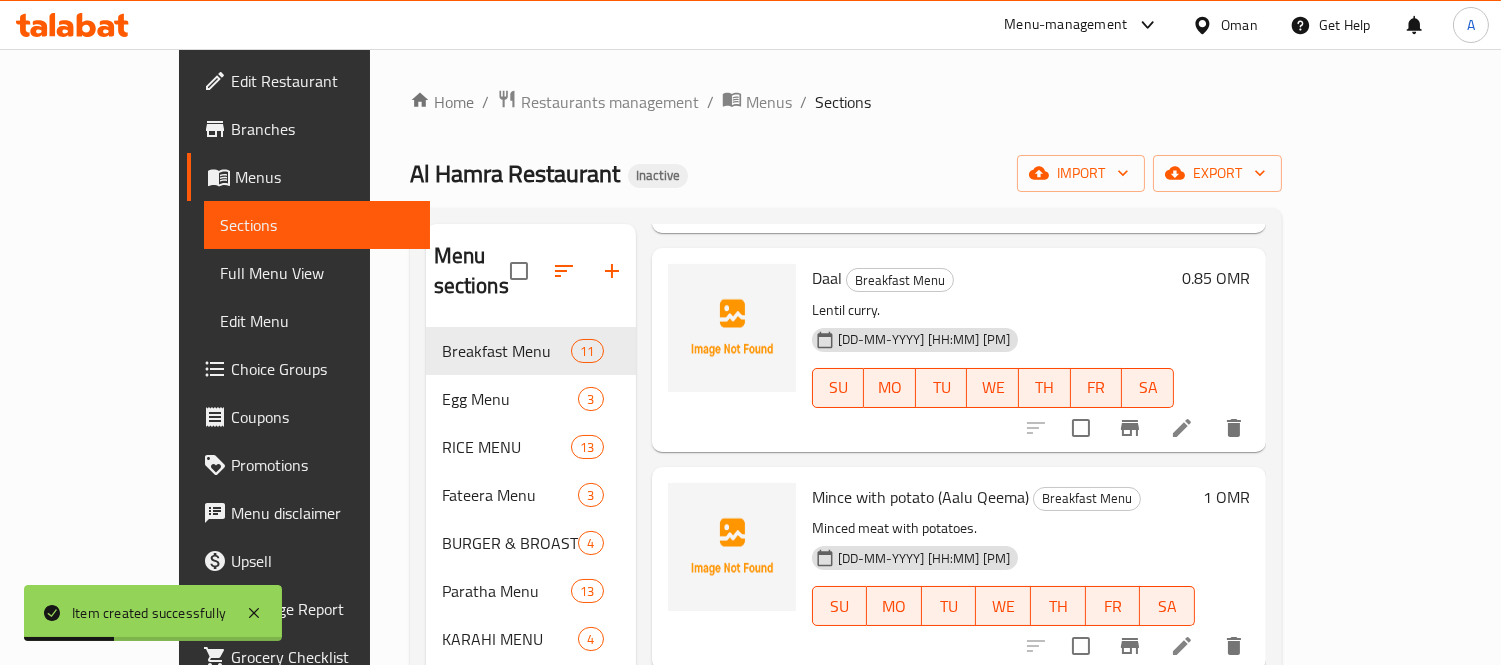 scroll, scrollTop: 1603, scrollLeft: 0, axis: vertical 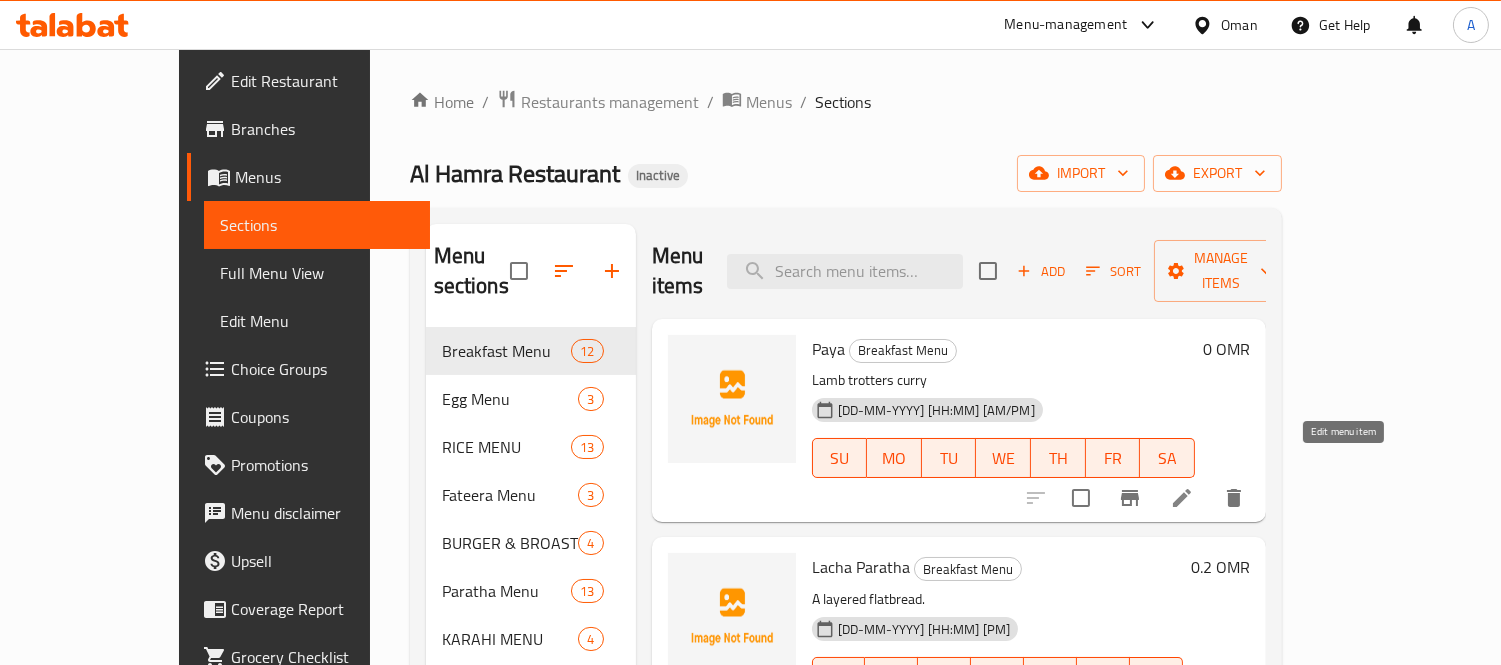 click 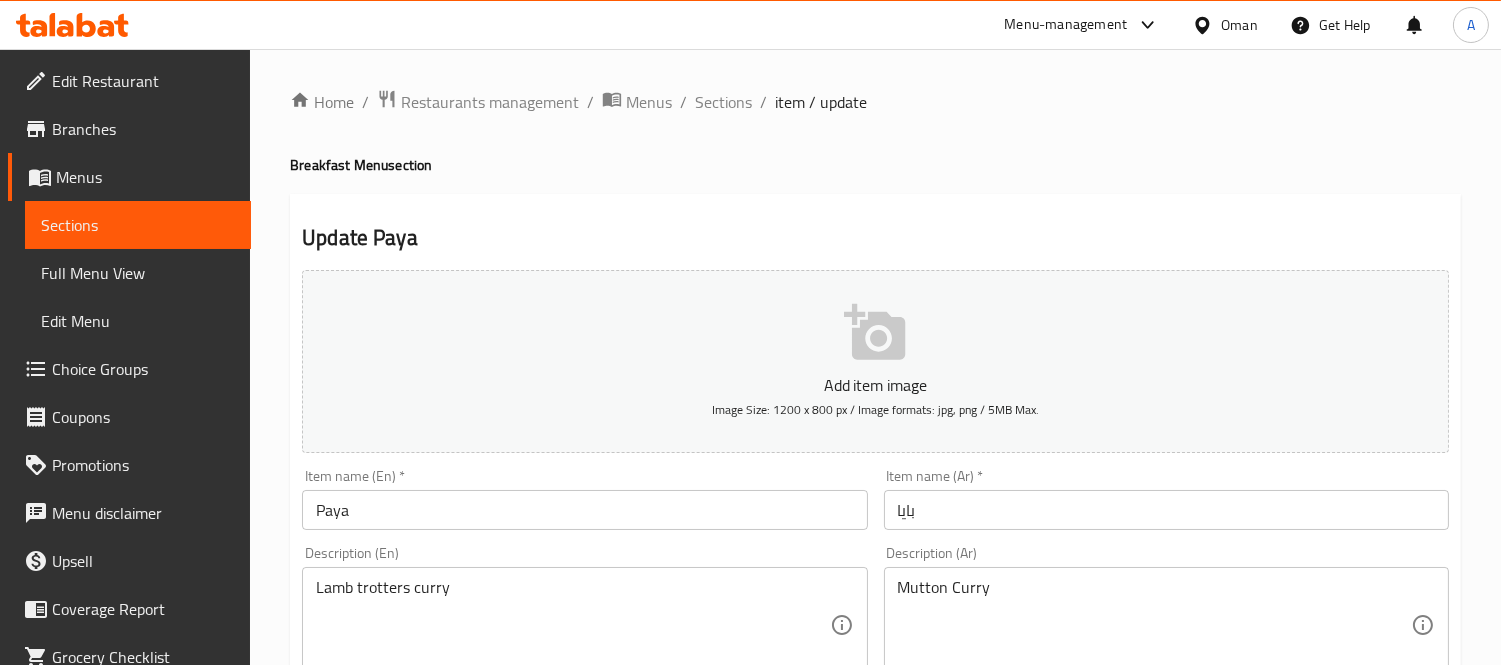 scroll, scrollTop: 333, scrollLeft: 0, axis: vertical 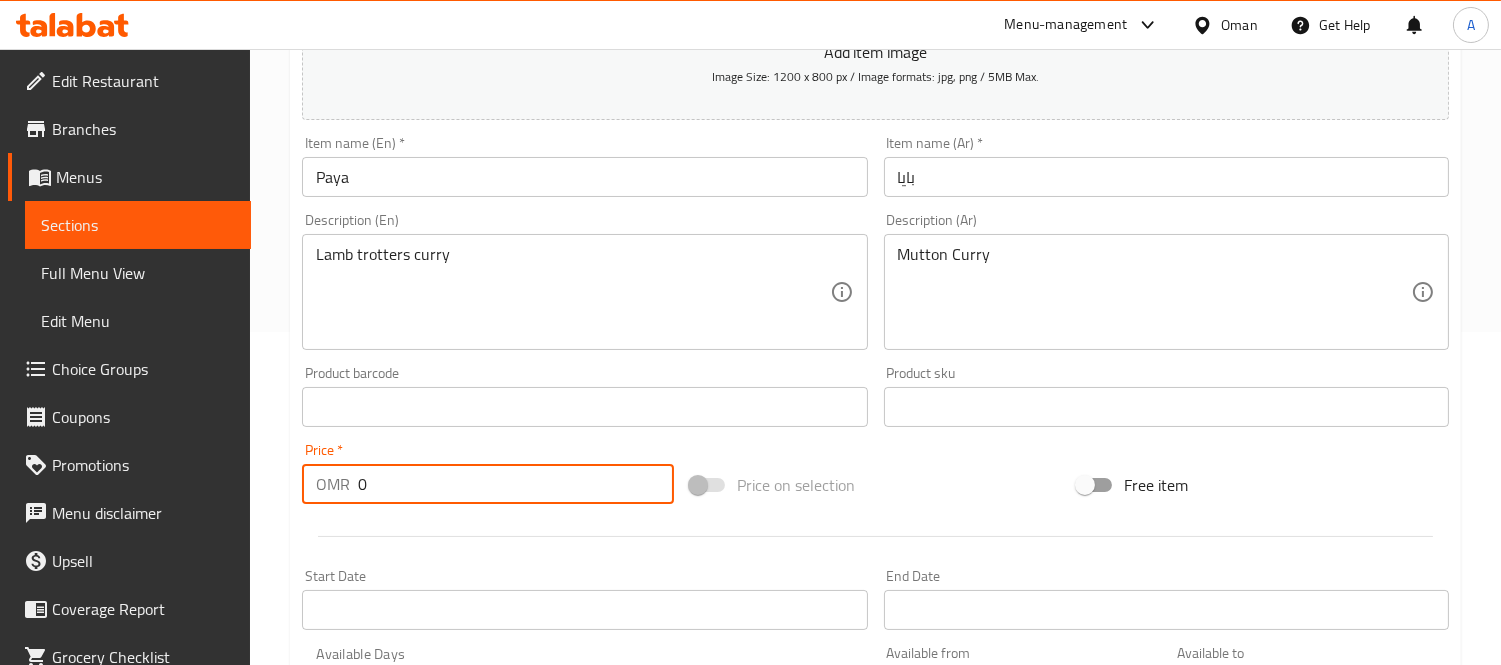 drag, startPoint x: 367, startPoint y: 494, endPoint x: 340, endPoint y: 494, distance: 27 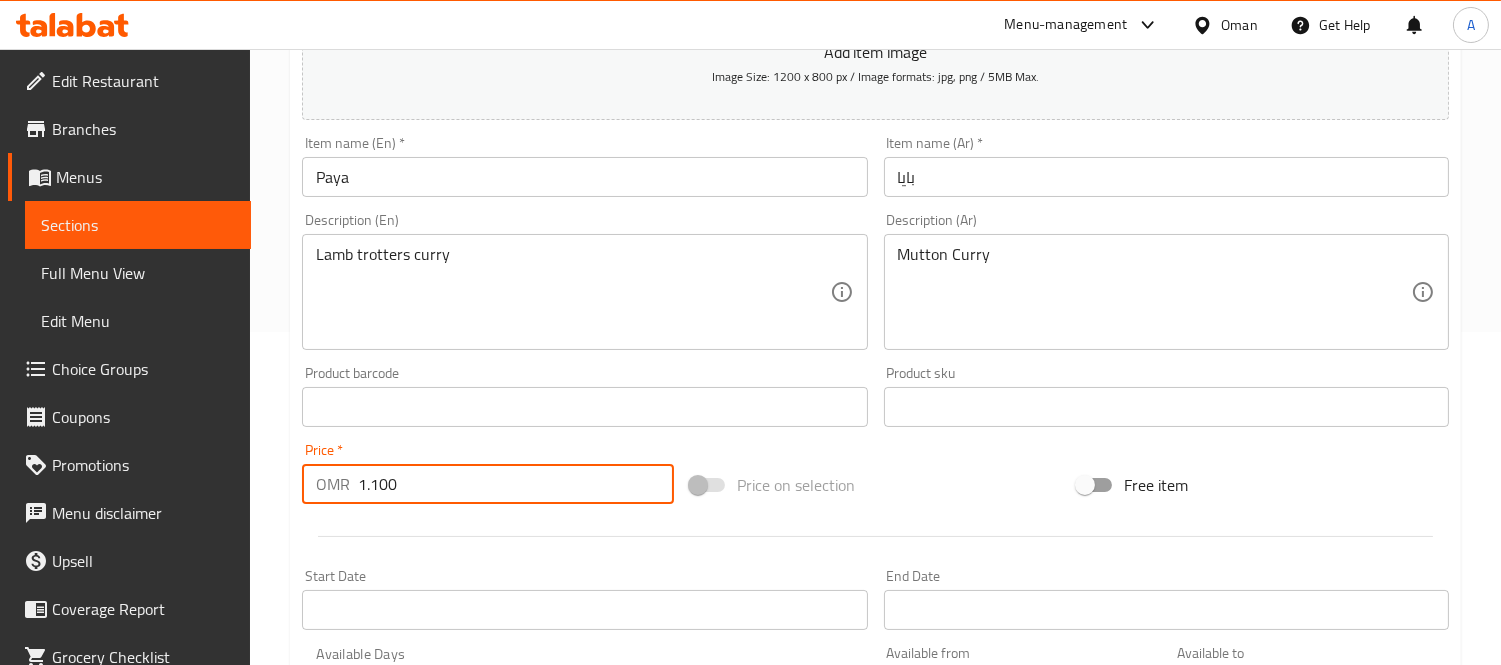 type on "1.100" 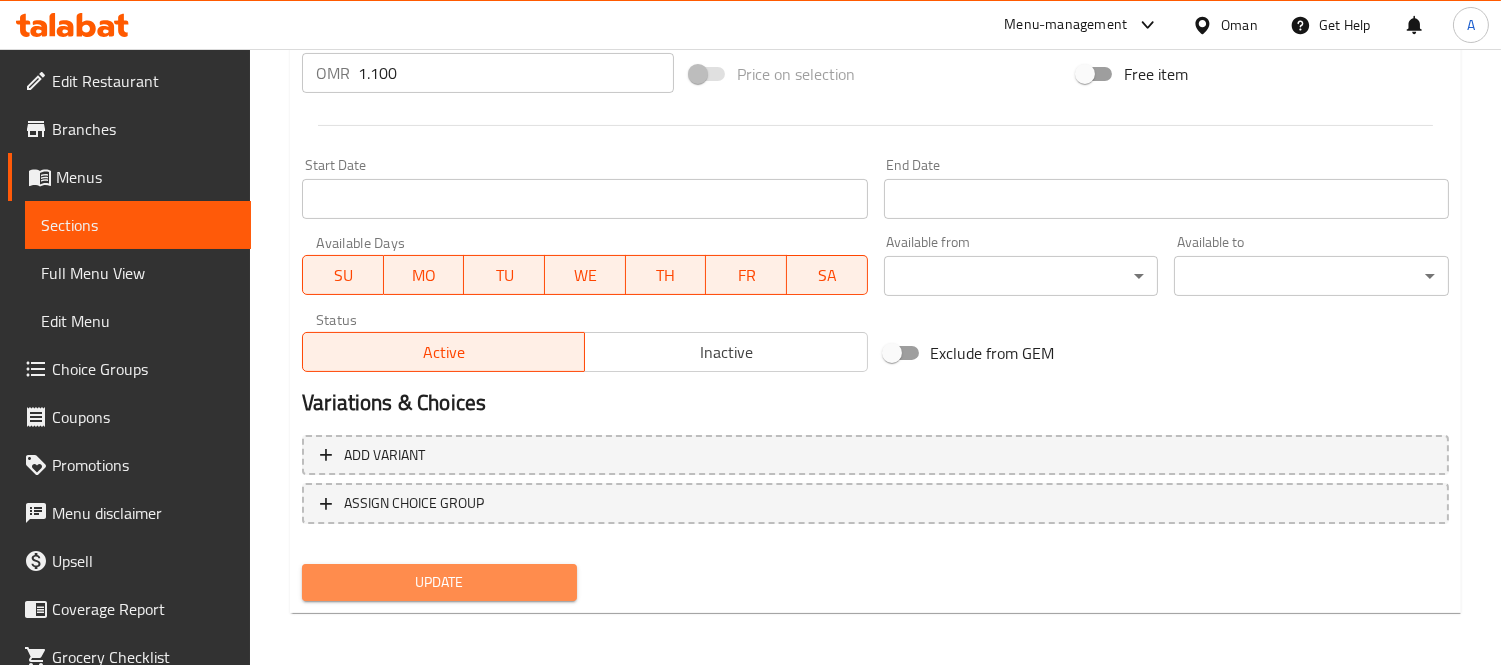 click on "Update" at bounding box center [439, 582] 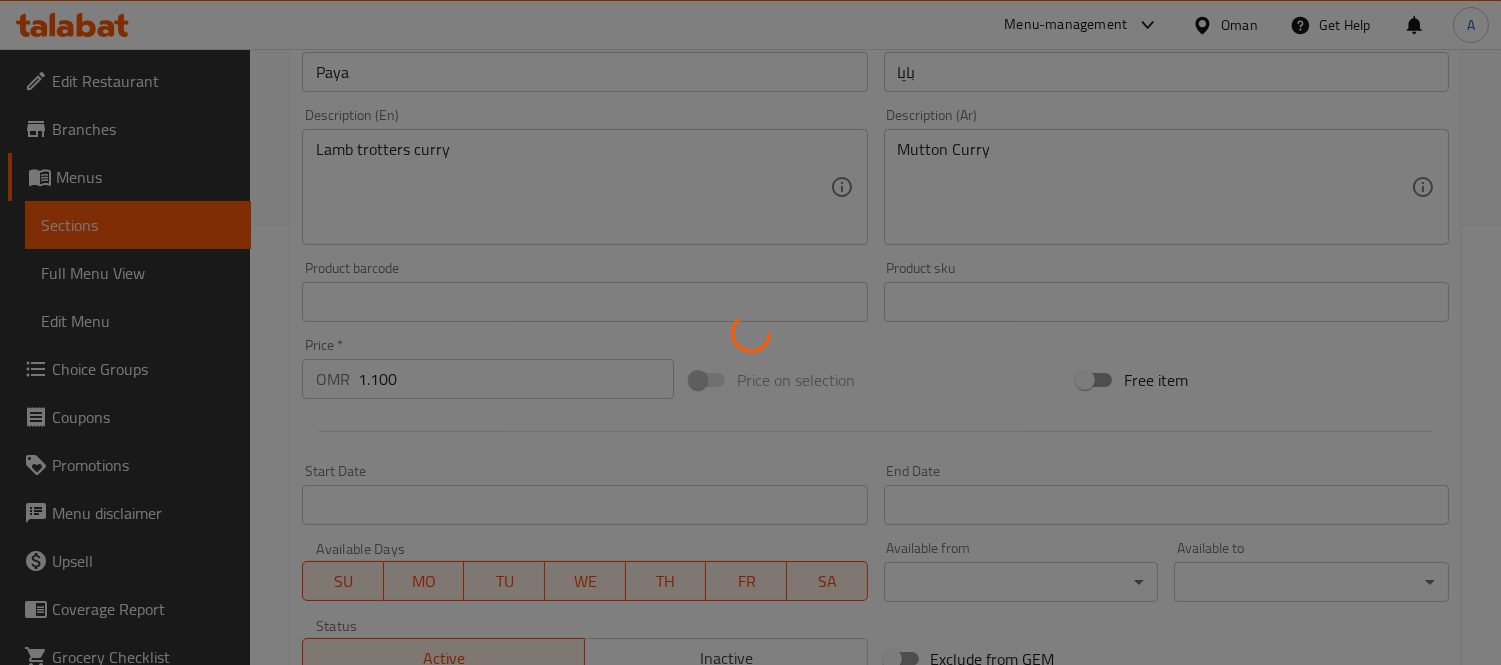 scroll, scrollTop: 0, scrollLeft: 0, axis: both 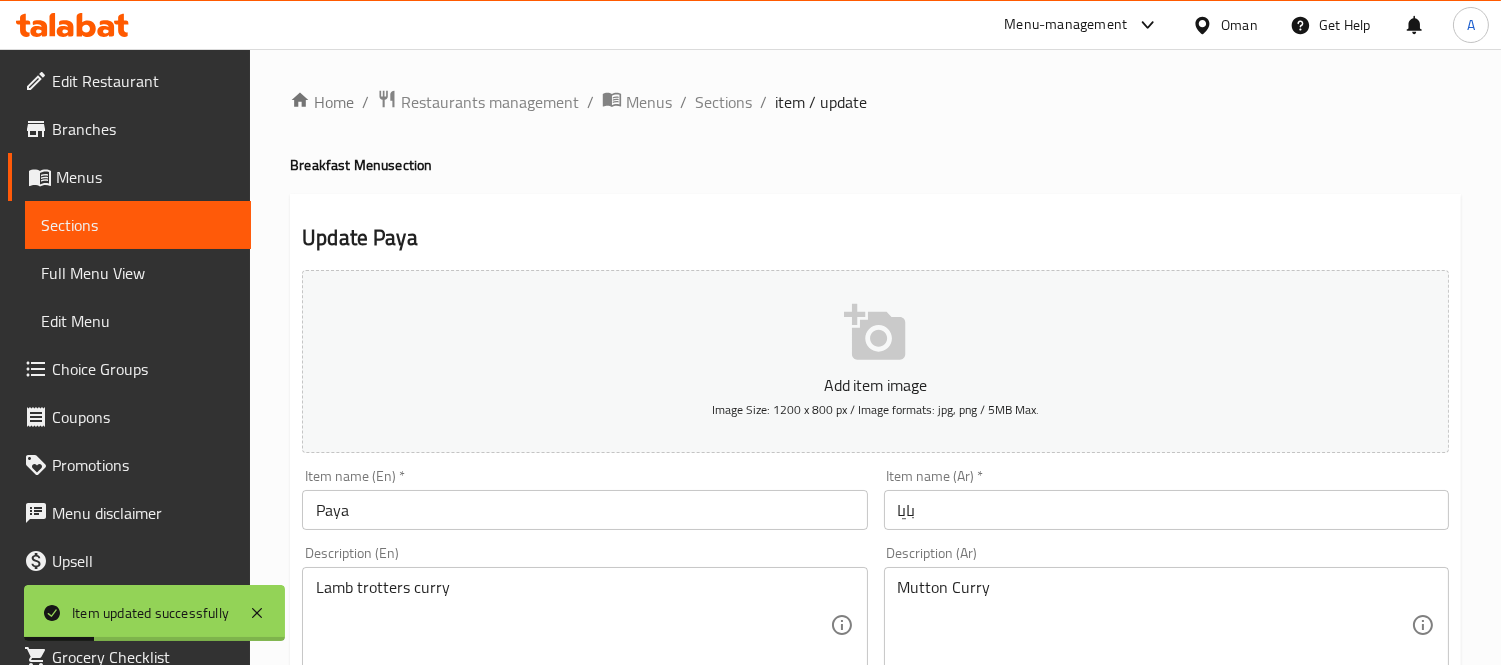 click on "Home / Restaurants management / Menus / Sections / item / update Breakfast Menu section Update Paya Add item image Image Size: 1200 x 800 px / Image formats: jpg, png / 5MB Max. Item name (En) * Paya Item name (En) * Item name (Ar) * بايا Item name (Ar) * Description (En) Lamb trotters curry Description (En) Description (Ar) كاري تروترس الضأن Description (Ar) Product barcode Product barcode Product sku Product sku Price * OMR [PRICE] Price * Price on selection Free item Start Date Start Date End Date End Date Available Days SU MO TU WE TH FR SA Available from  End Date Available to  Status Active Inactive Exclude from GEM Variations & Choices Add variant ASSIGN CHOICE GROUP Update" at bounding box center (875, 731) 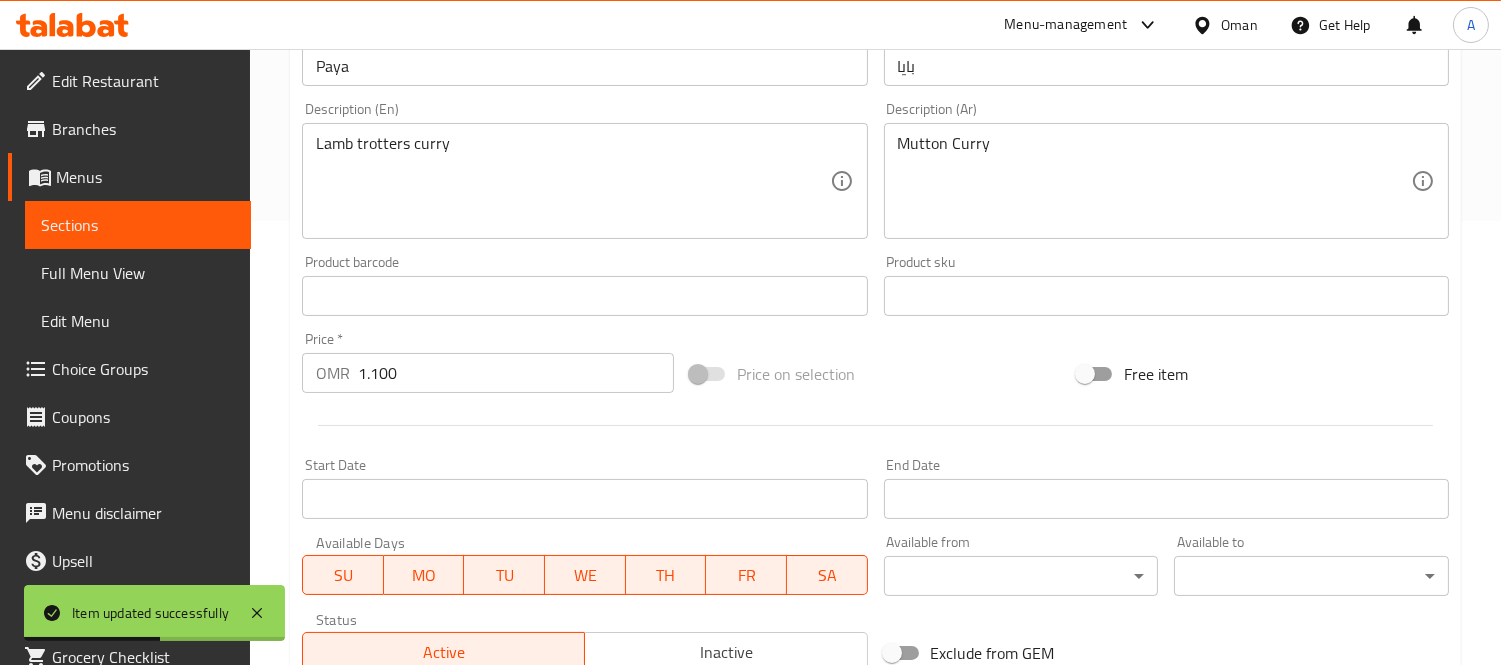 scroll, scrollTop: 0, scrollLeft: 0, axis: both 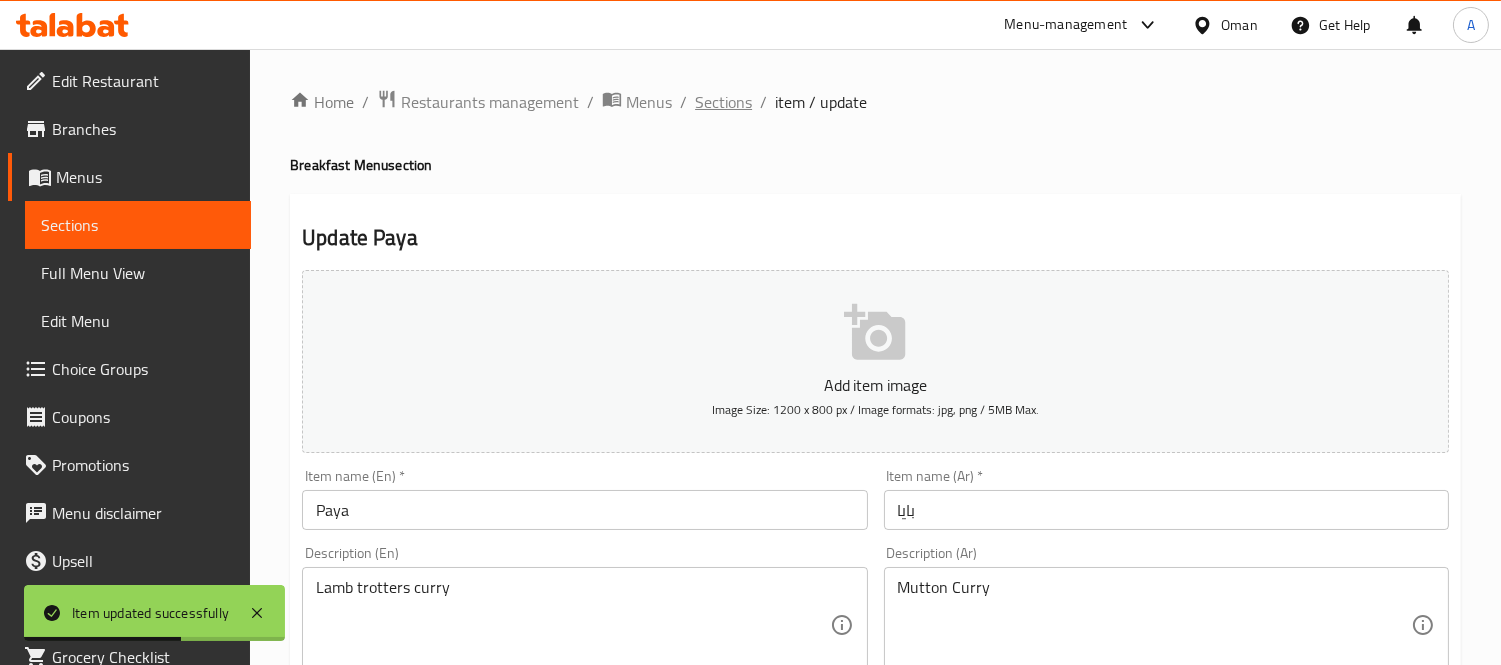 click on "Sections" at bounding box center (723, 102) 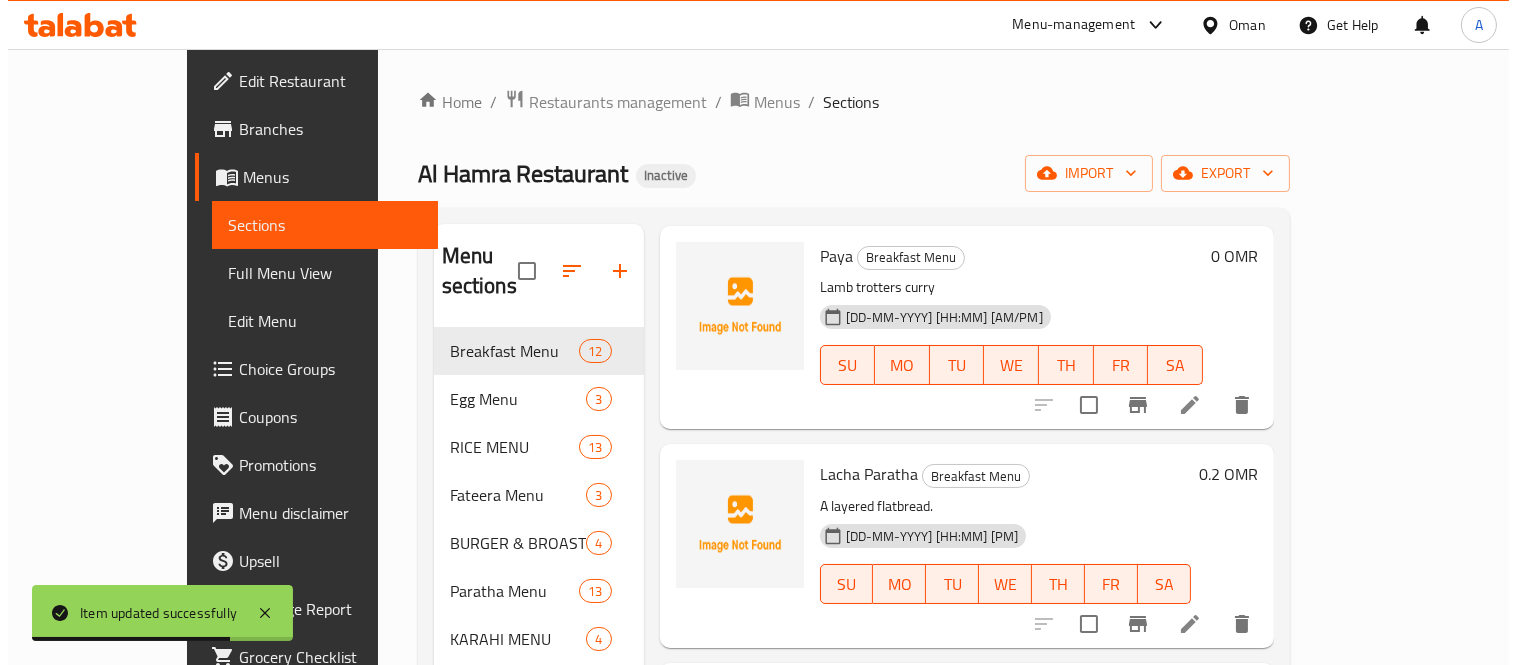 scroll, scrollTop: 0, scrollLeft: 0, axis: both 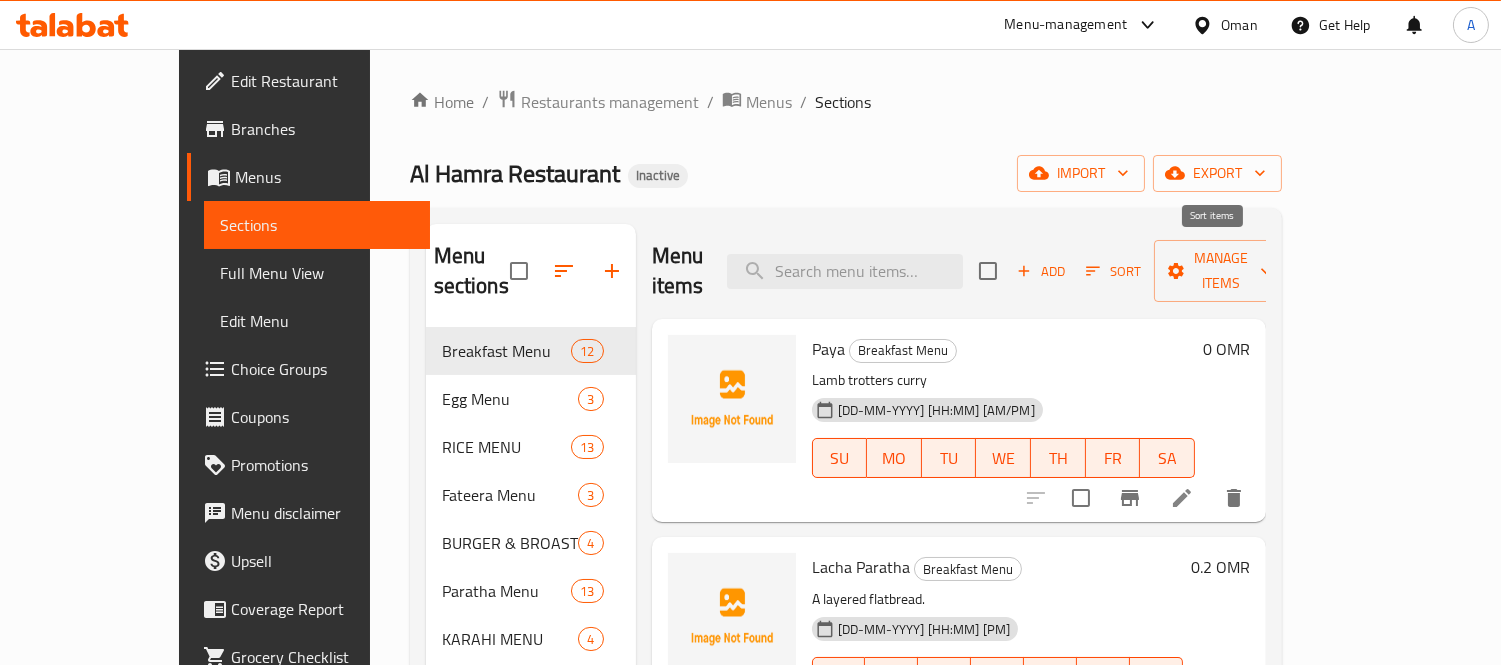 click 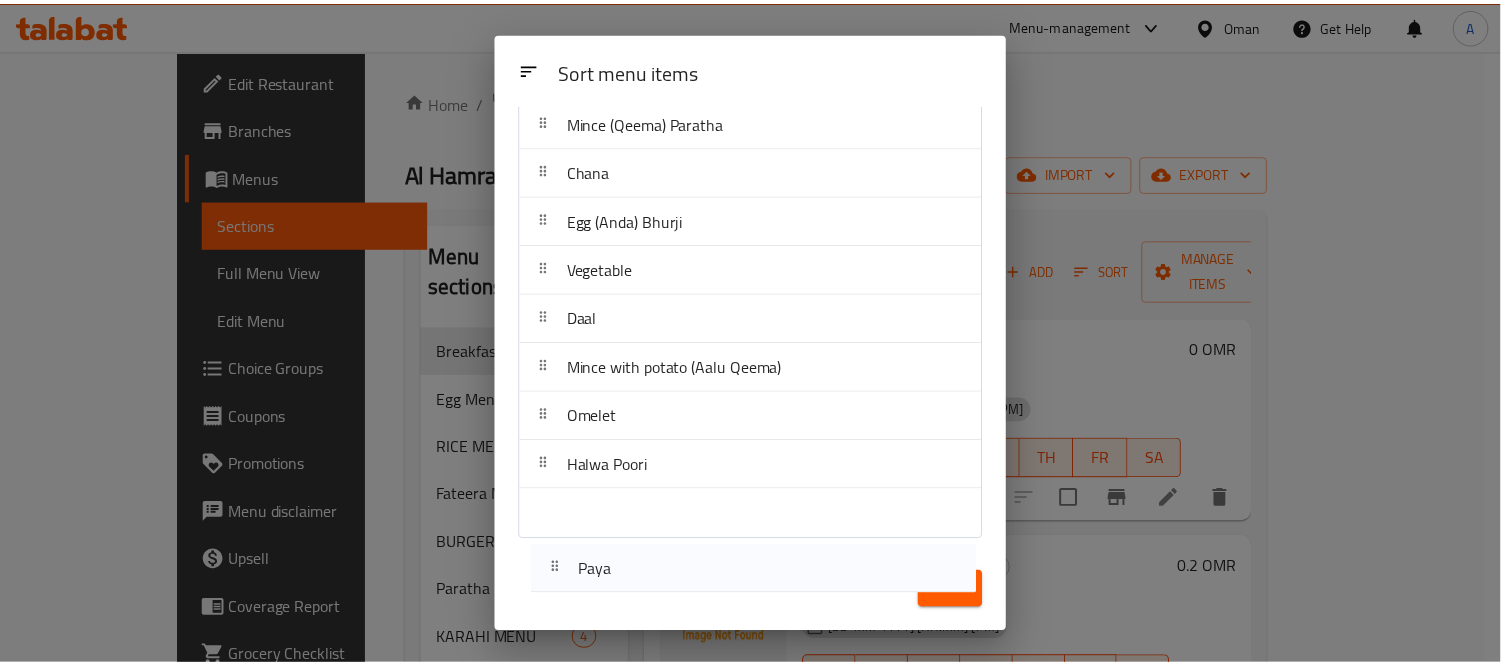 scroll, scrollTop: 212, scrollLeft: 0, axis: vertical 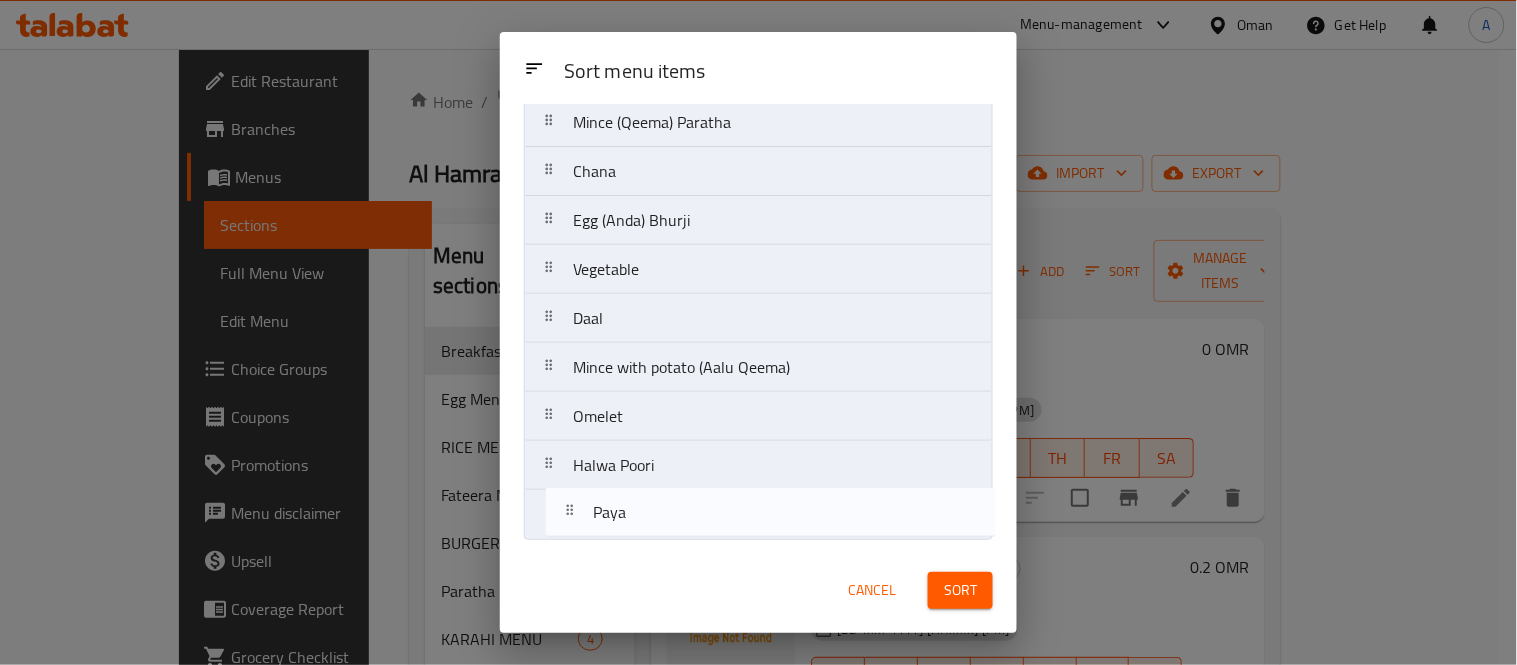 drag, startPoint x: 563, startPoint y: 188, endPoint x: 586, endPoint y: 526, distance: 338.78165 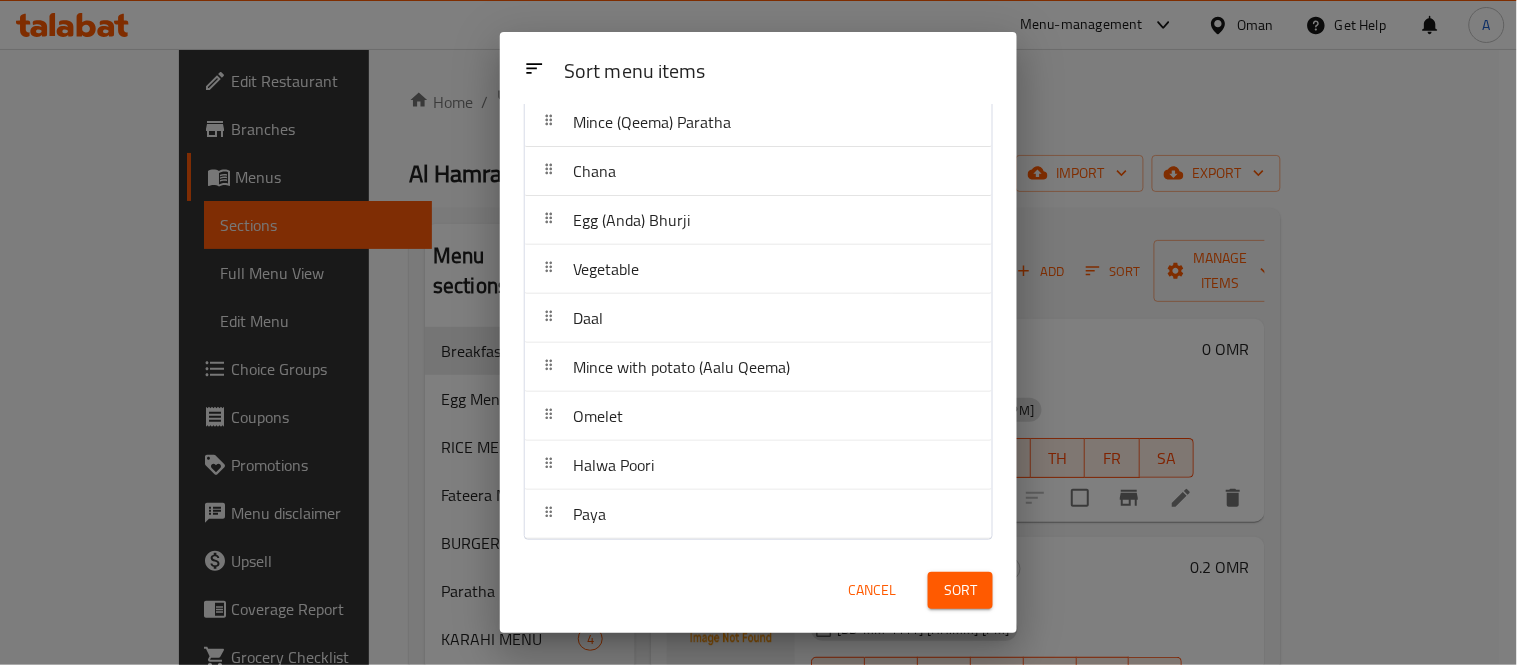 click on "Sort" at bounding box center [960, 590] 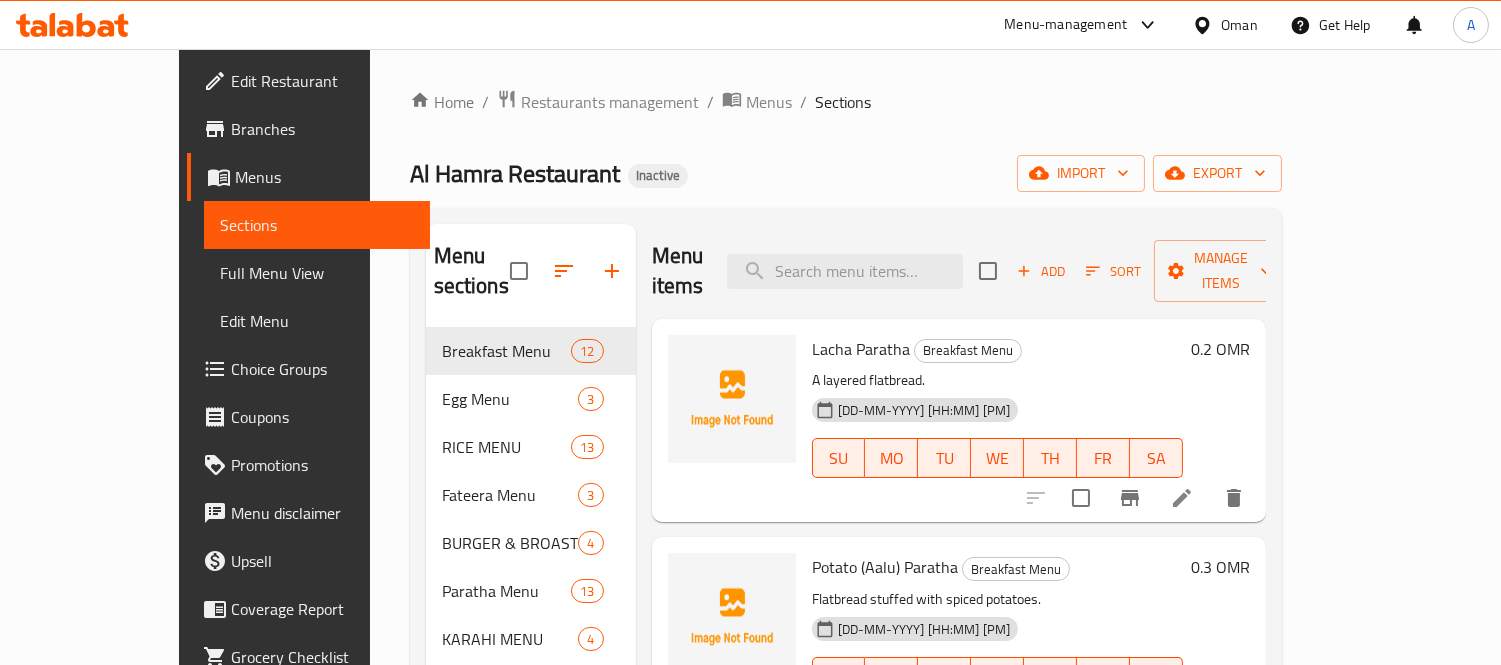 click on "Lacha Paratha Breakfast Menu" at bounding box center (997, 349) 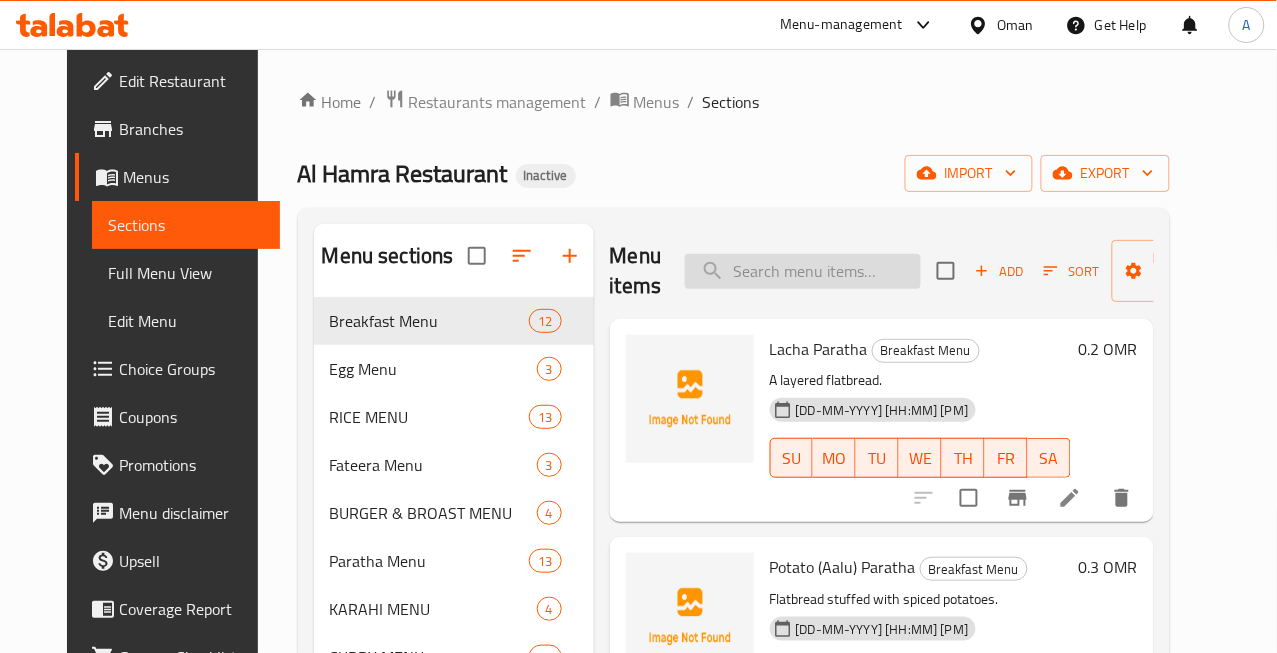click at bounding box center (803, 271) 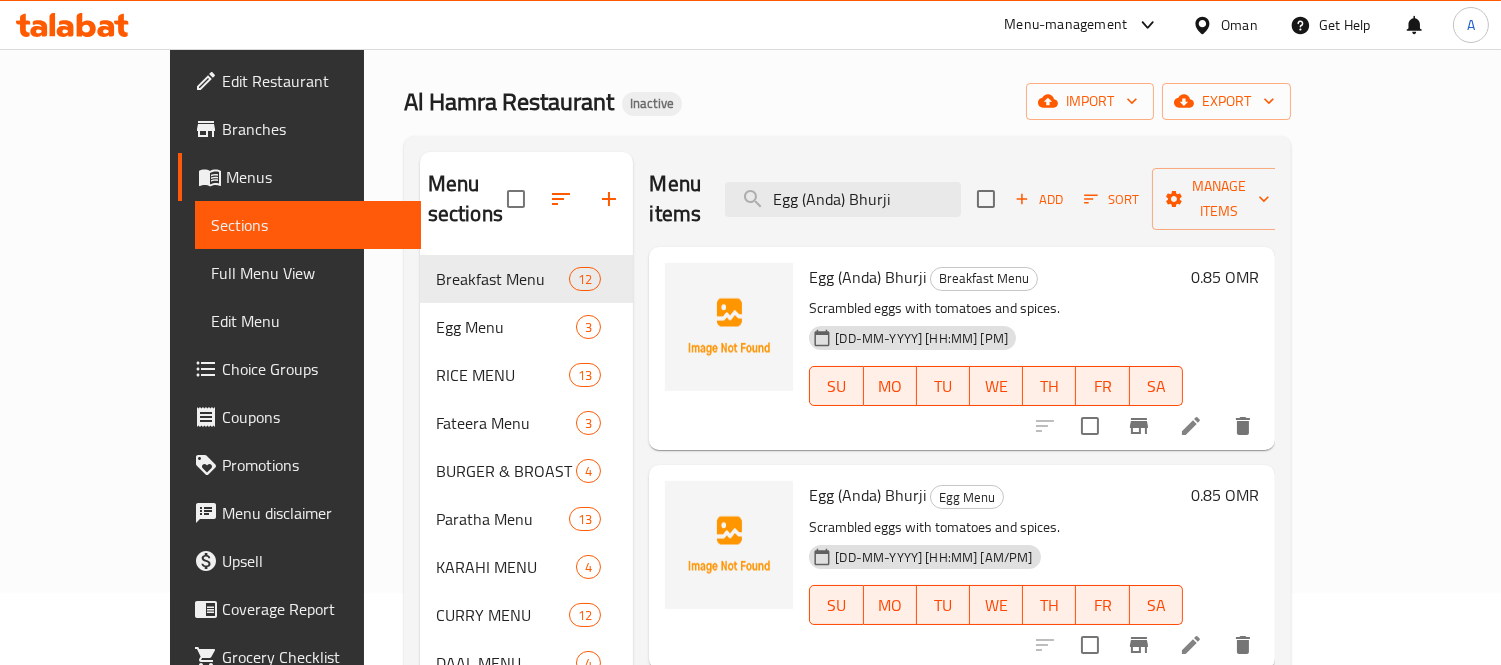 scroll, scrollTop: 111, scrollLeft: 0, axis: vertical 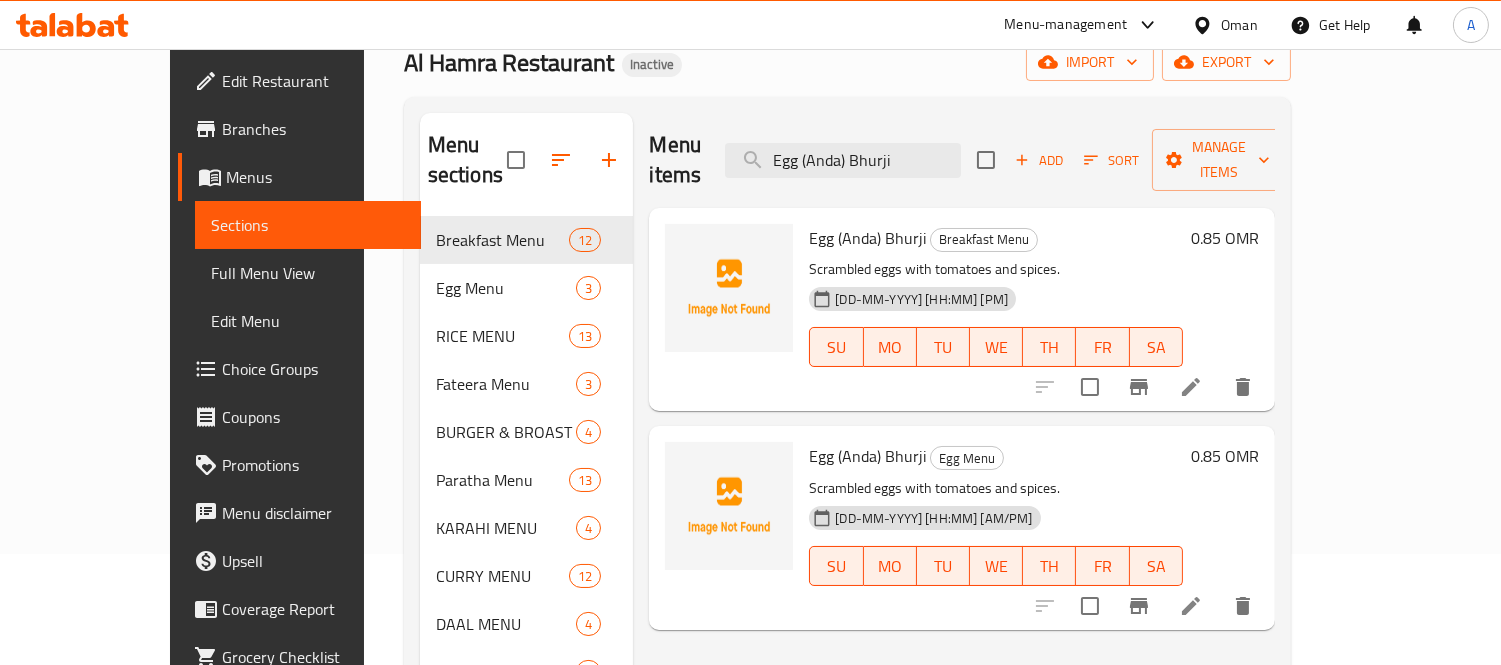 type on "Egg (Anda) Bhurji" 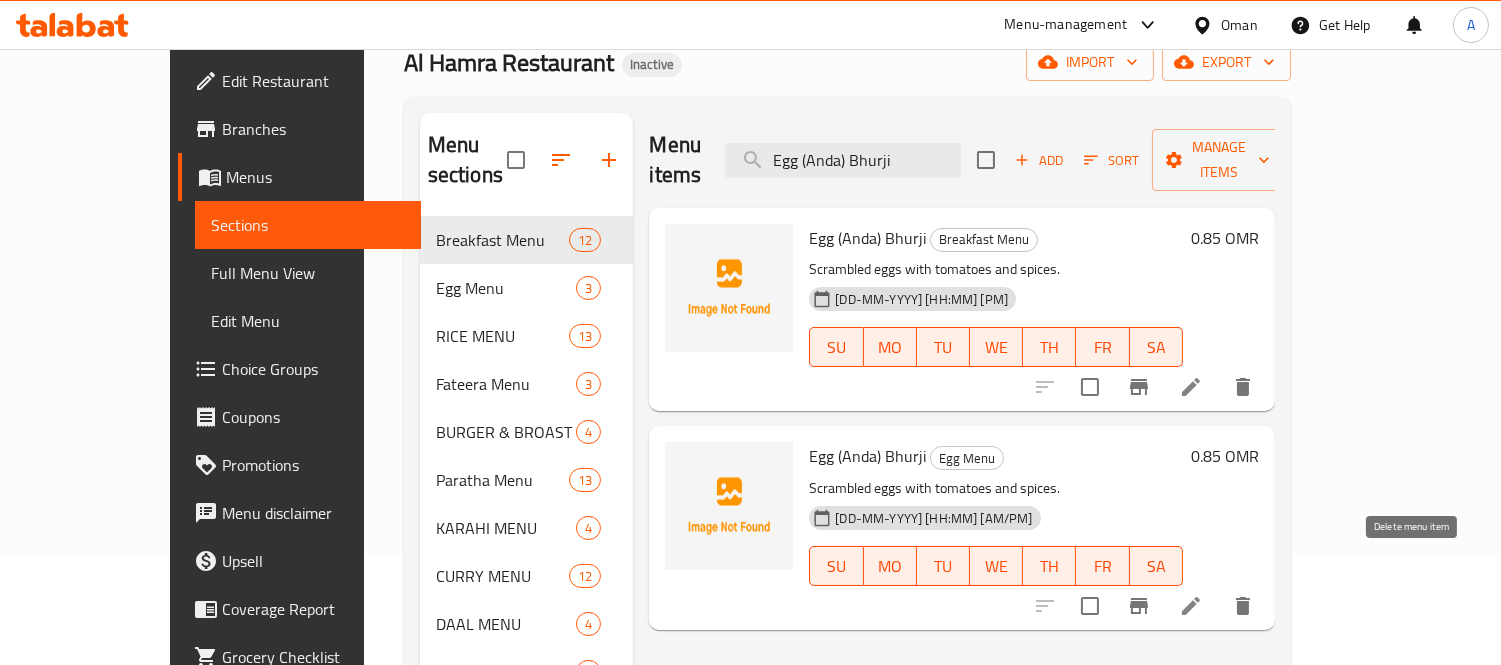click 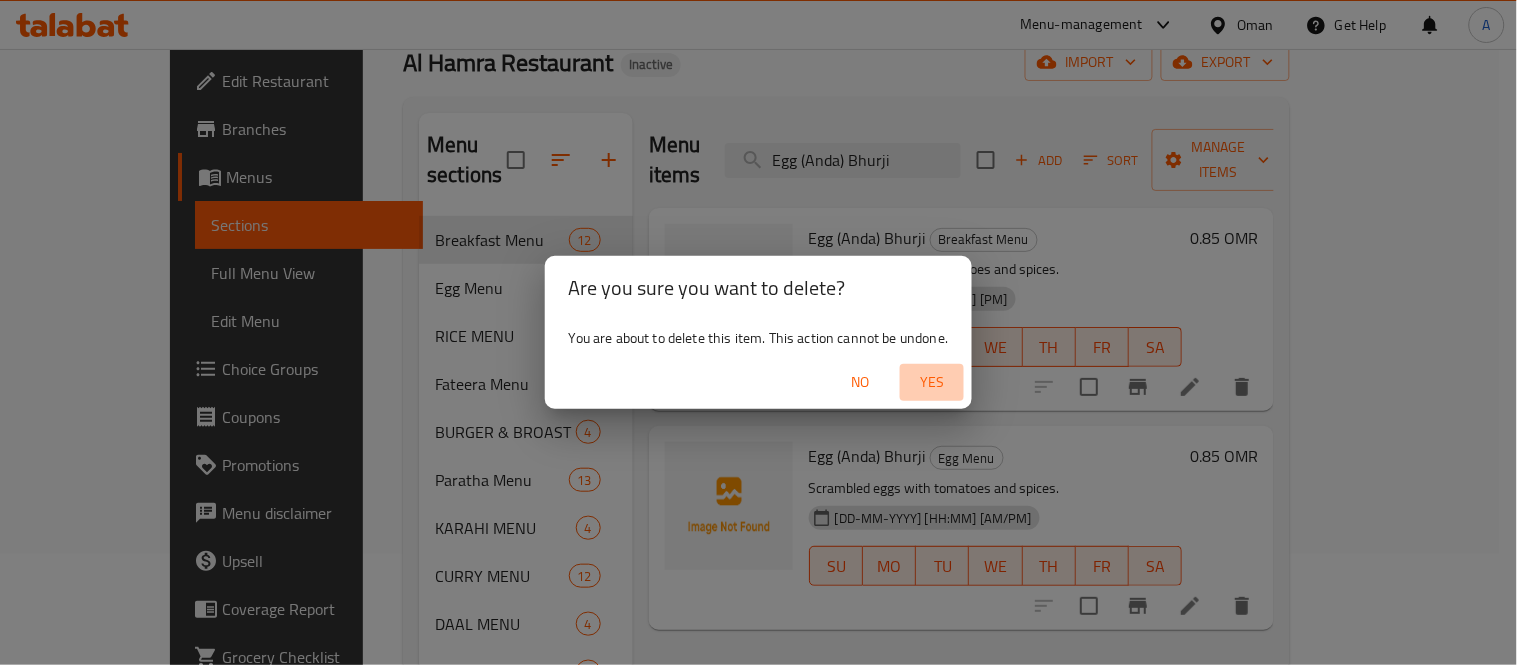 click on "Yes" at bounding box center [932, 382] 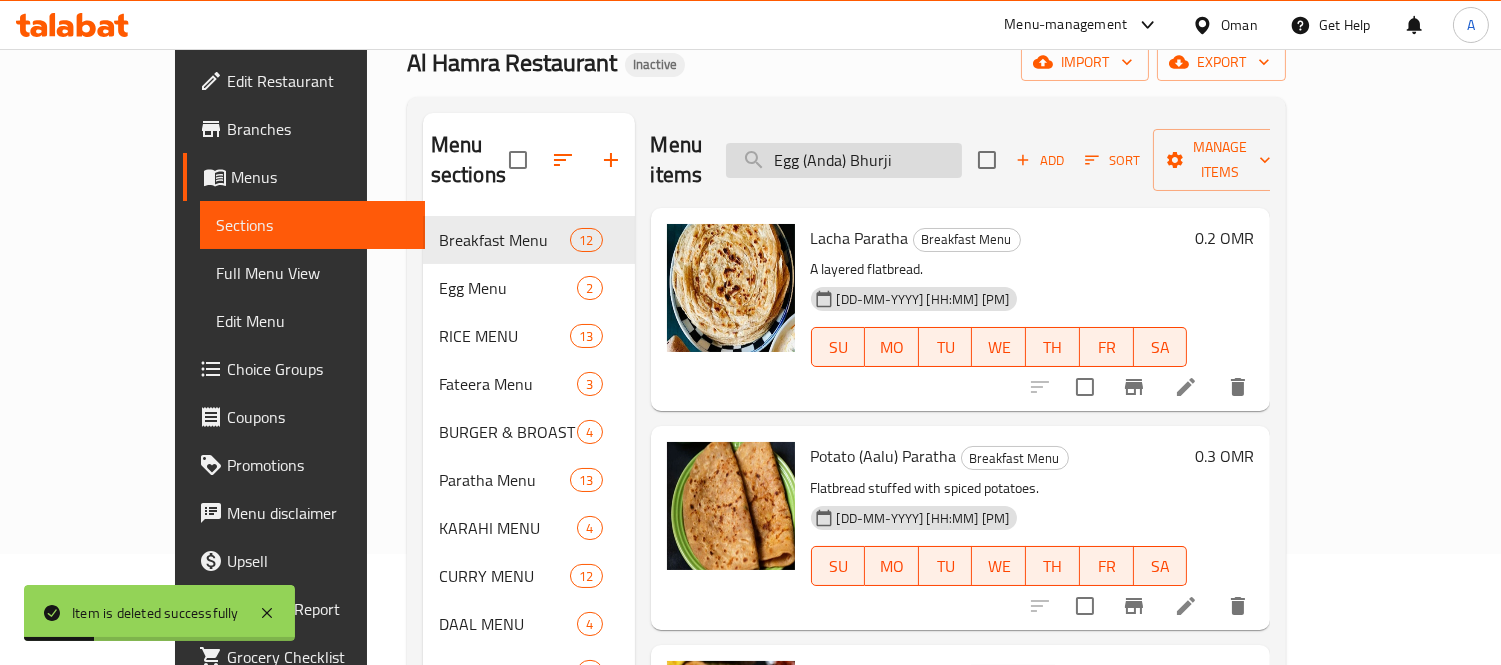 click on "Egg (Anda) Bhurji" at bounding box center [844, 160] 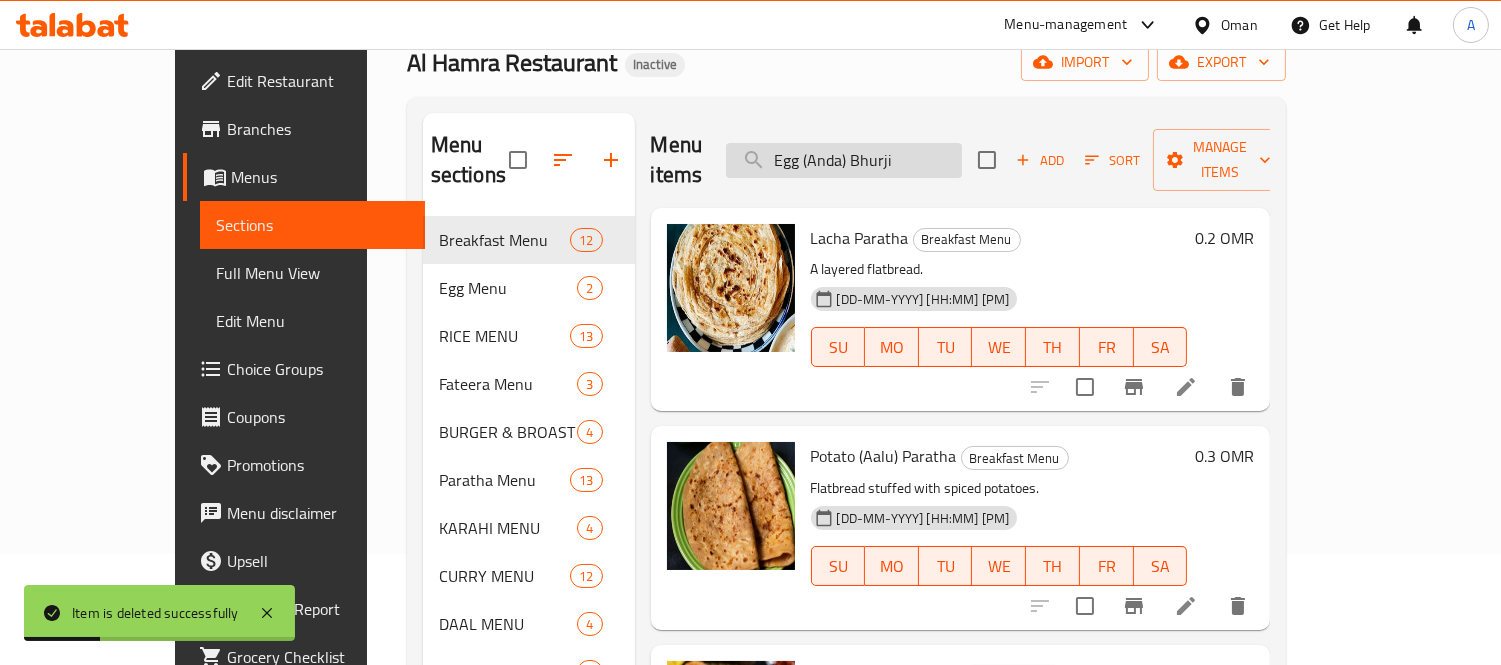 click on "Egg (Anda) Bhurji" at bounding box center (844, 160) 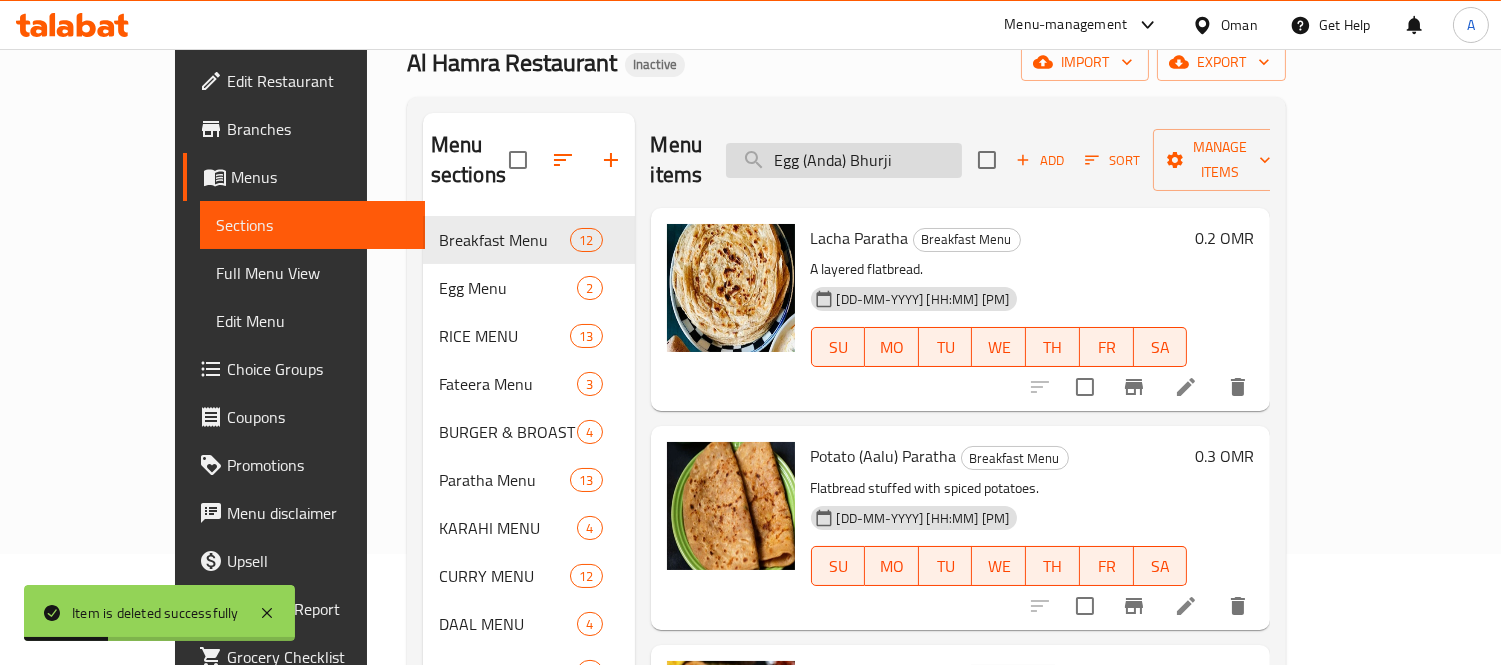 click on "Egg (Anda) Bhurji" at bounding box center (844, 160) 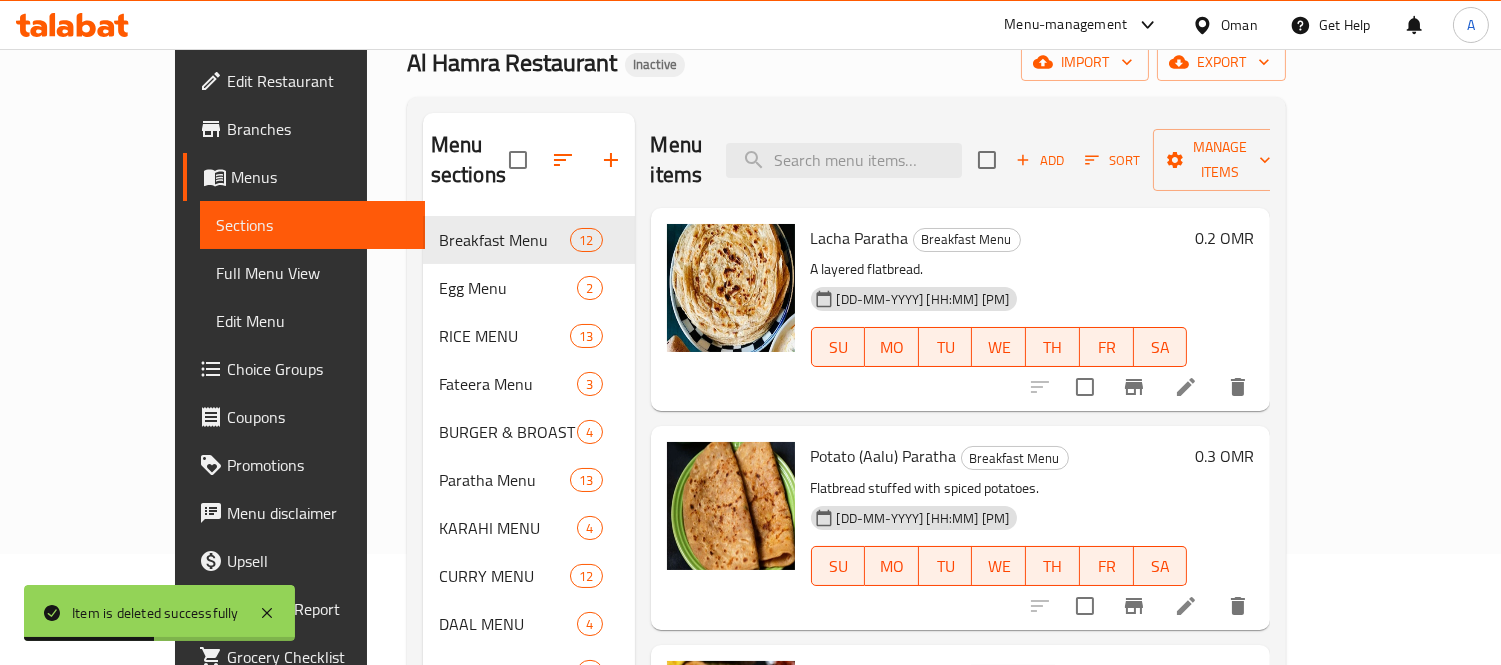 paste on "Omelet" 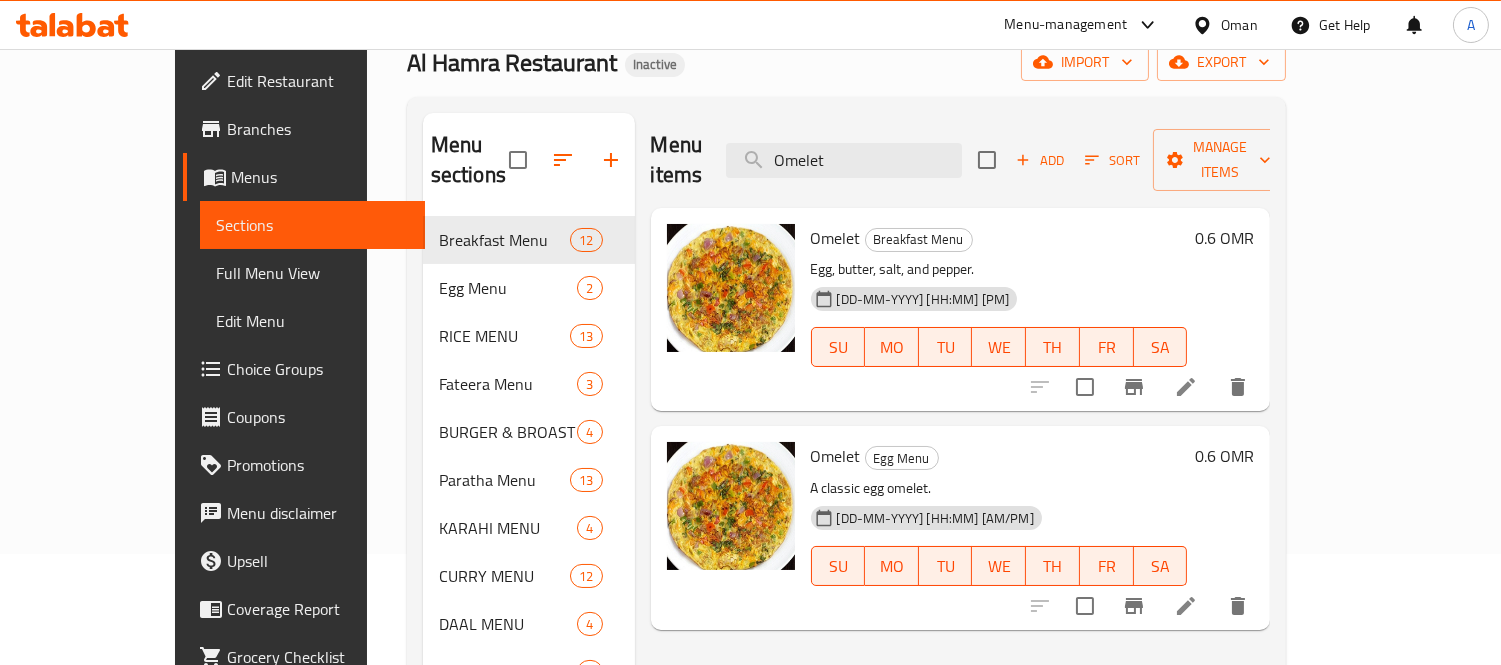 type on "Omelet" 